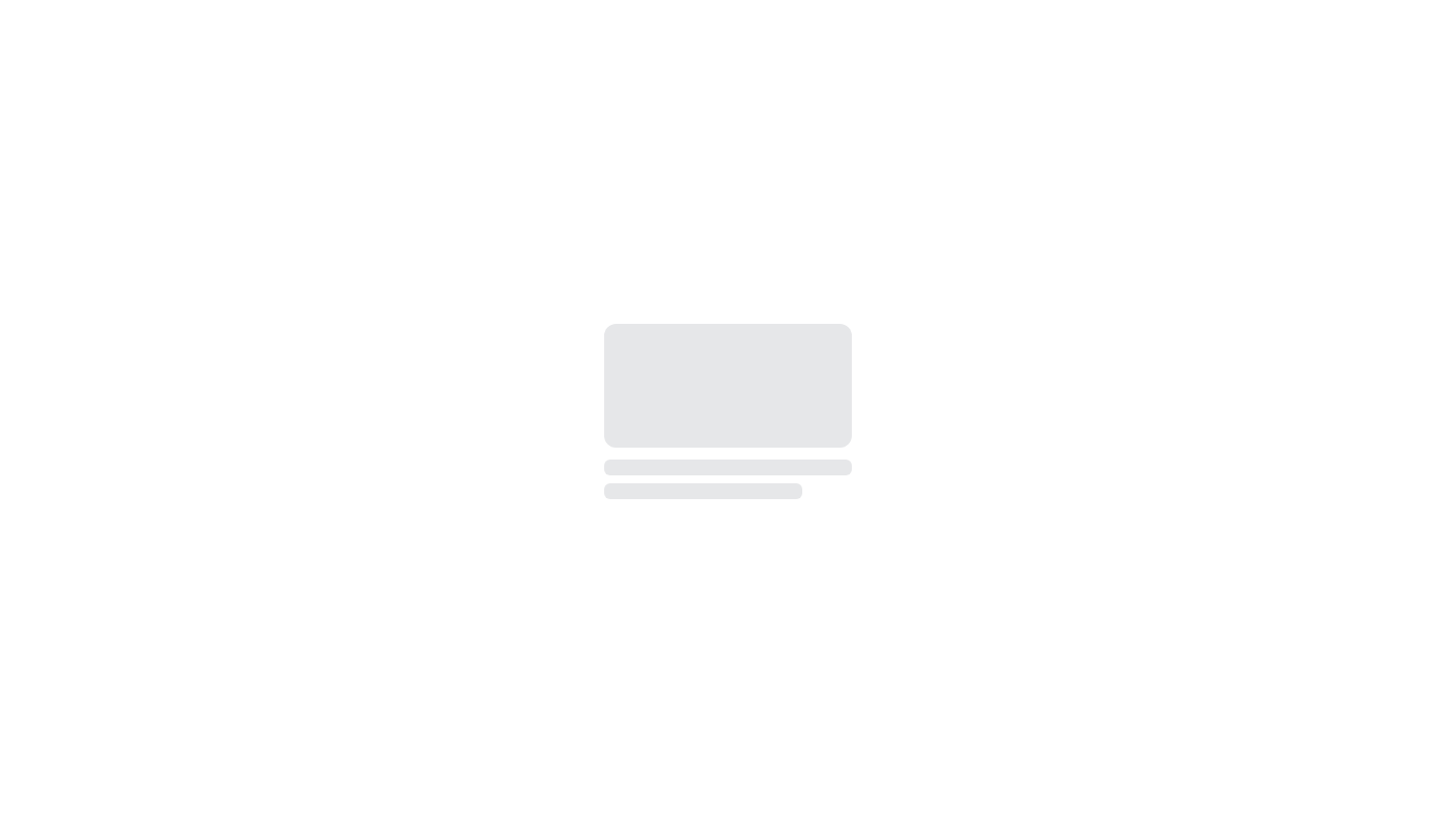 scroll, scrollTop: 0, scrollLeft: 0, axis: both 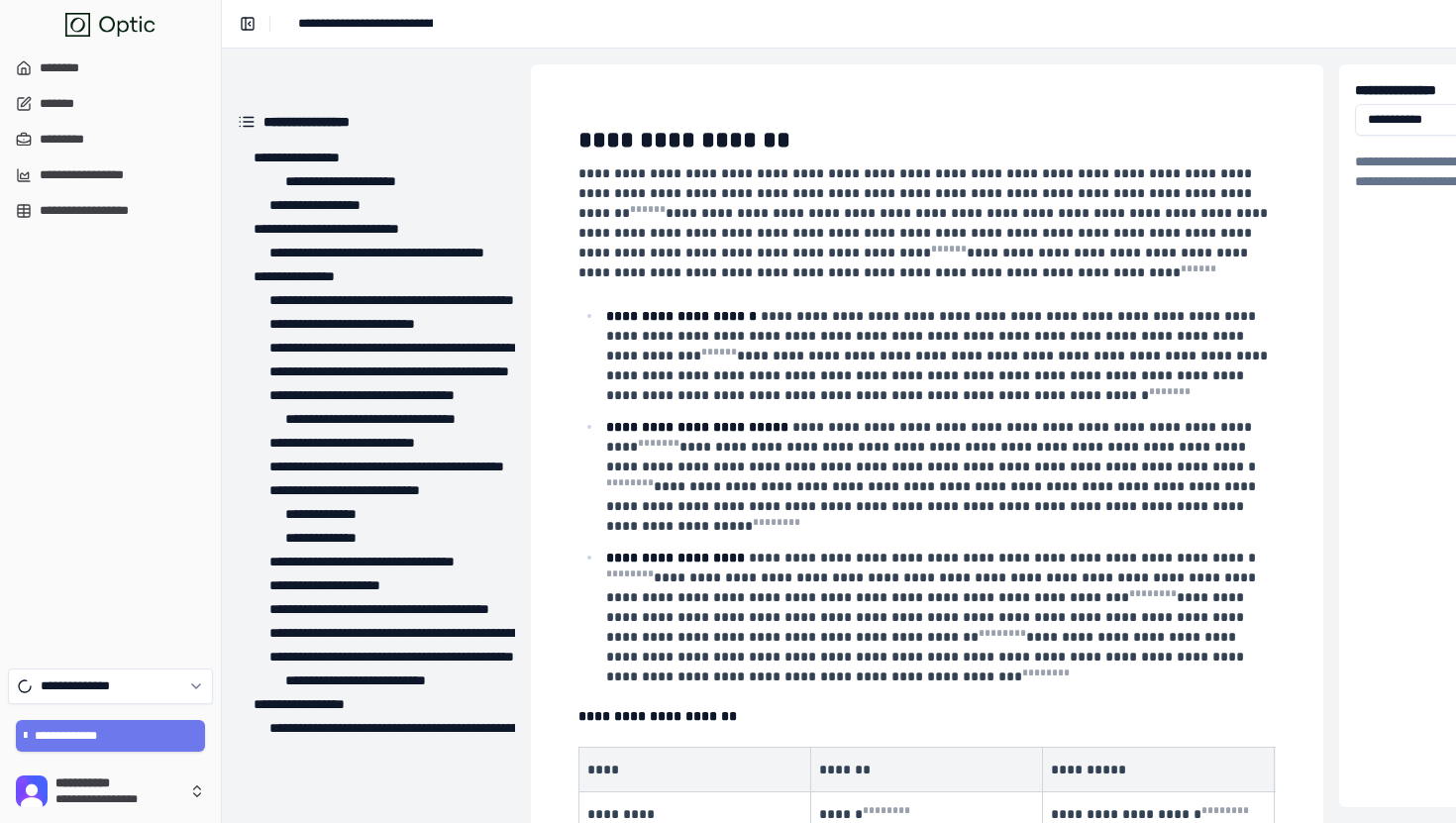 click on "**********" at bounding box center [248, 24] 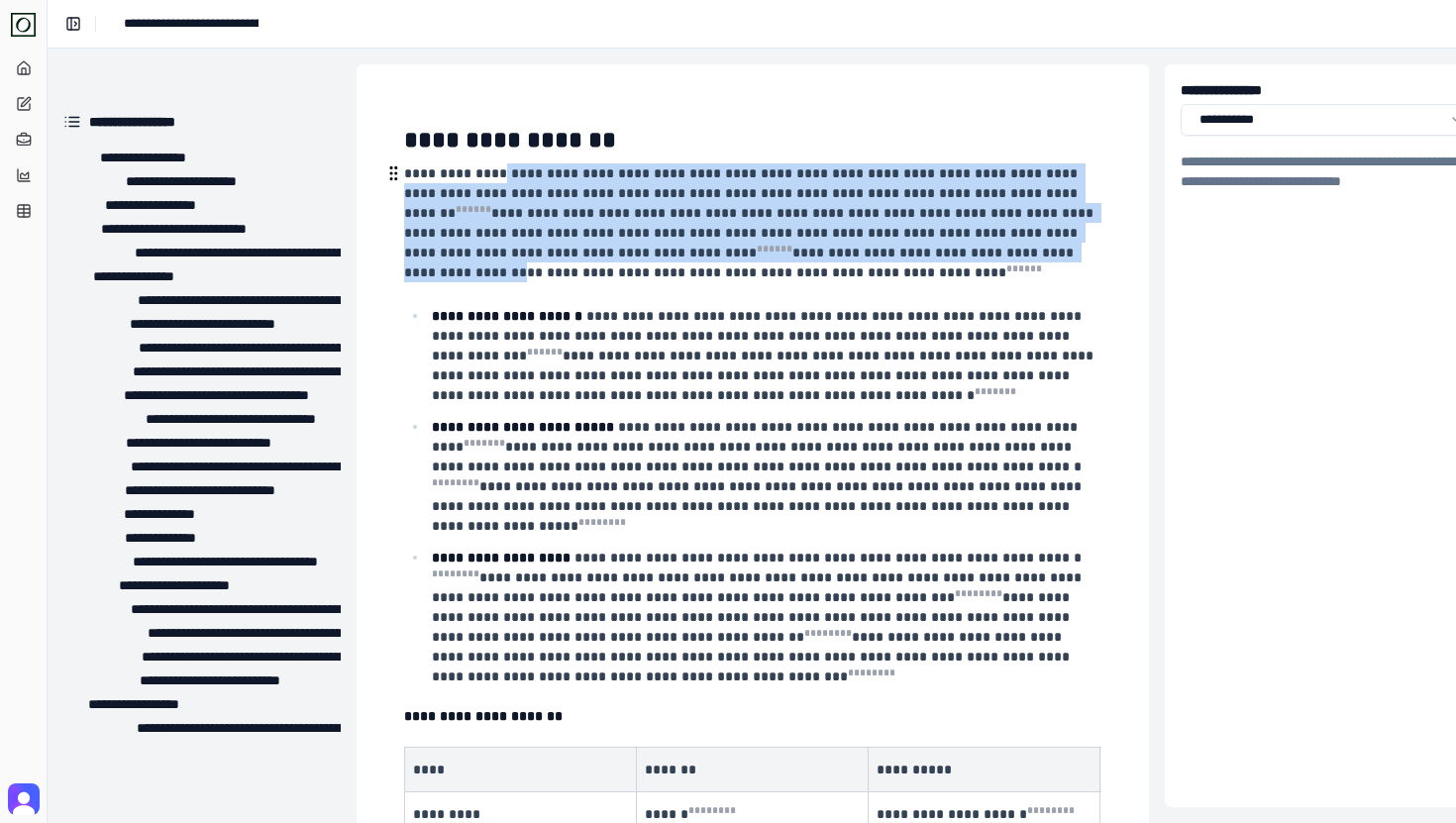 drag, startPoint x: 494, startPoint y: 174, endPoint x: 893, endPoint y: 254, distance: 406.94103 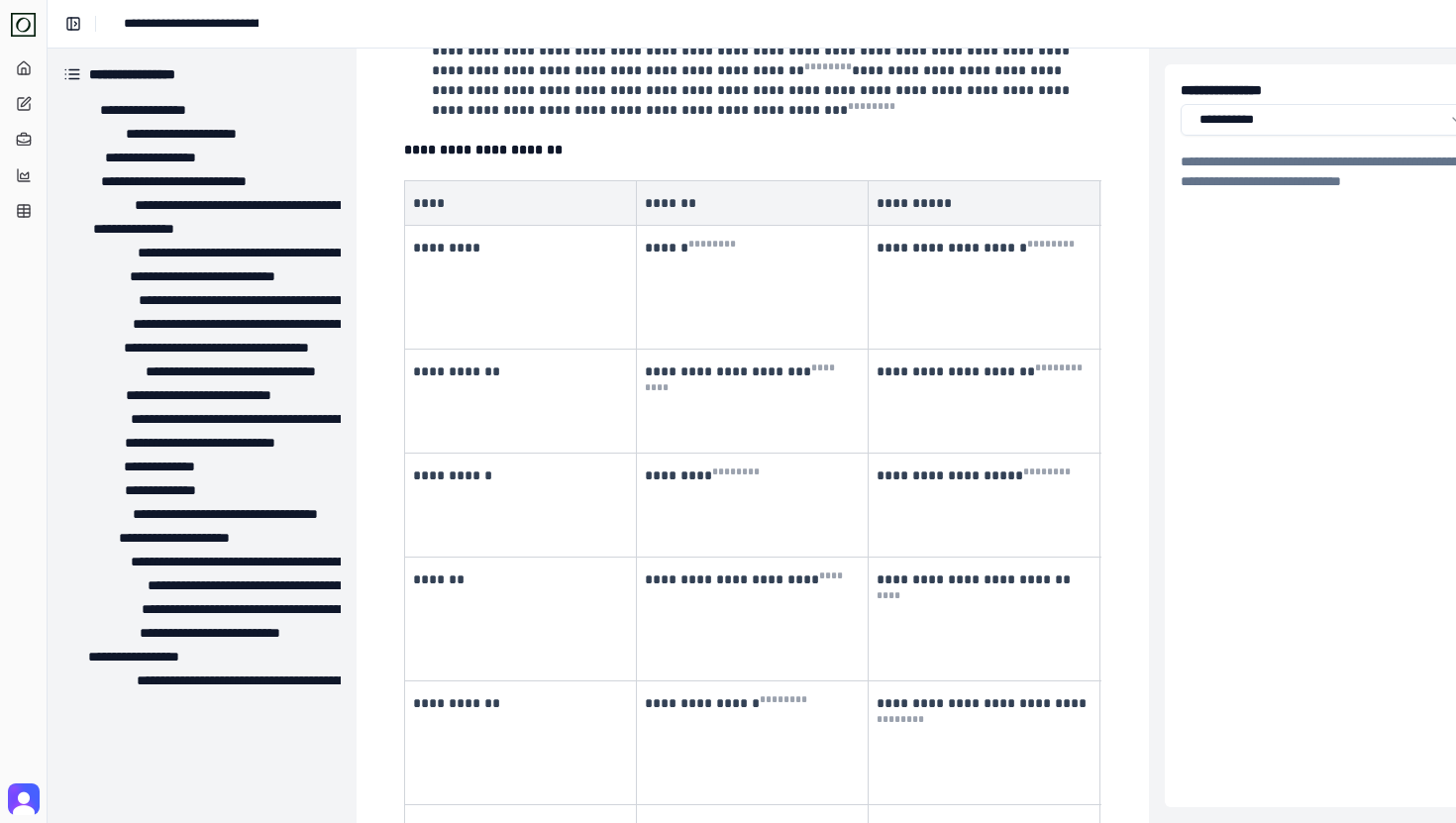 scroll, scrollTop: 566, scrollLeft: 0, axis: vertical 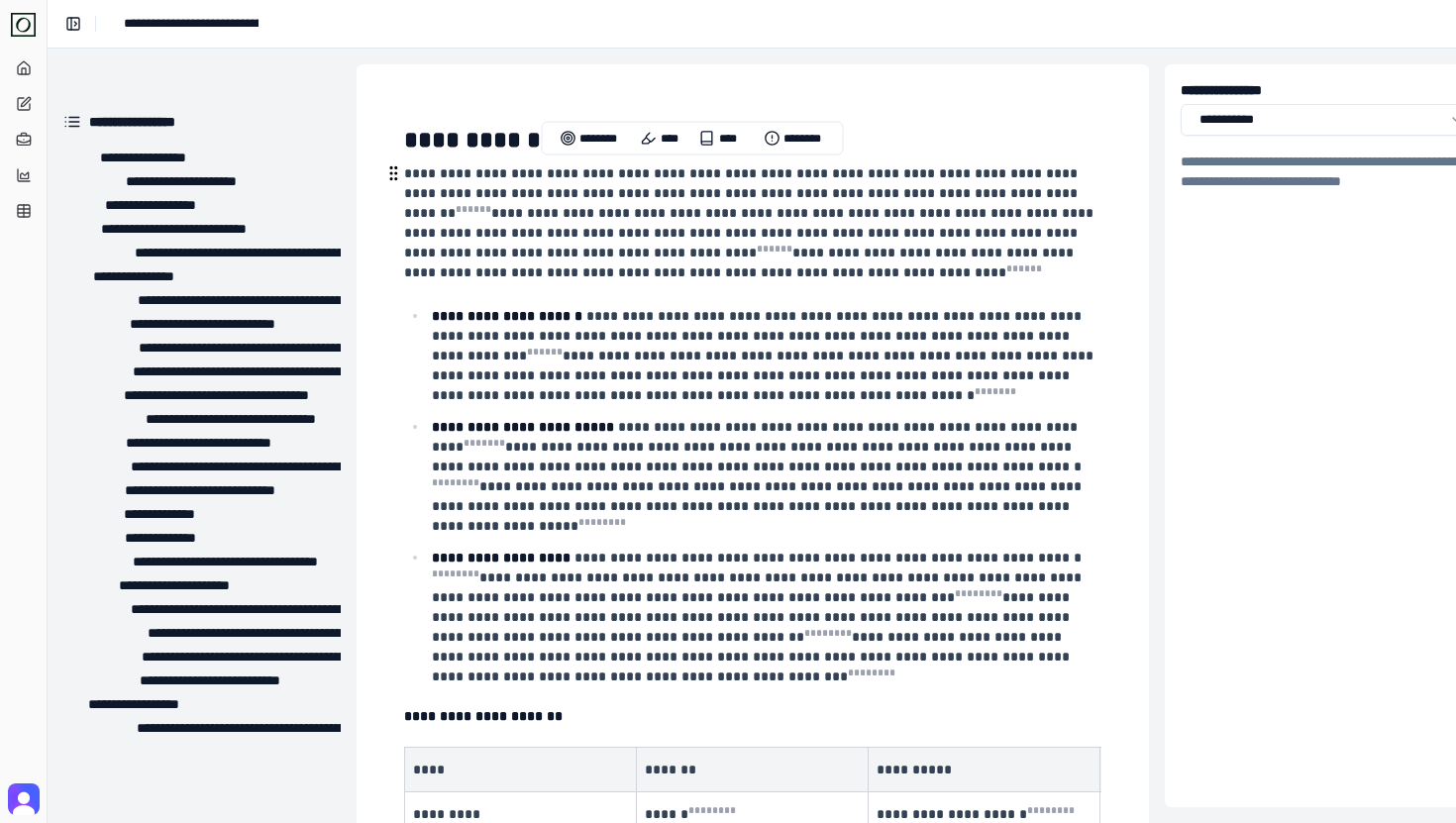 click on "**********" at bounding box center [741, 262] 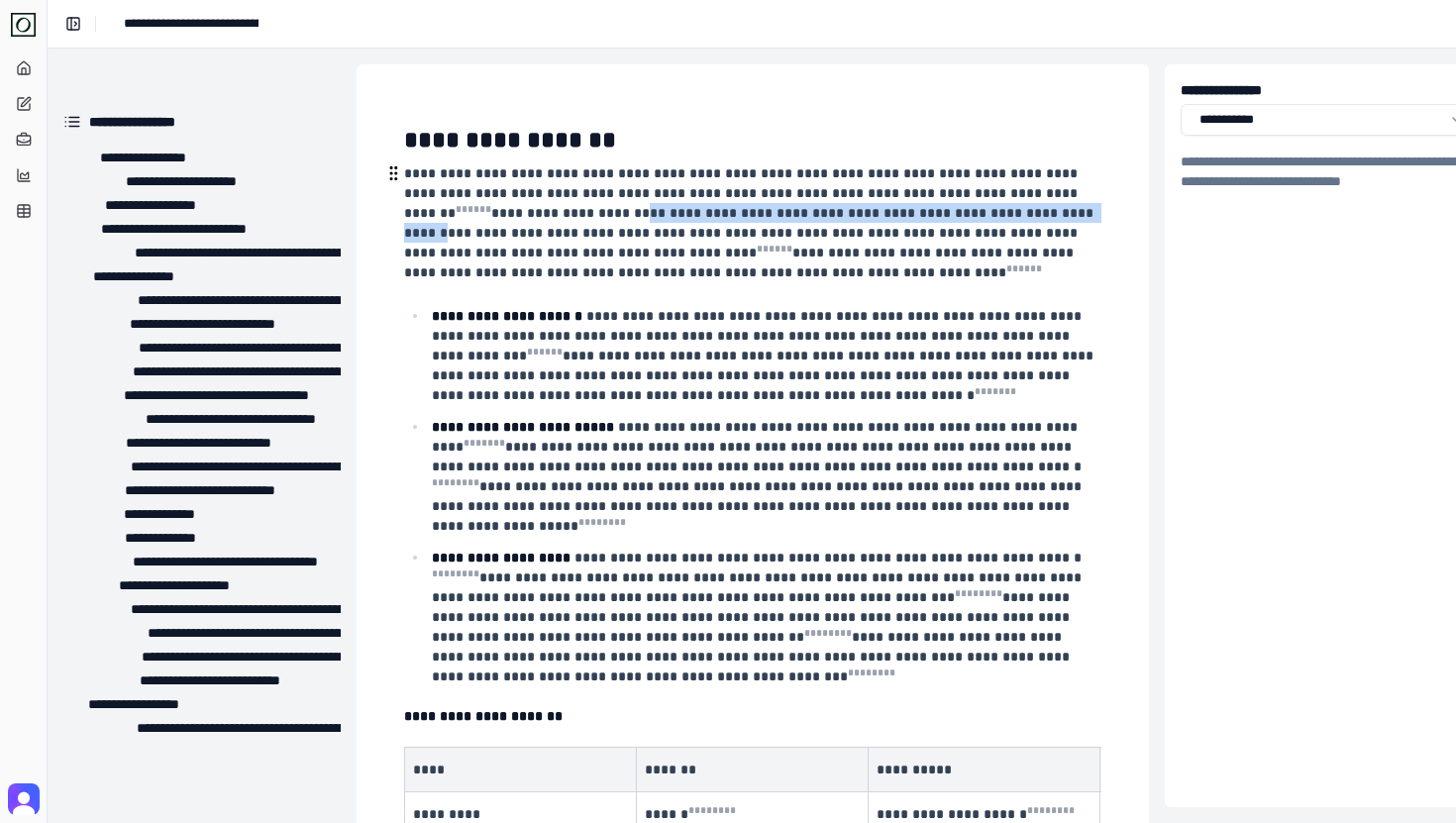 drag, startPoint x: 486, startPoint y: 209, endPoint x: 913, endPoint y: 215, distance: 427.04215 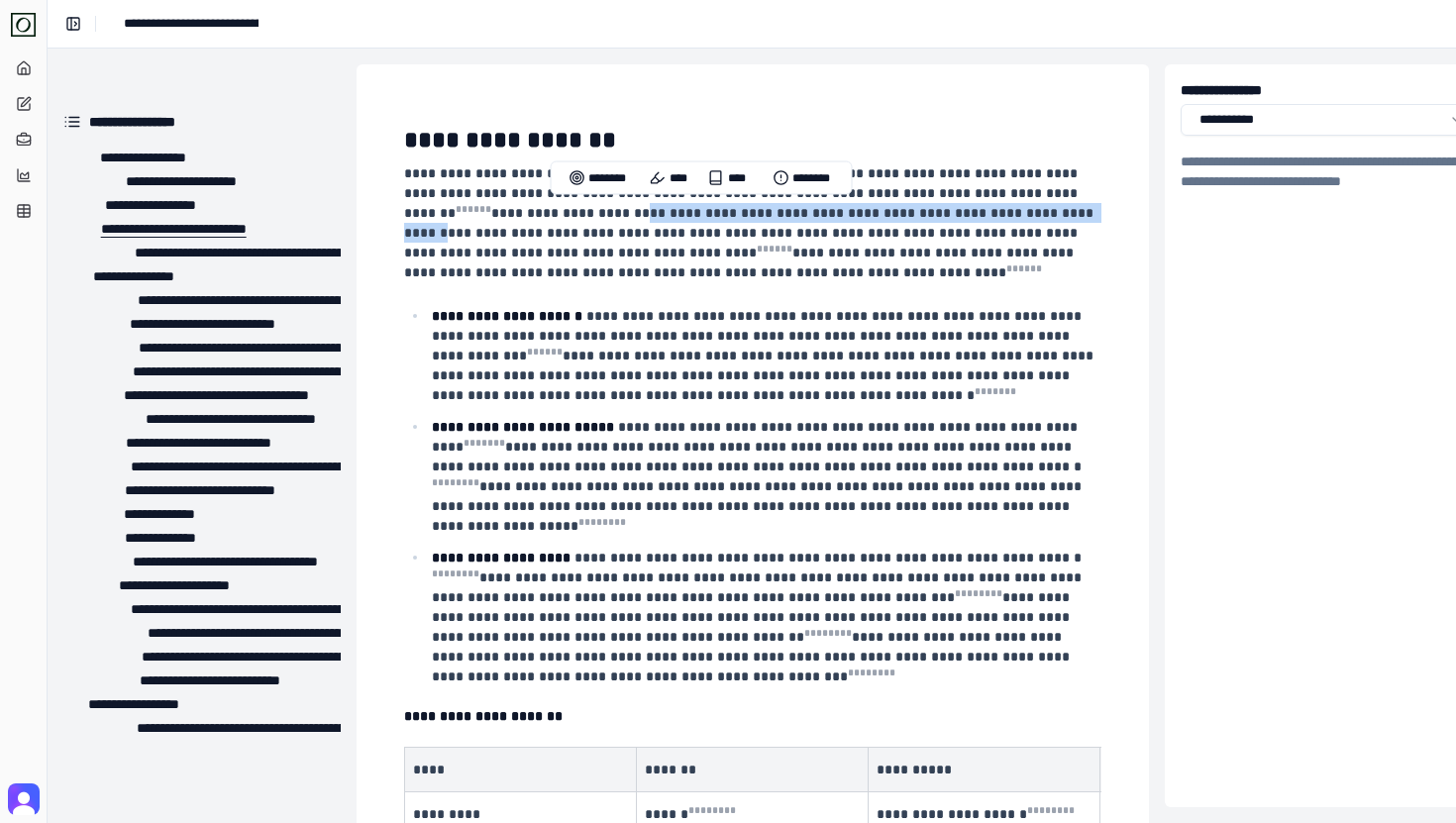 click on "**********" at bounding box center (165, 229) 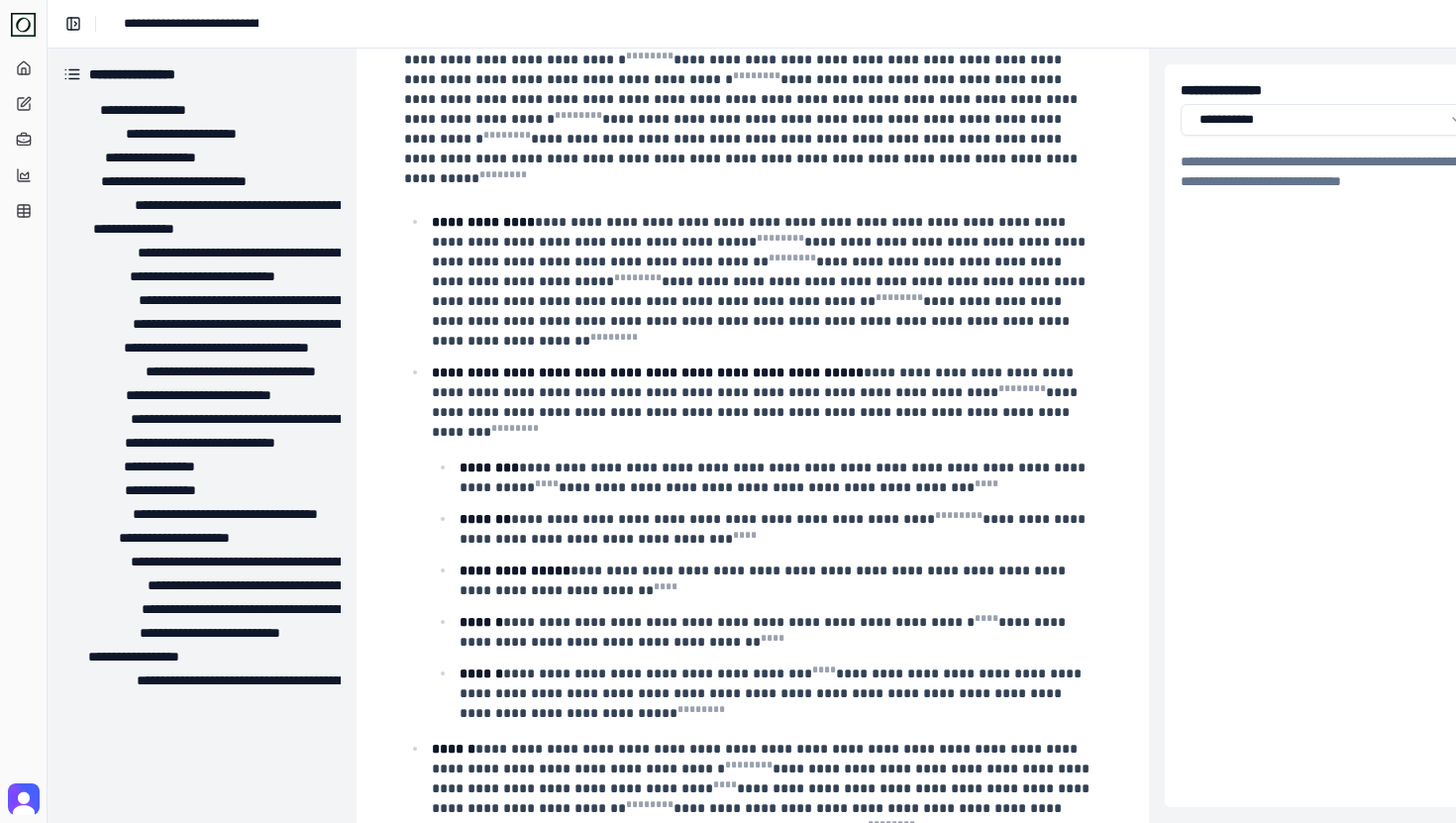 scroll, scrollTop: 1781, scrollLeft: 0, axis: vertical 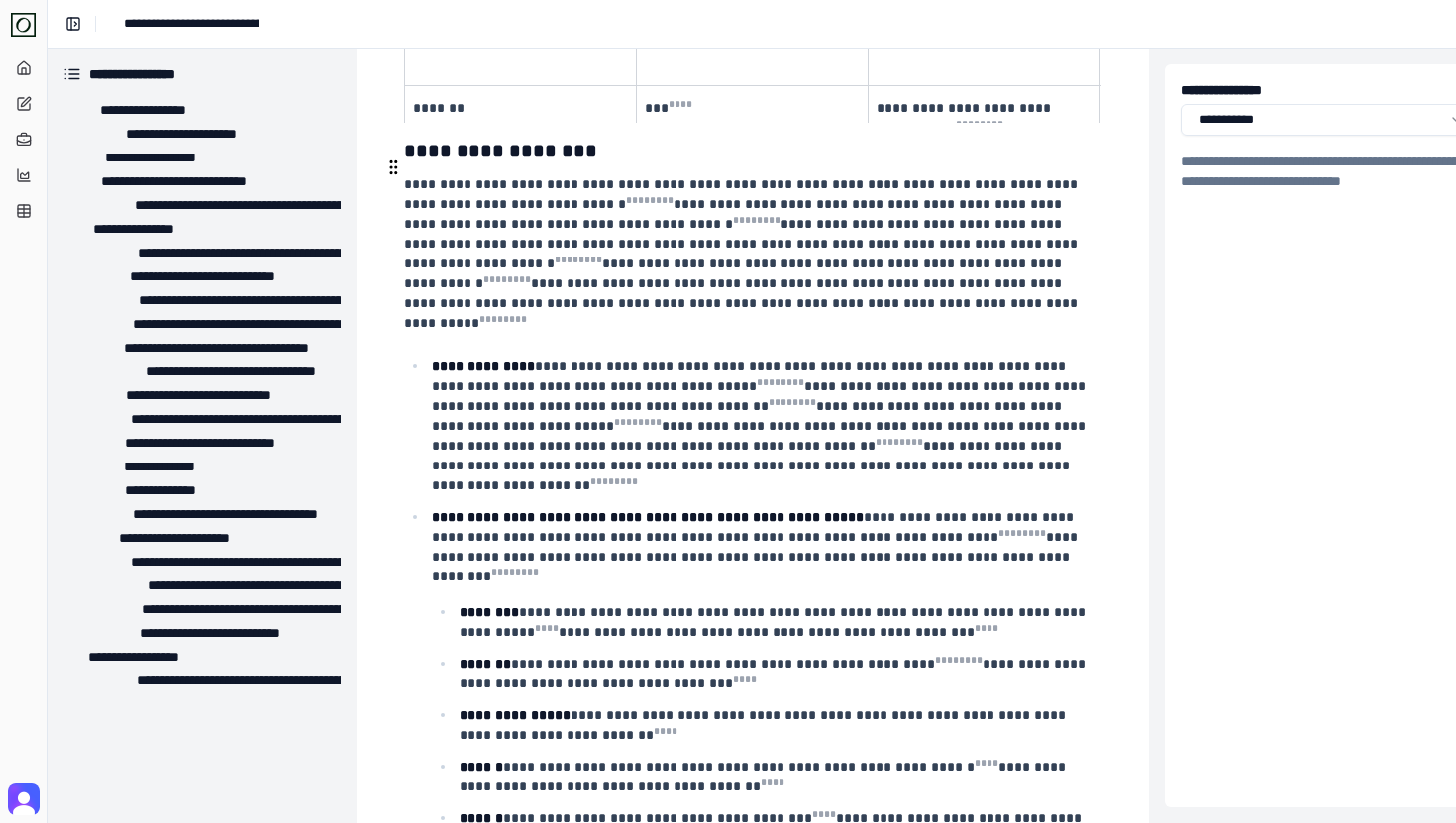 click on "**********" at bounding box center (743, 244) 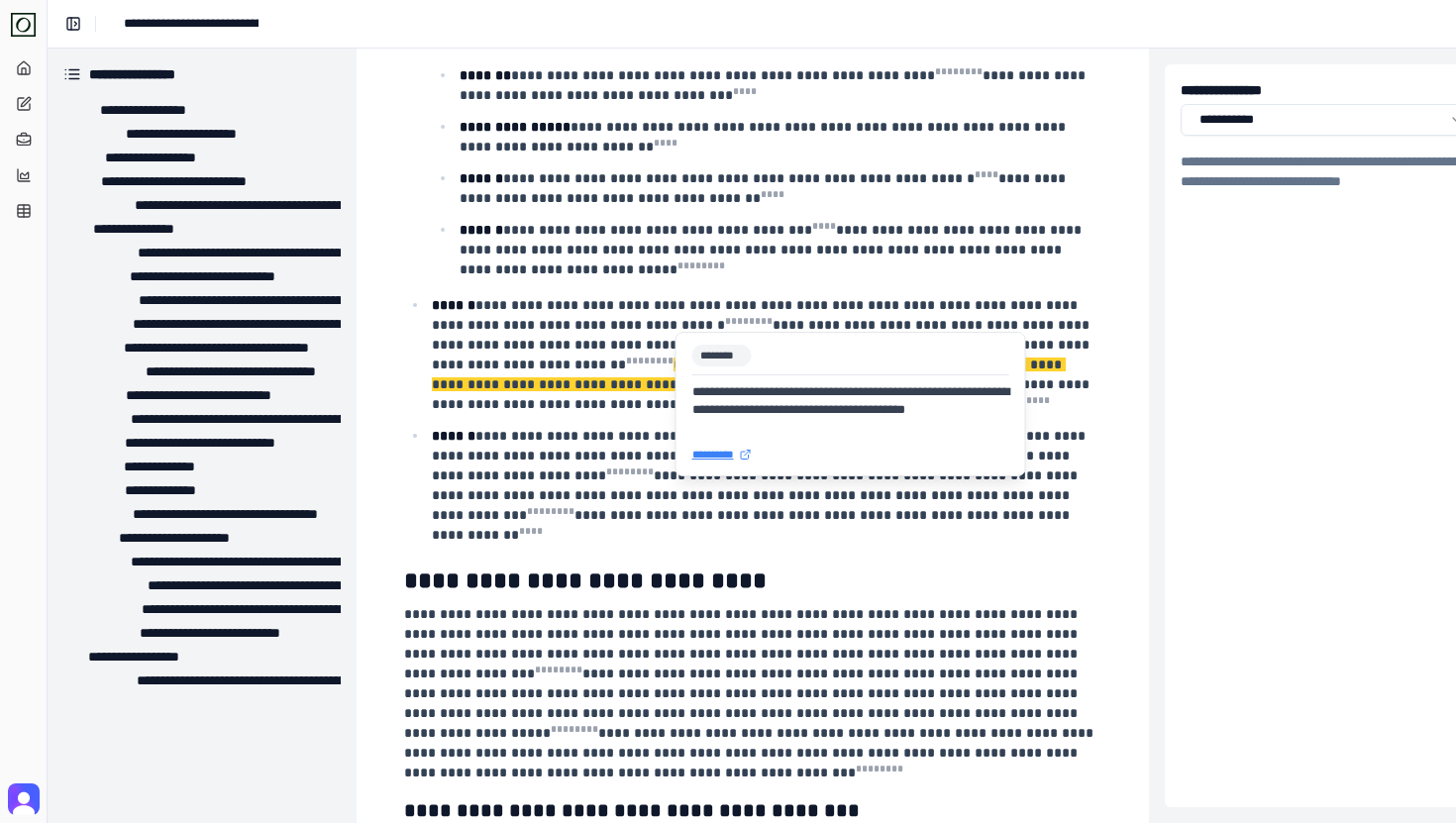 scroll, scrollTop: 2742, scrollLeft: 0, axis: vertical 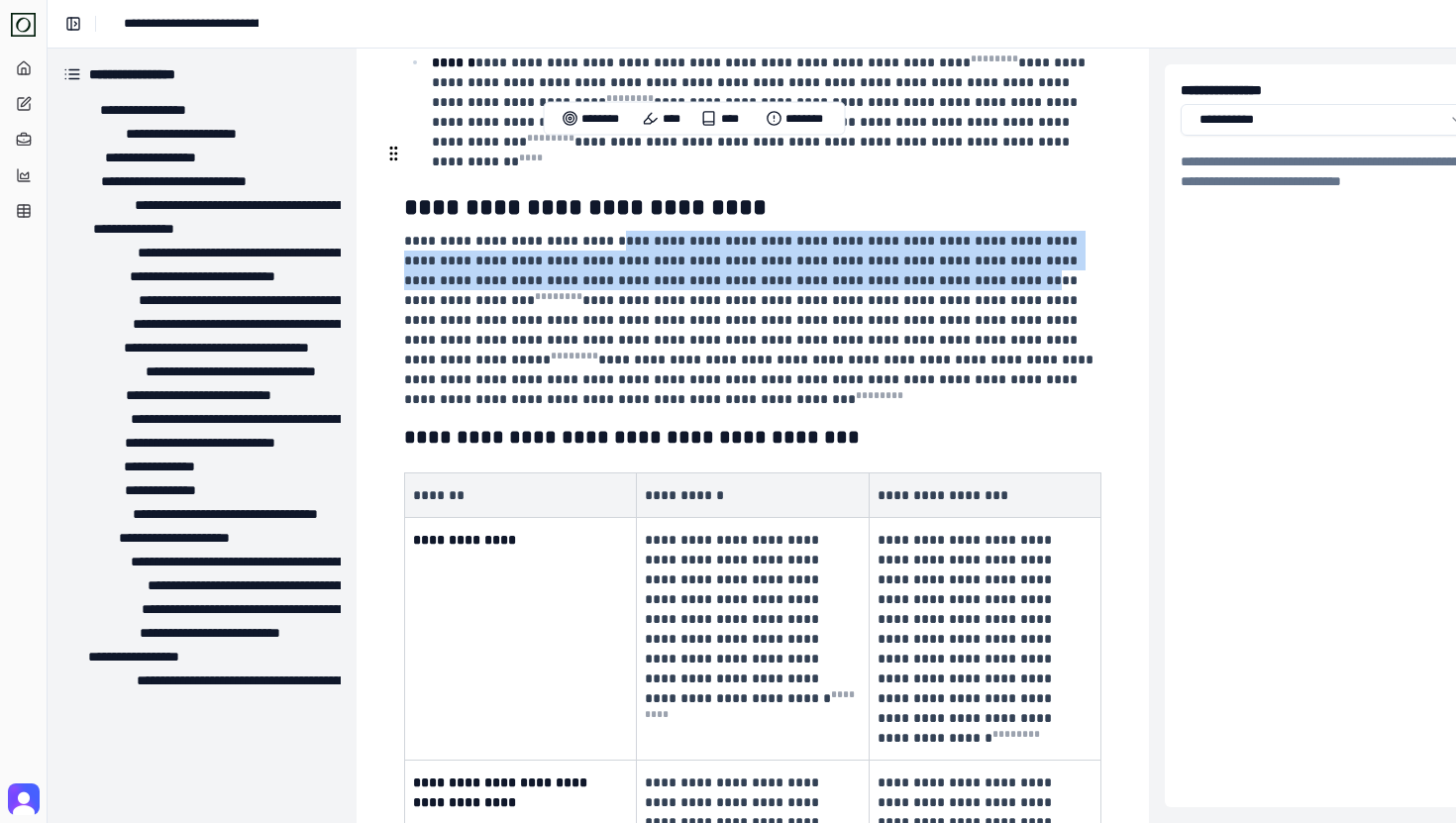drag, startPoint x: 601, startPoint y: 156, endPoint x: 890, endPoint y: 190, distance: 290.99313 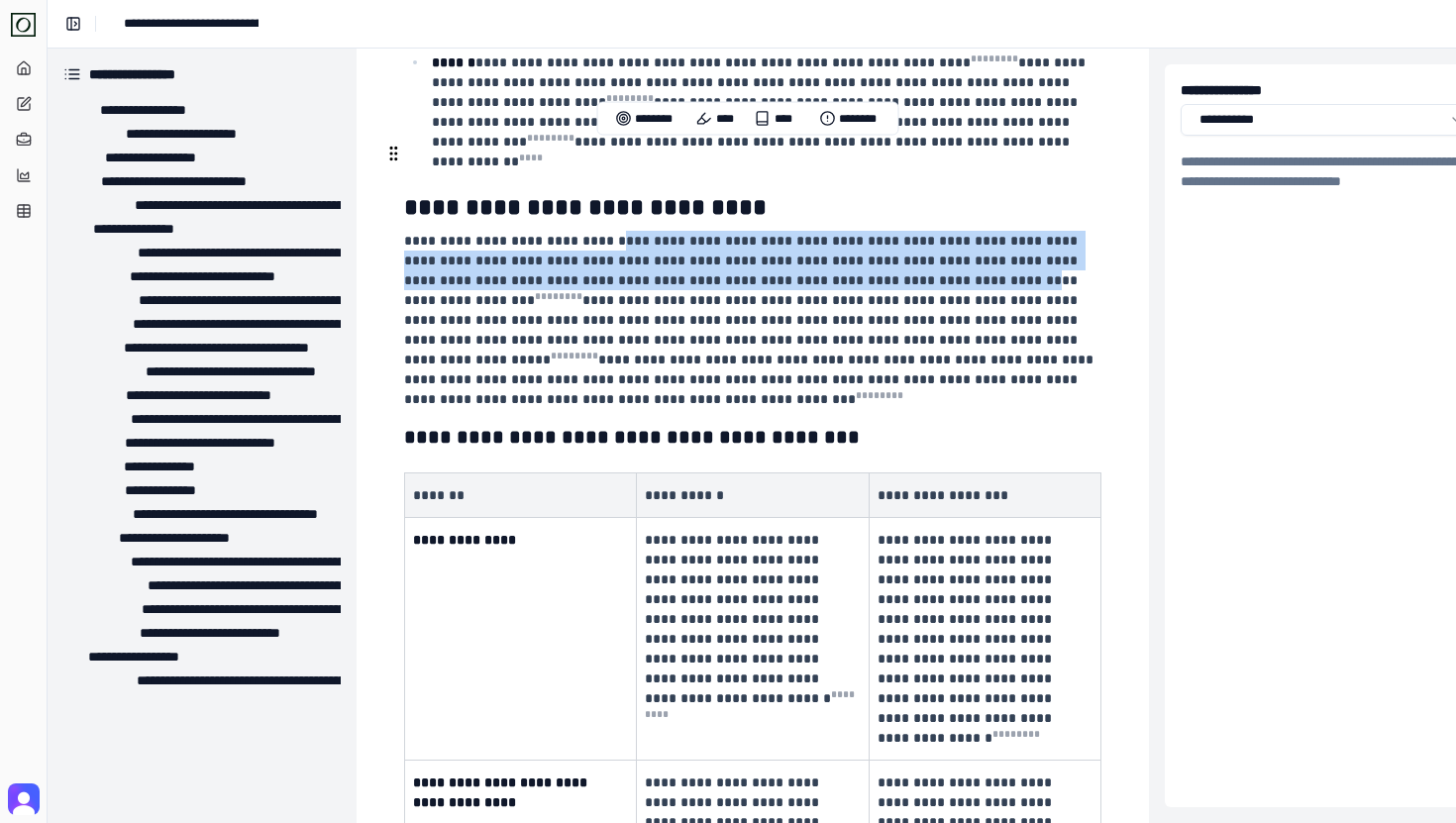 click on "**********" at bounding box center [743, 270] 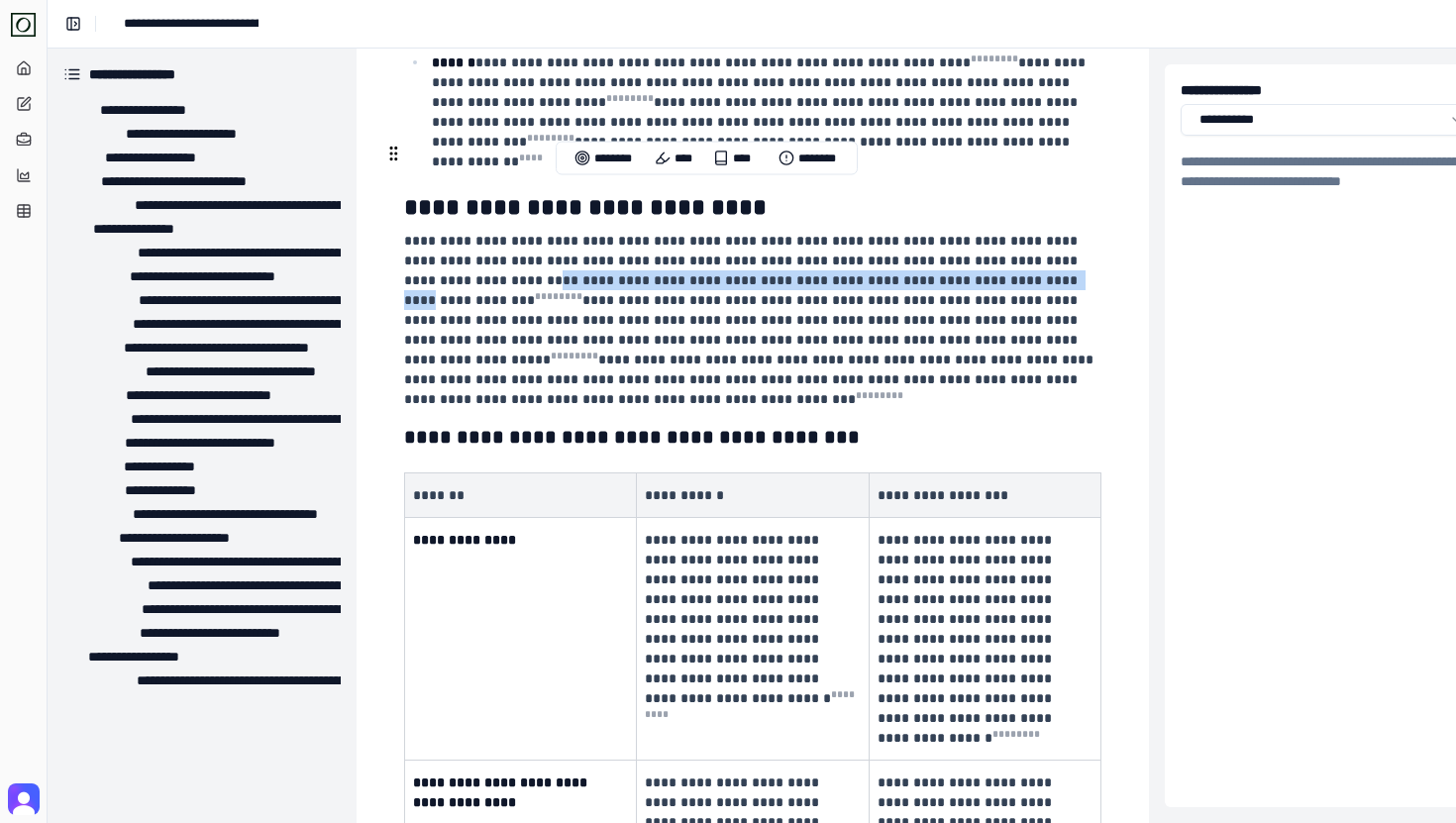 drag, startPoint x: 890, startPoint y: 190, endPoint x: 468, endPoint y: 193, distance: 422.01066 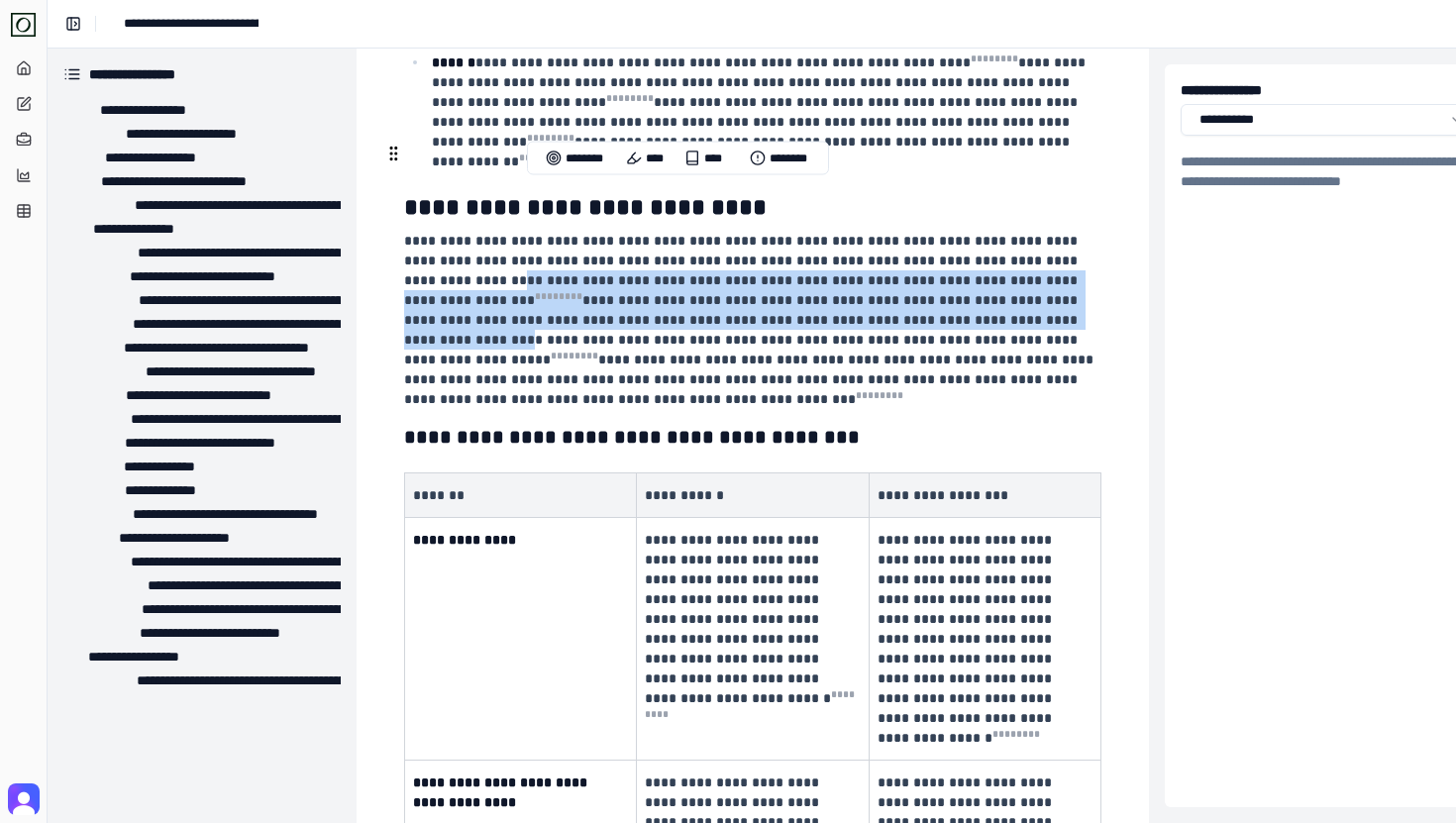 drag, startPoint x: 428, startPoint y: 192, endPoint x: 925, endPoint y: 228, distance: 498.30212 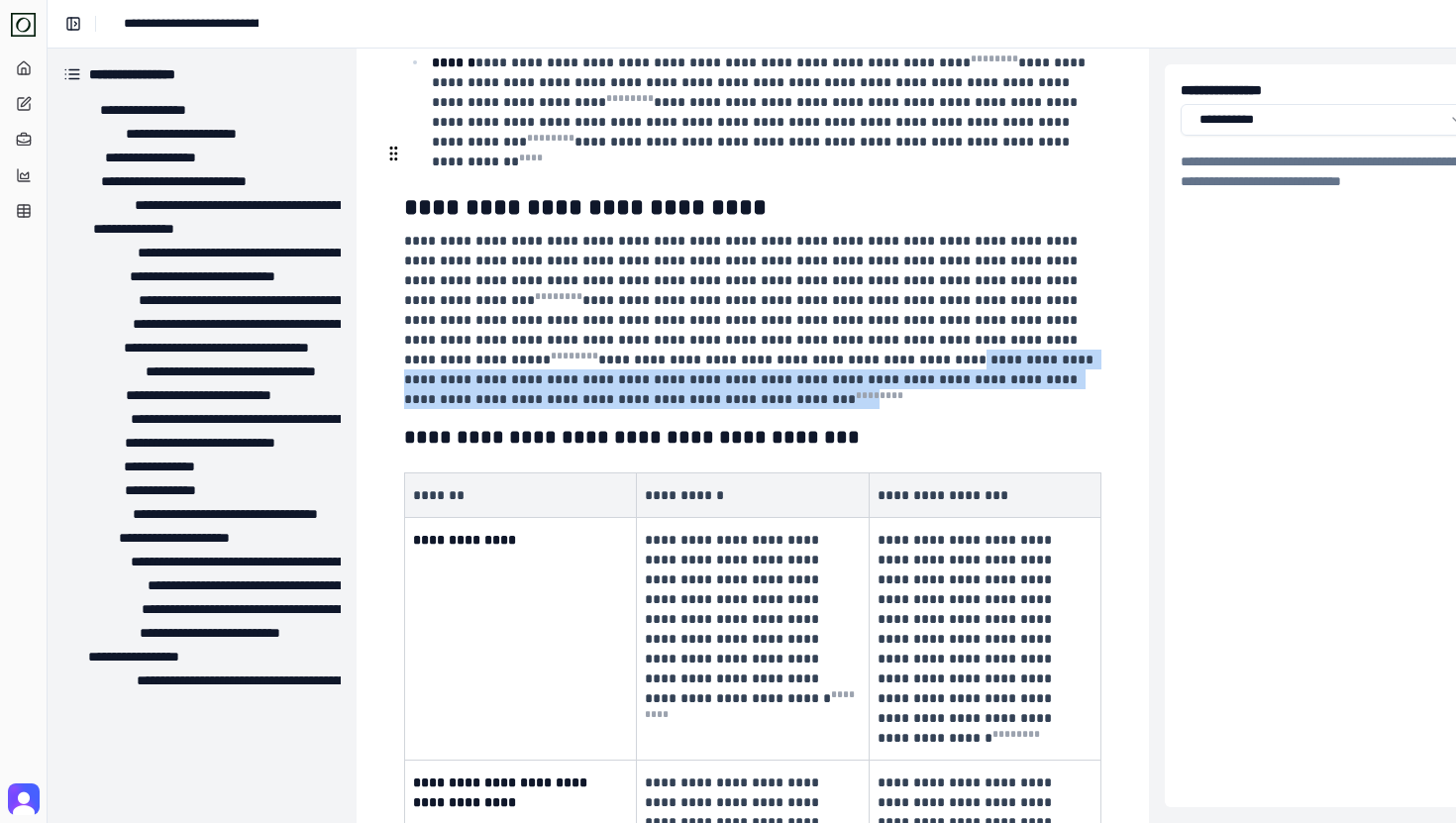 drag, startPoint x: 862, startPoint y: 304, endPoint x: 676, endPoint y: 257, distance: 191.84629 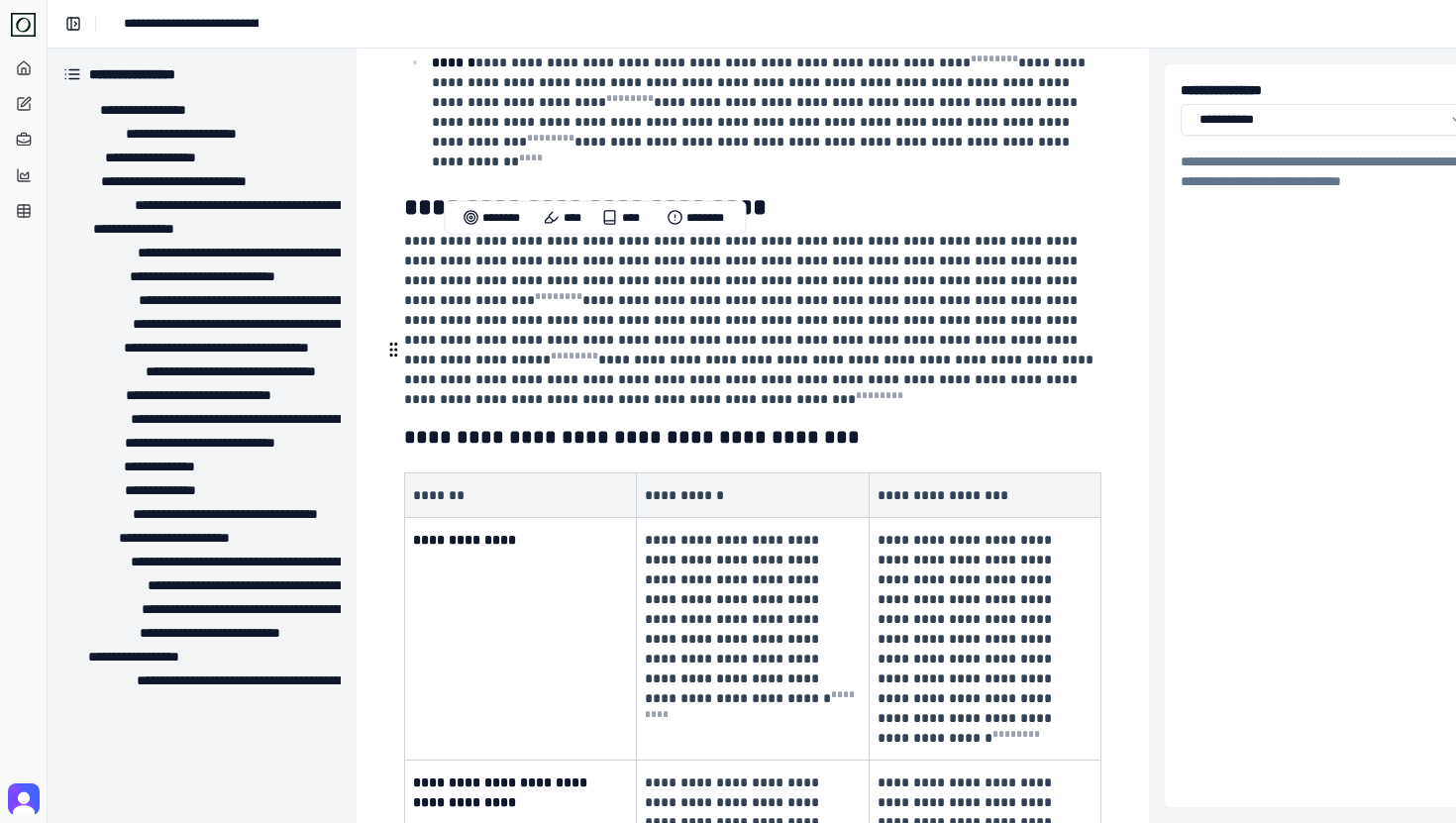 click on "**********" at bounding box center (753, 437) 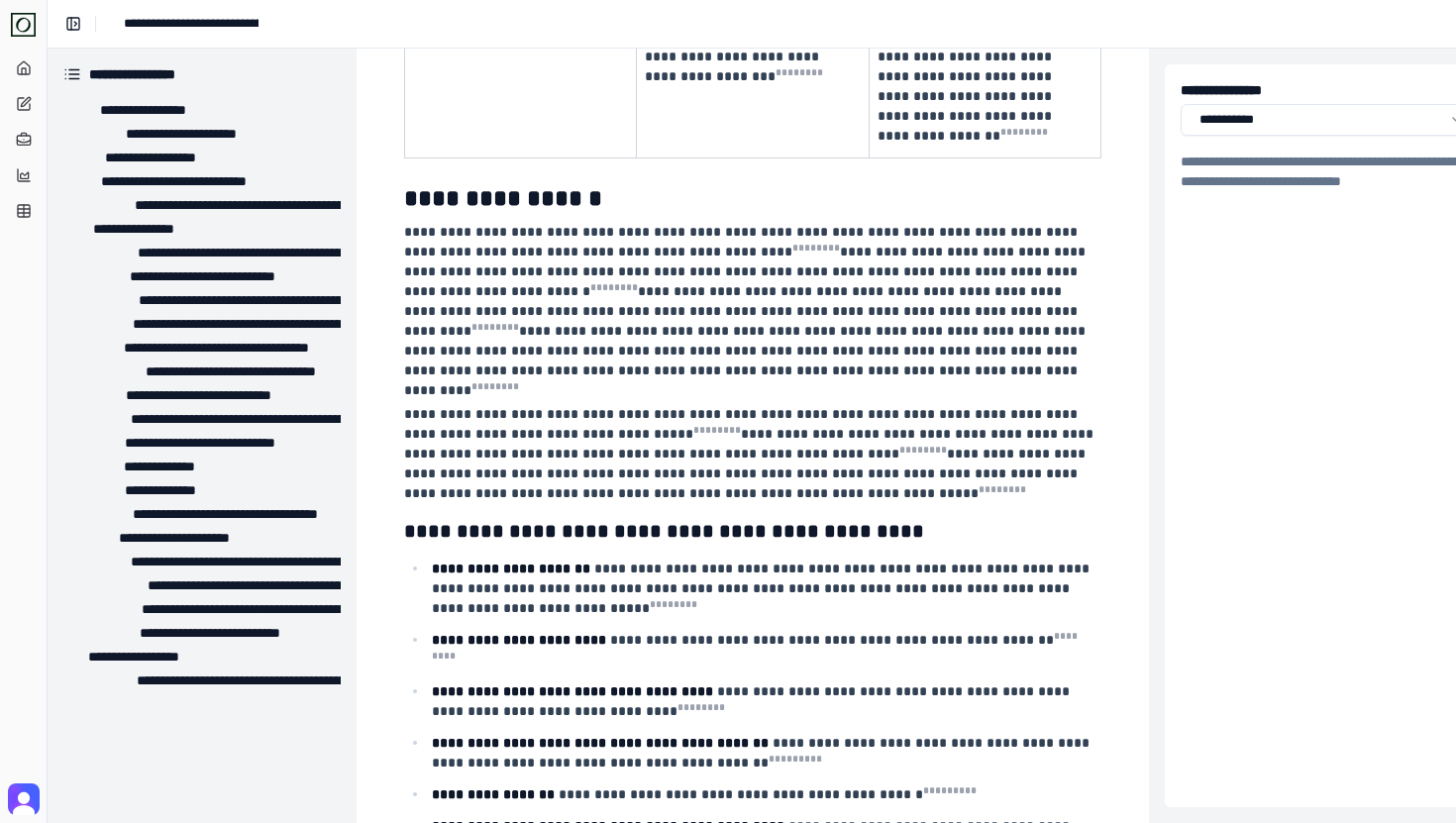 scroll, scrollTop: 4123, scrollLeft: 0, axis: vertical 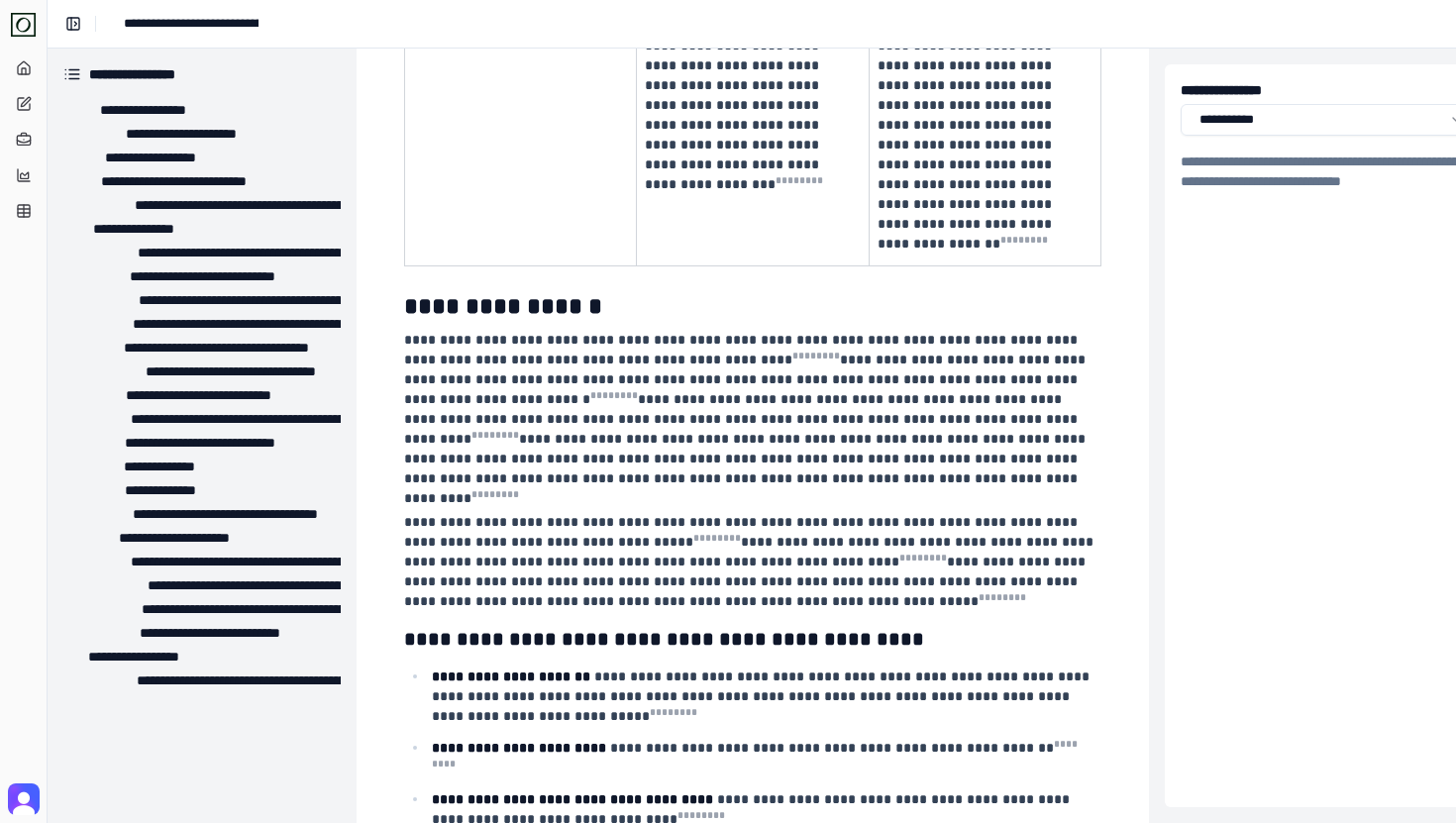 click on "**********" at bounding box center (753, 306) 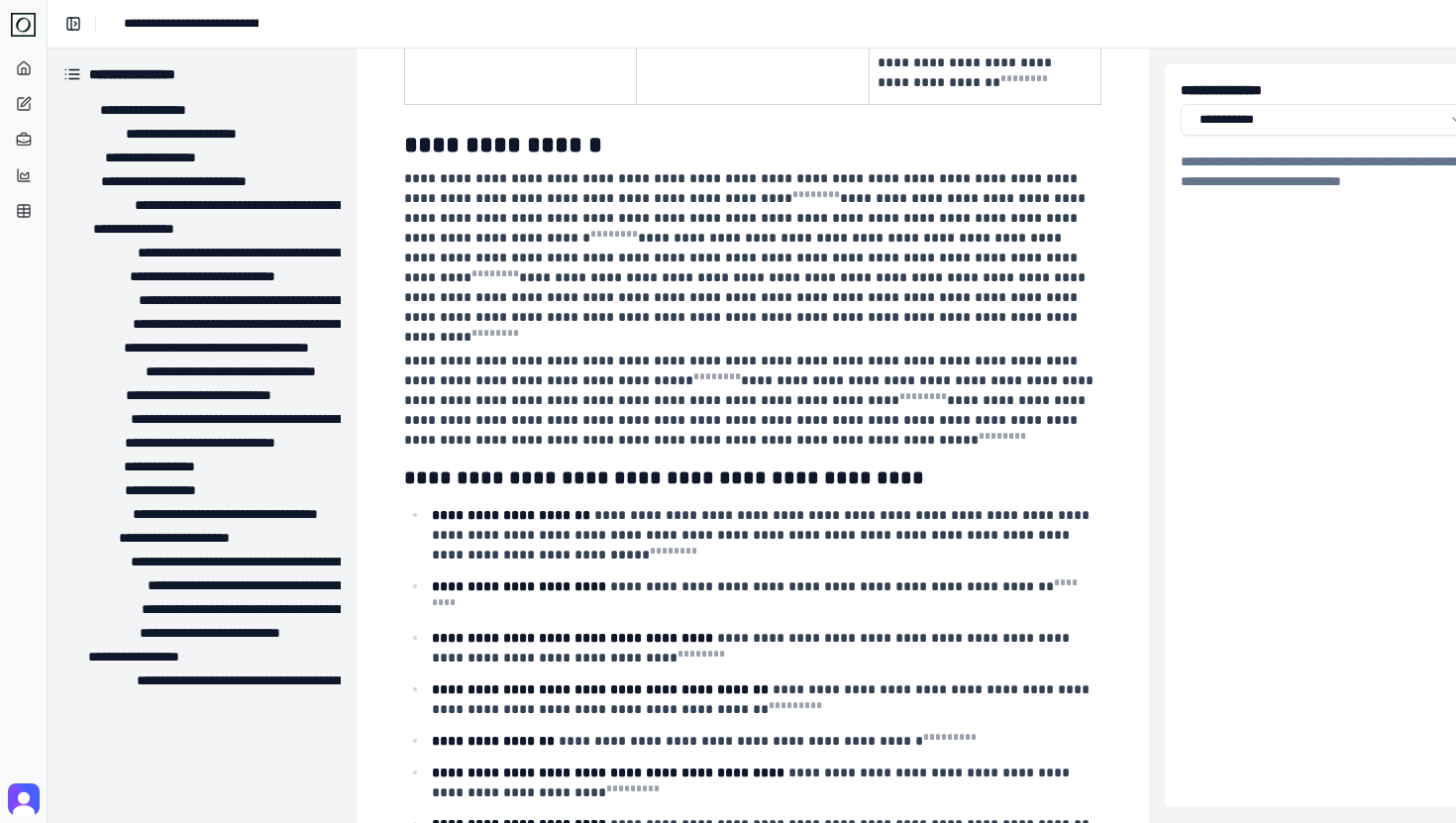 scroll, scrollTop: 4335, scrollLeft: 0, axis: vertical 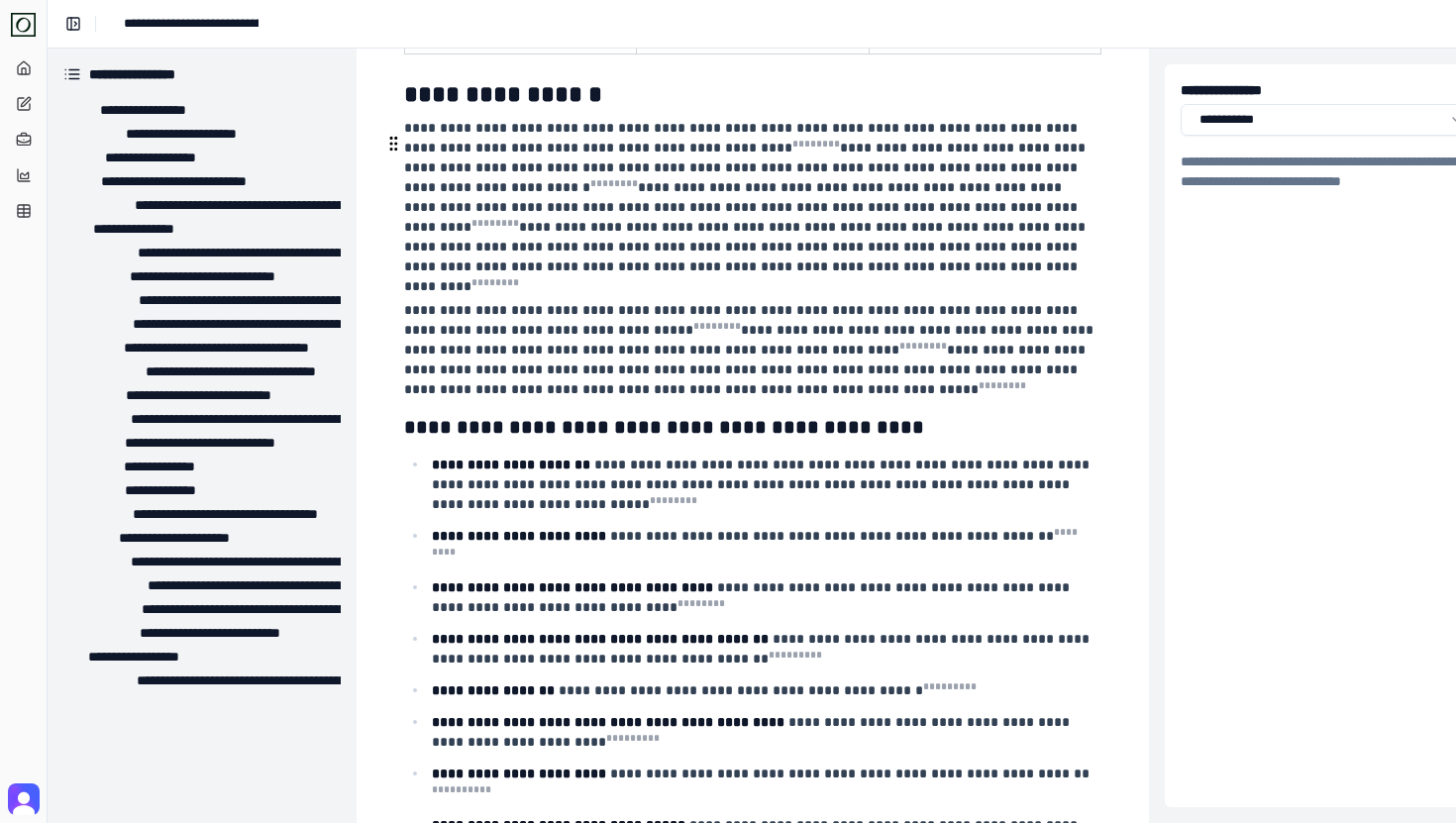 click on "**********" at bounding box center (751, 350) 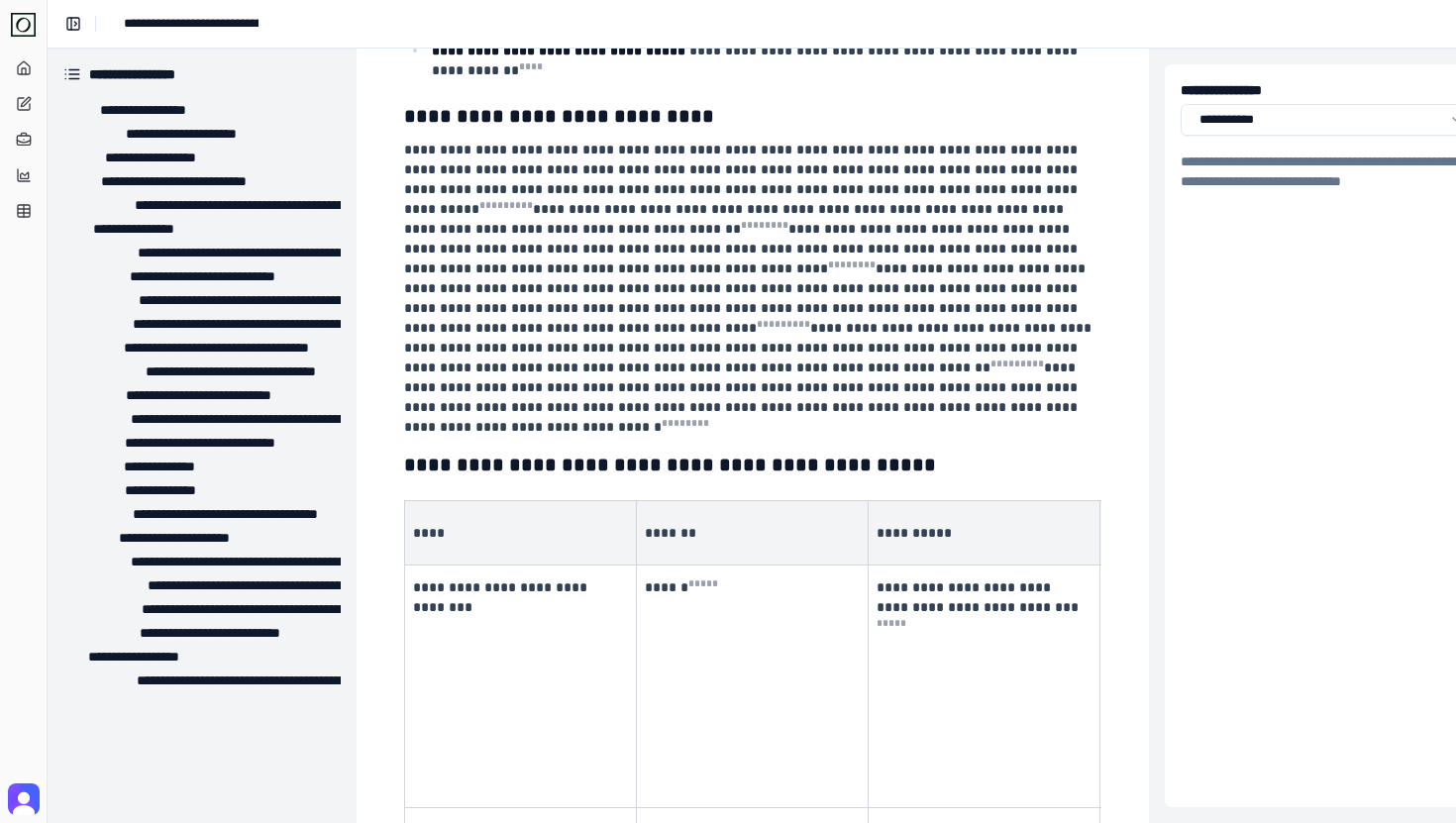 scroll, scrollTop: 5298, scrollLeft: 0, axis: vertical 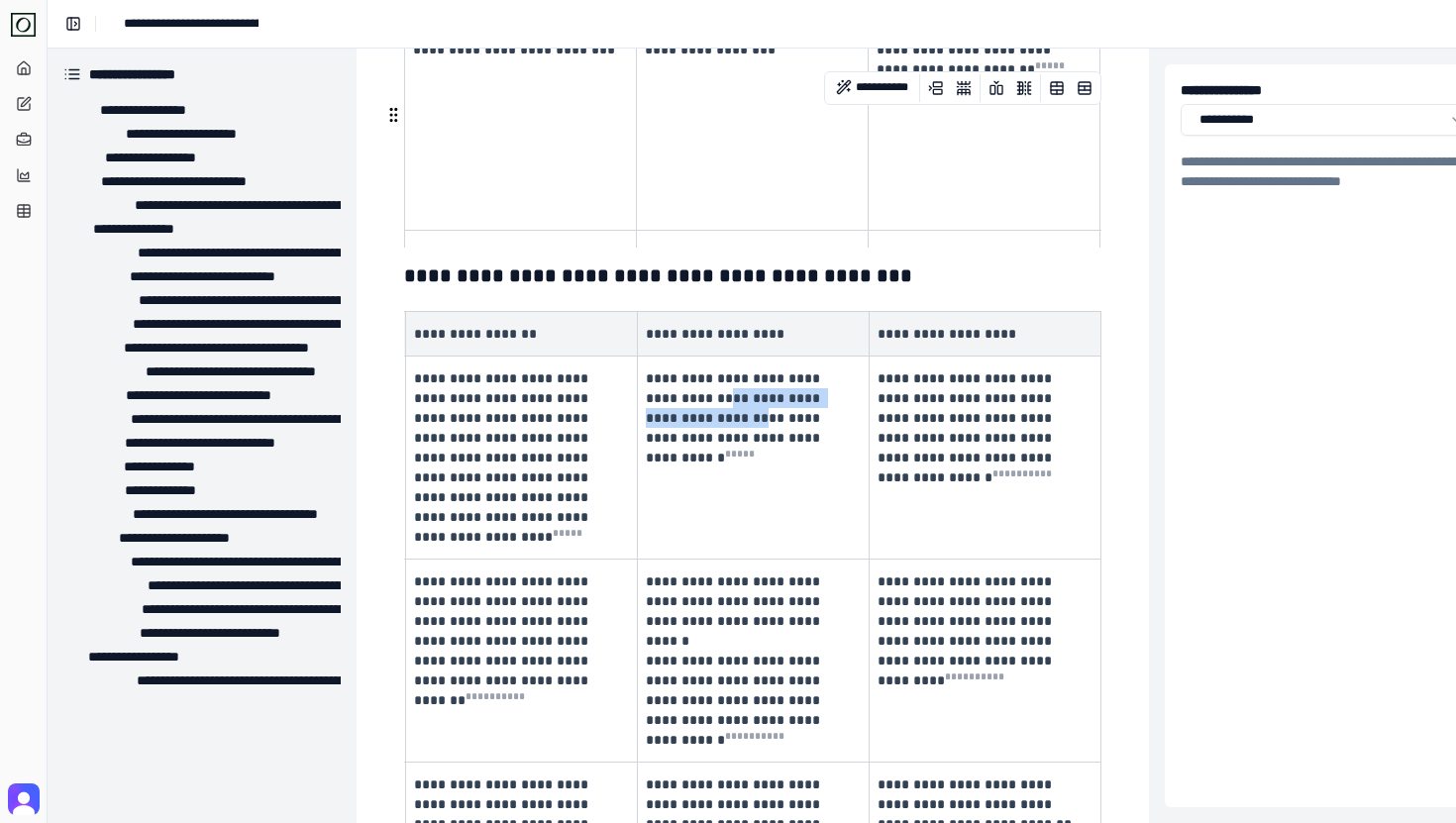 drag, startPoint x: 695, startPoint y: 192, endPoint x: 746, endPoint y: 235, distance: 66.70832 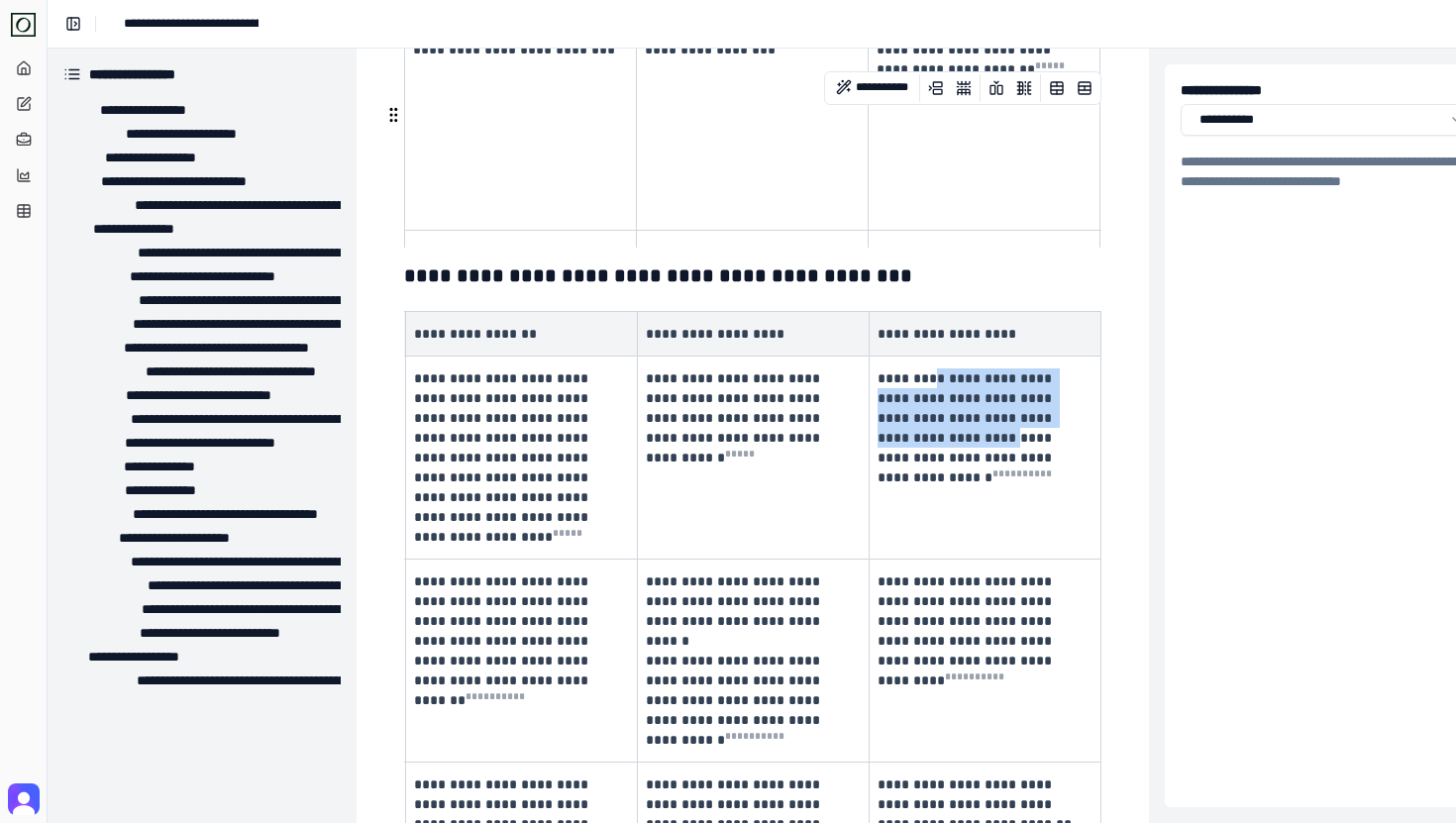 drag, startPoint x: 939, startPoint y: 177, endPoint x: 1002, endPoint y: 232, distance: 83.63014 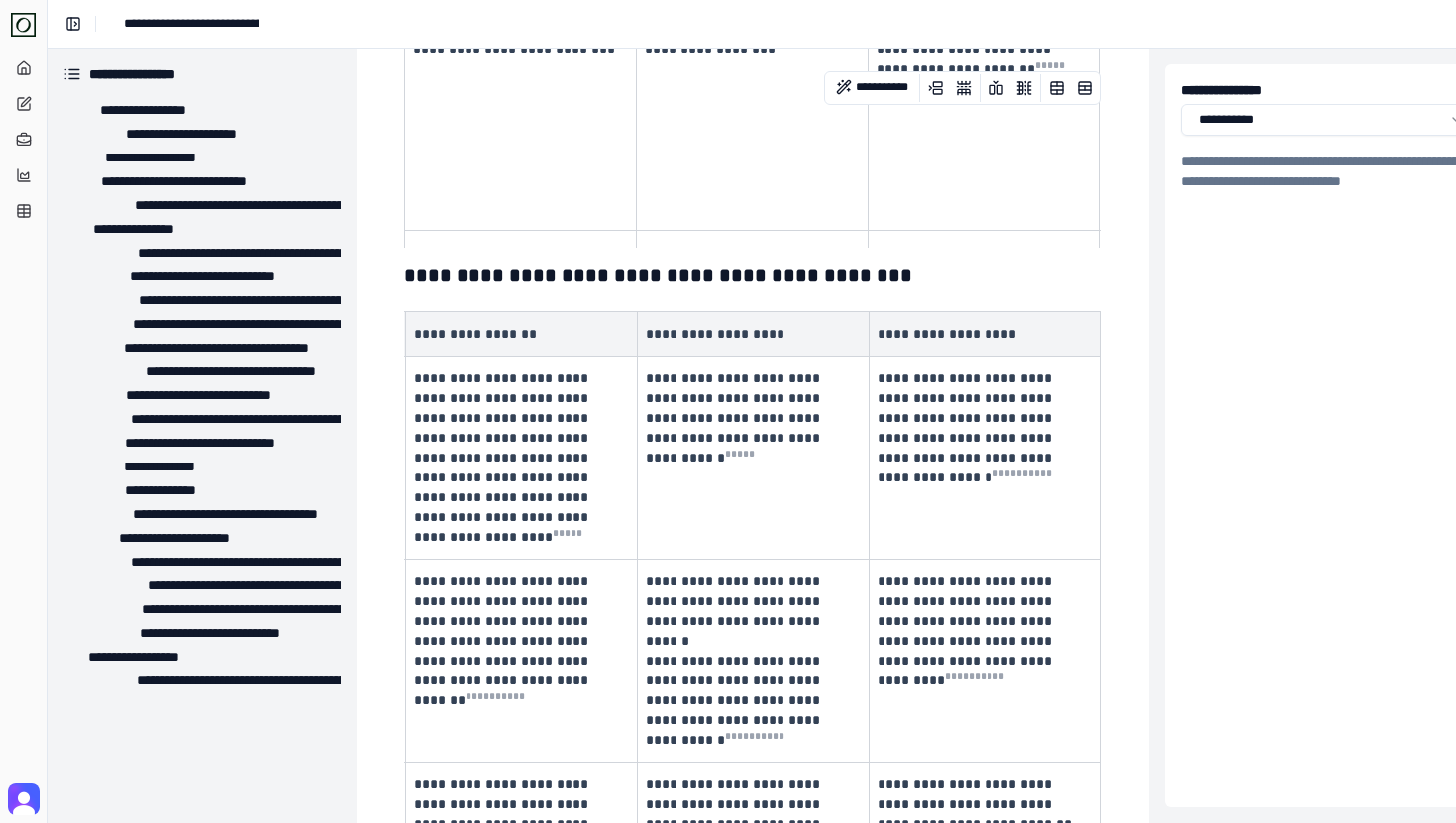 click on "**********" at bounding box center [967, 428] 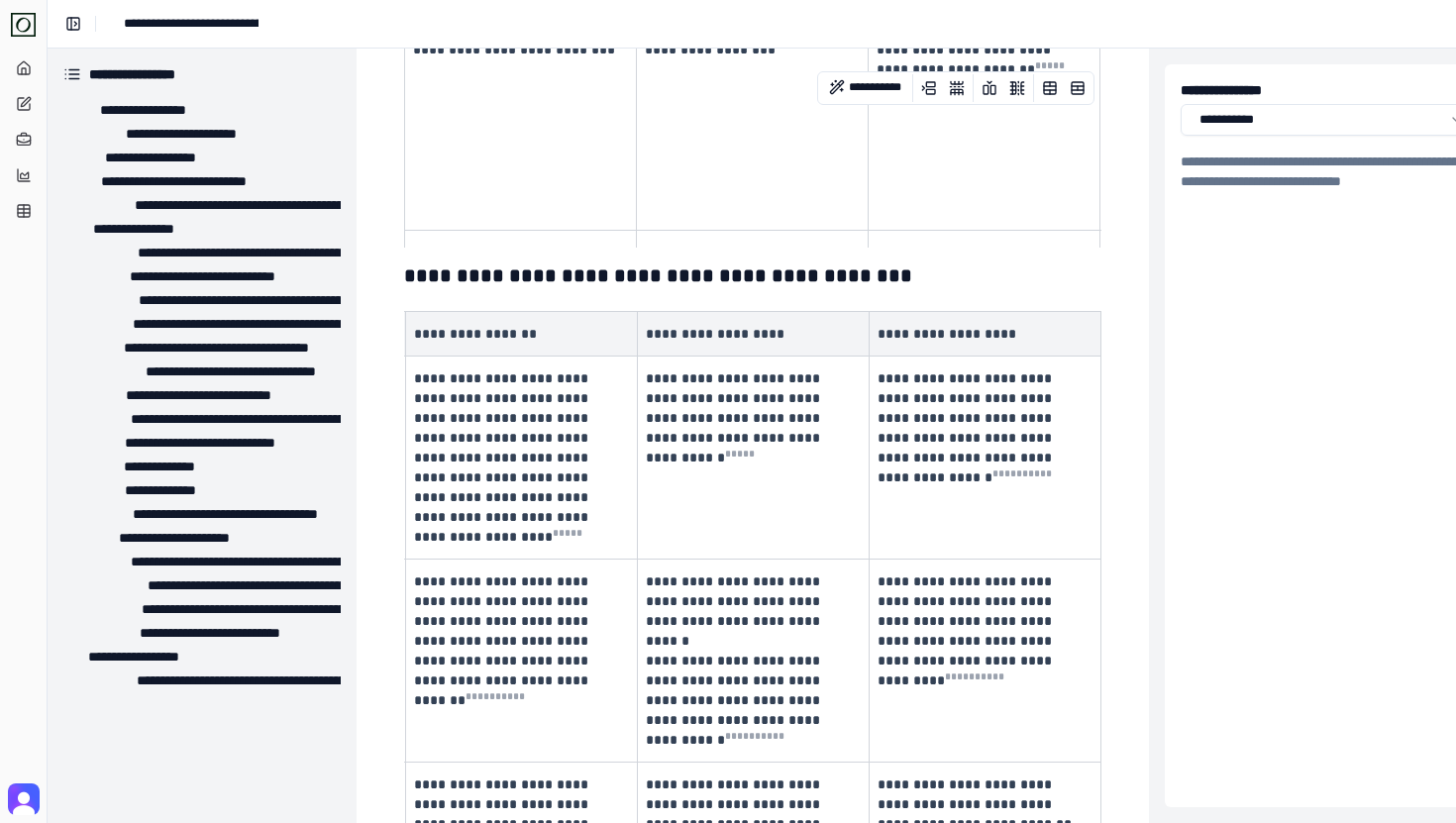 scroll, scrollTop: 7598, scrollLeft: 53, axis: both 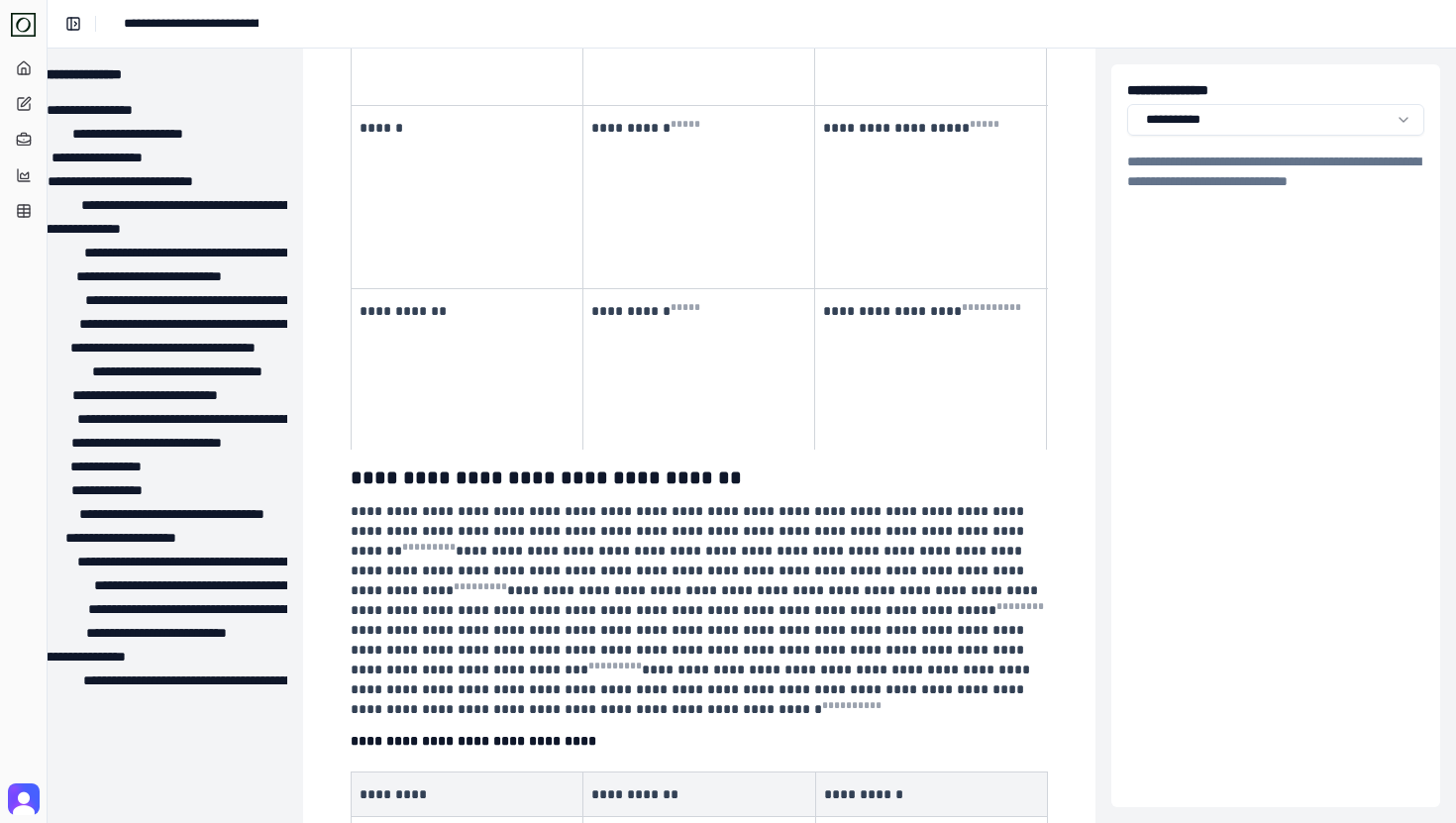 click on "**********" at bounding box center (689, 650) 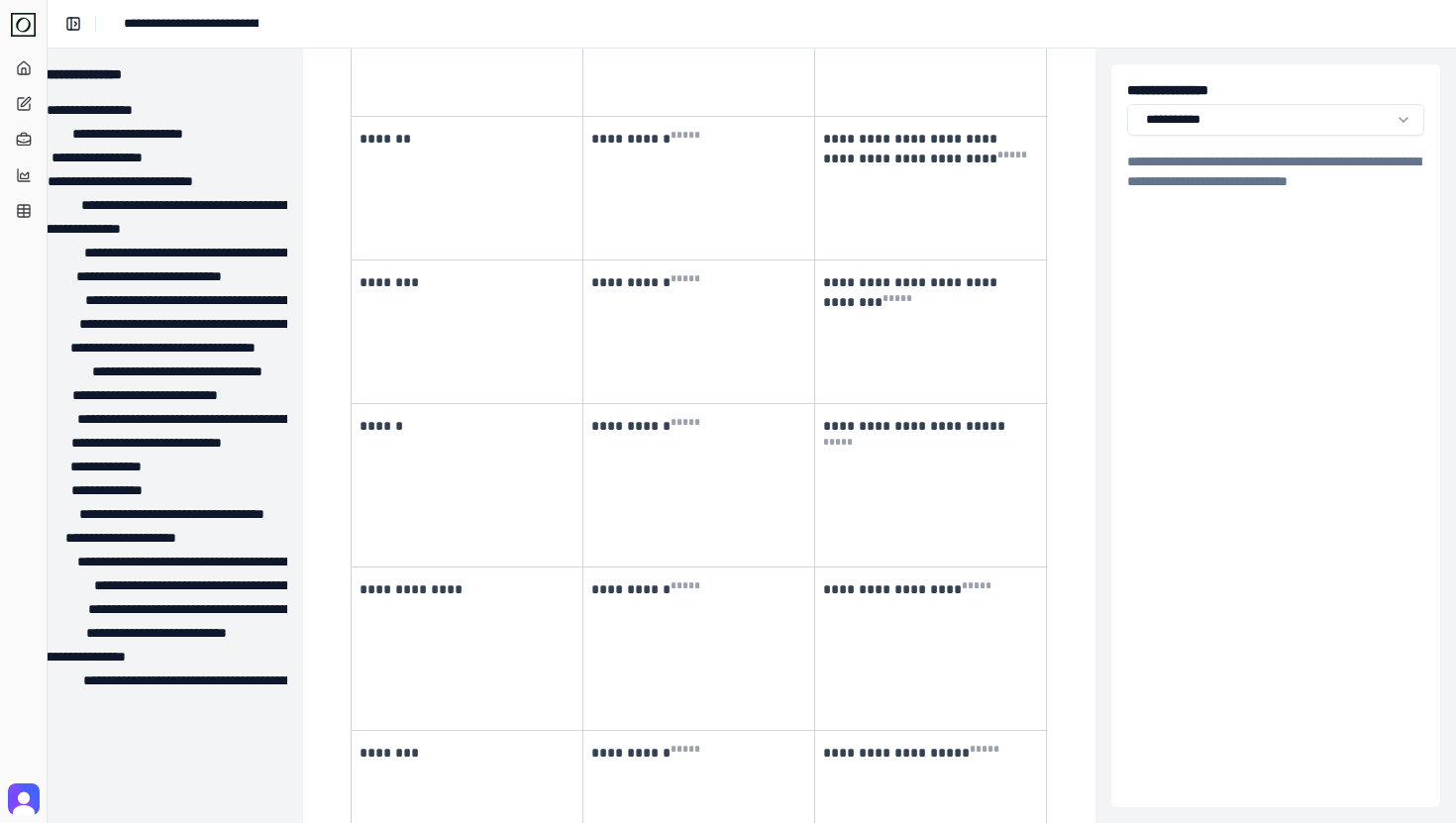 scroll, scrollTop: 8553, scrollLeft: 53, axis: both 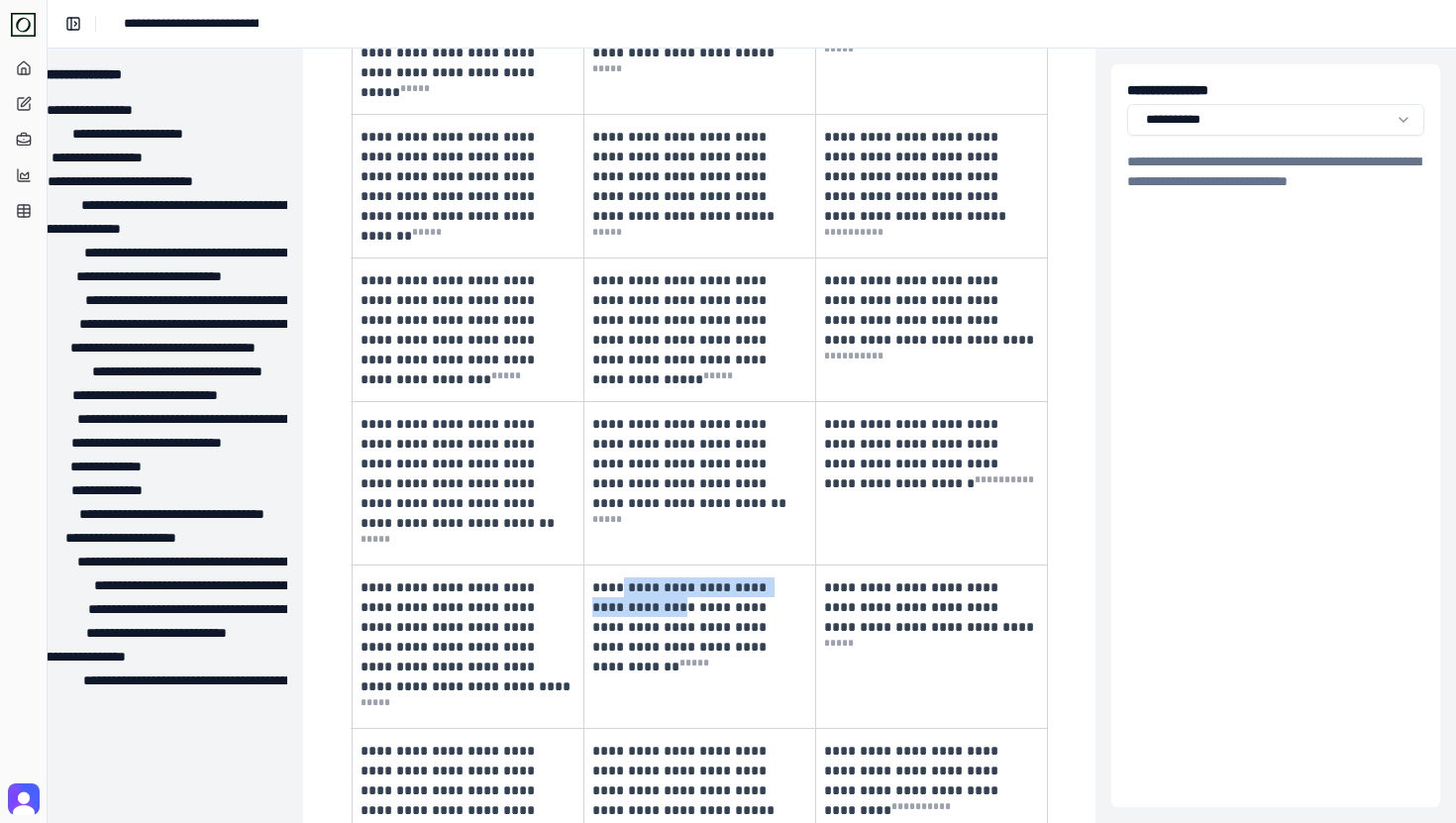 drag, startPoint x: 627, startPoint y: 297, endPoint x: 647, endPoint y: 318, distance: 29 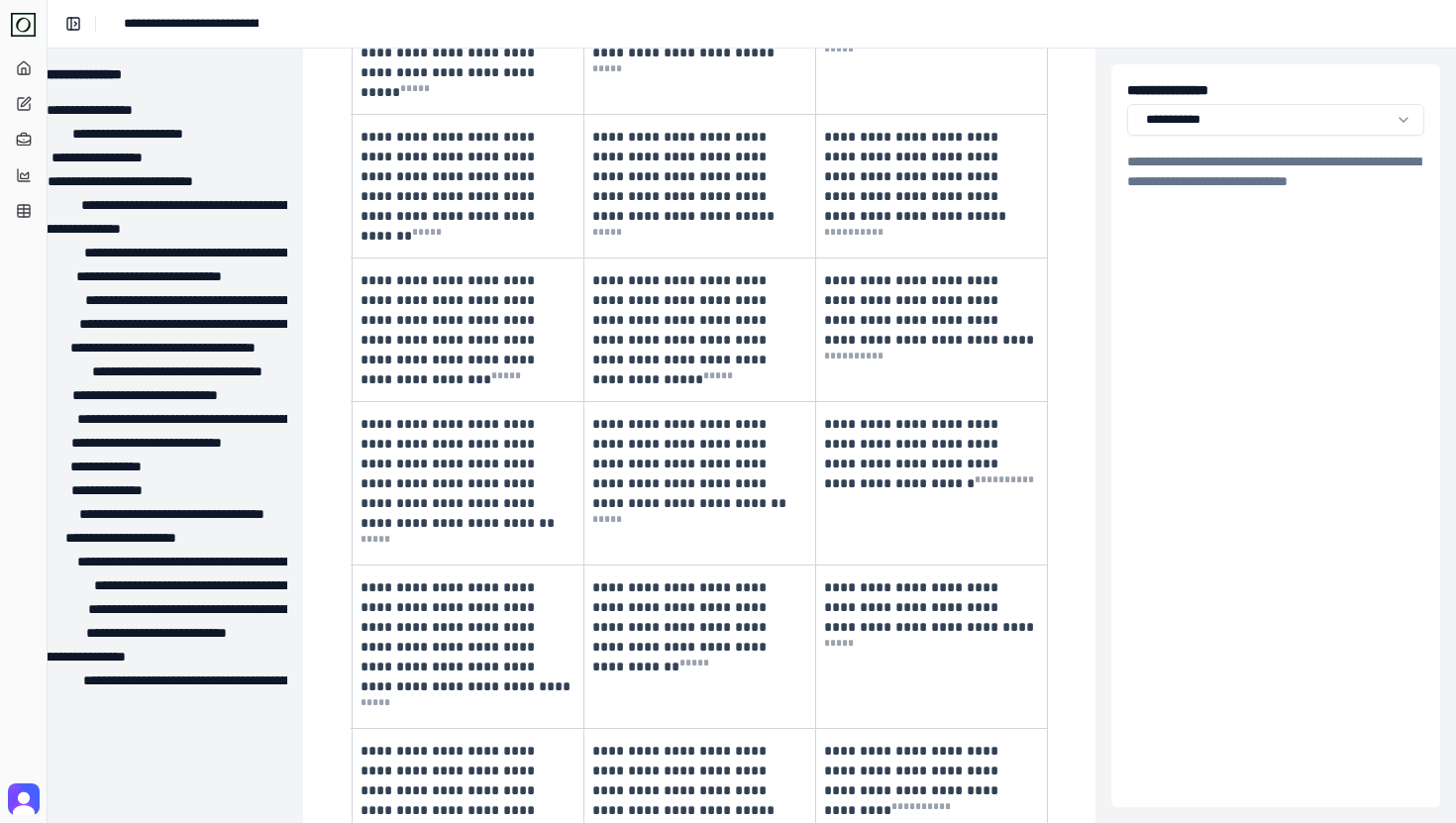 click on "**********" at bounding box center [681, 627] 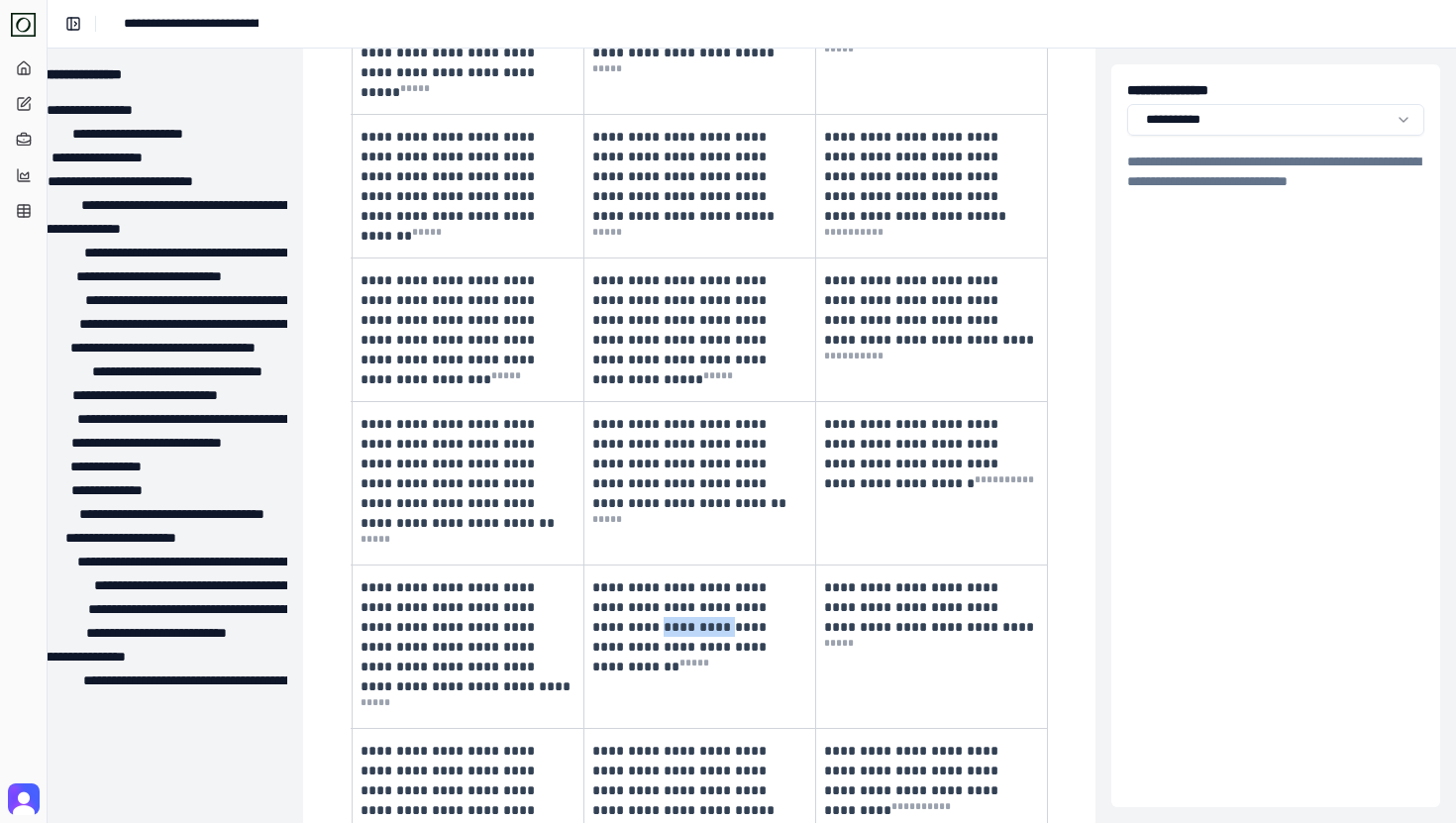 click on "**********" at bounding box center (681, 627) 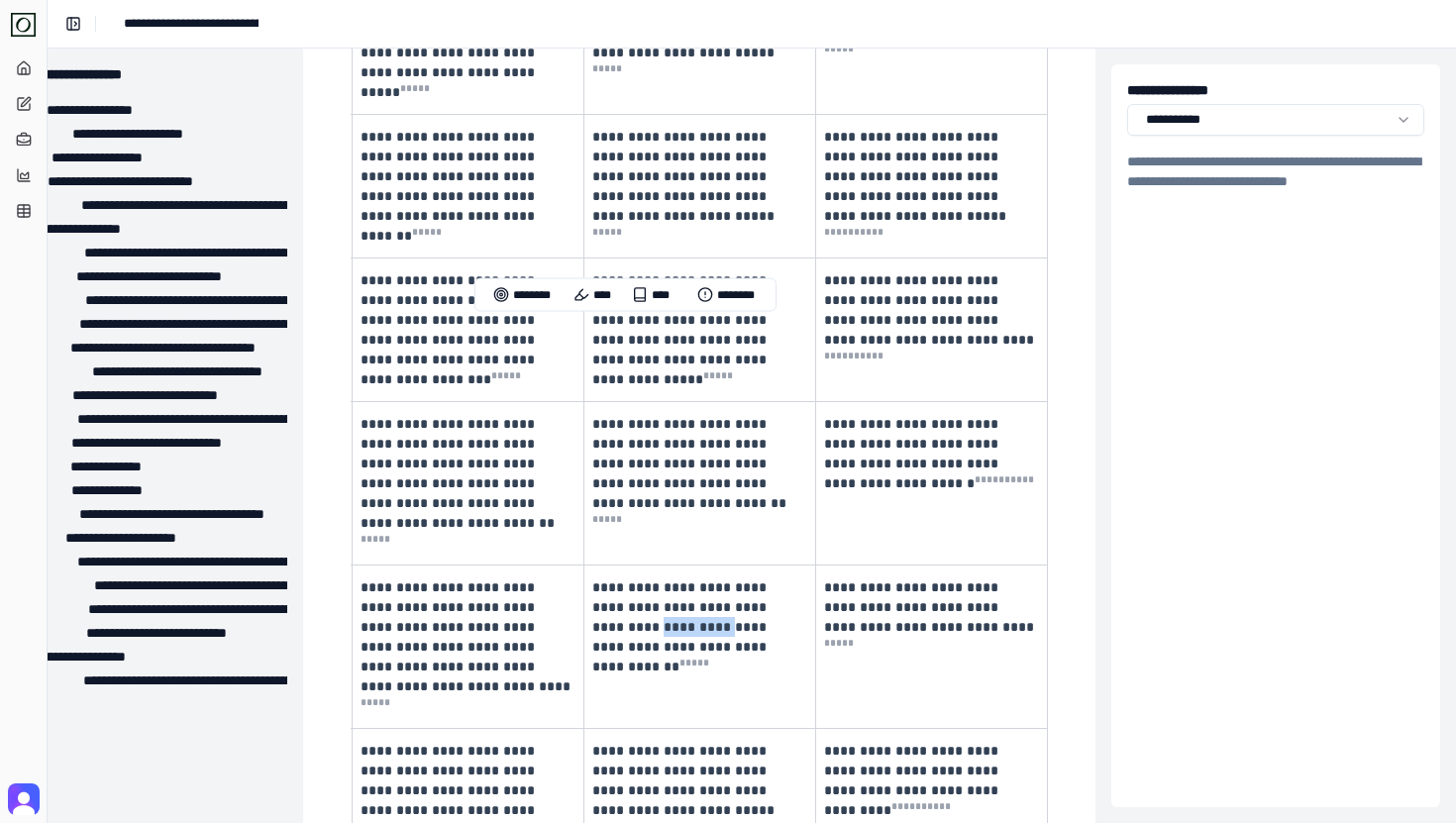 copy on "**********" 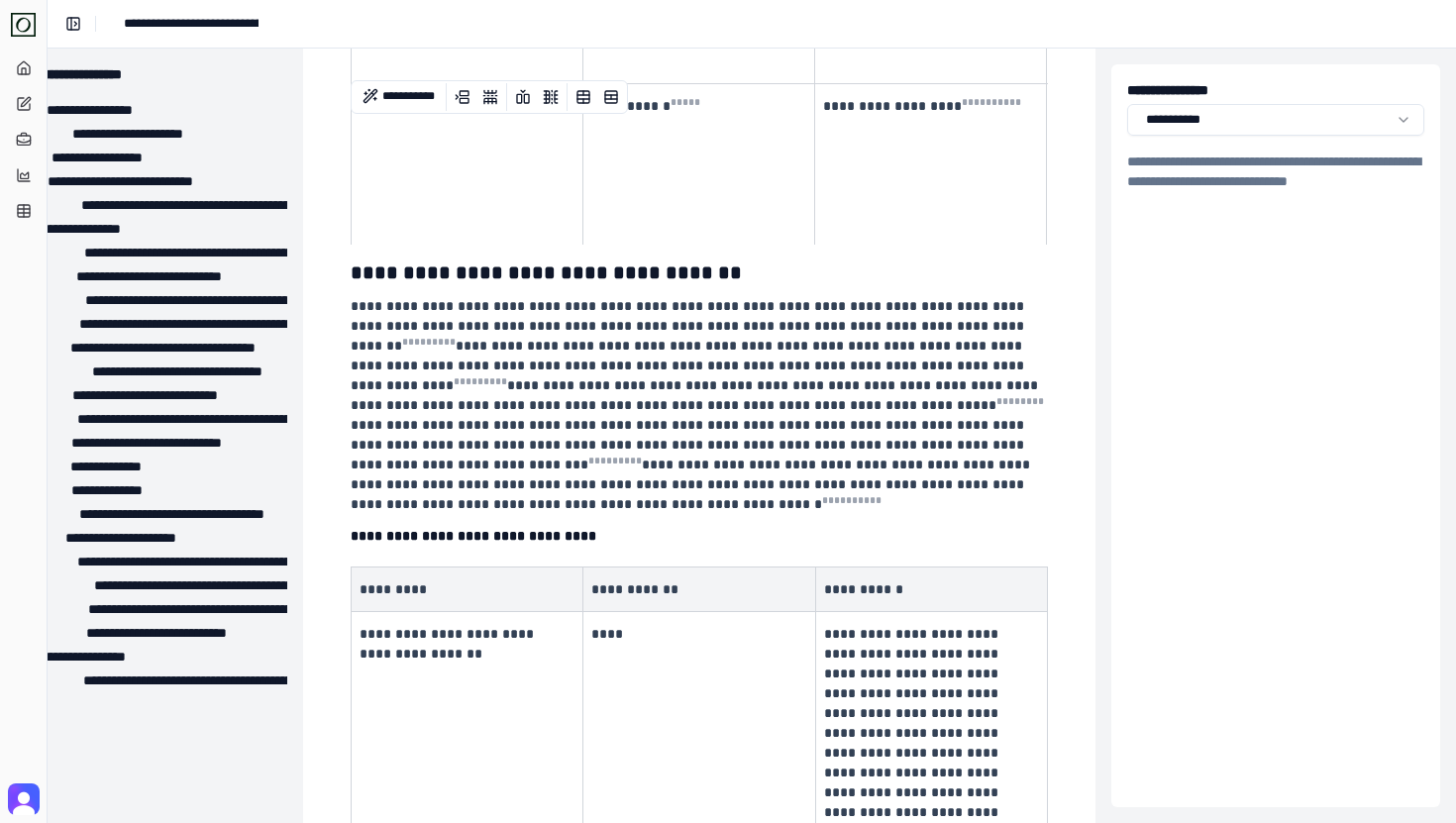 scroll, scrollTop: 9526, scrollLeft: 53, axis: both 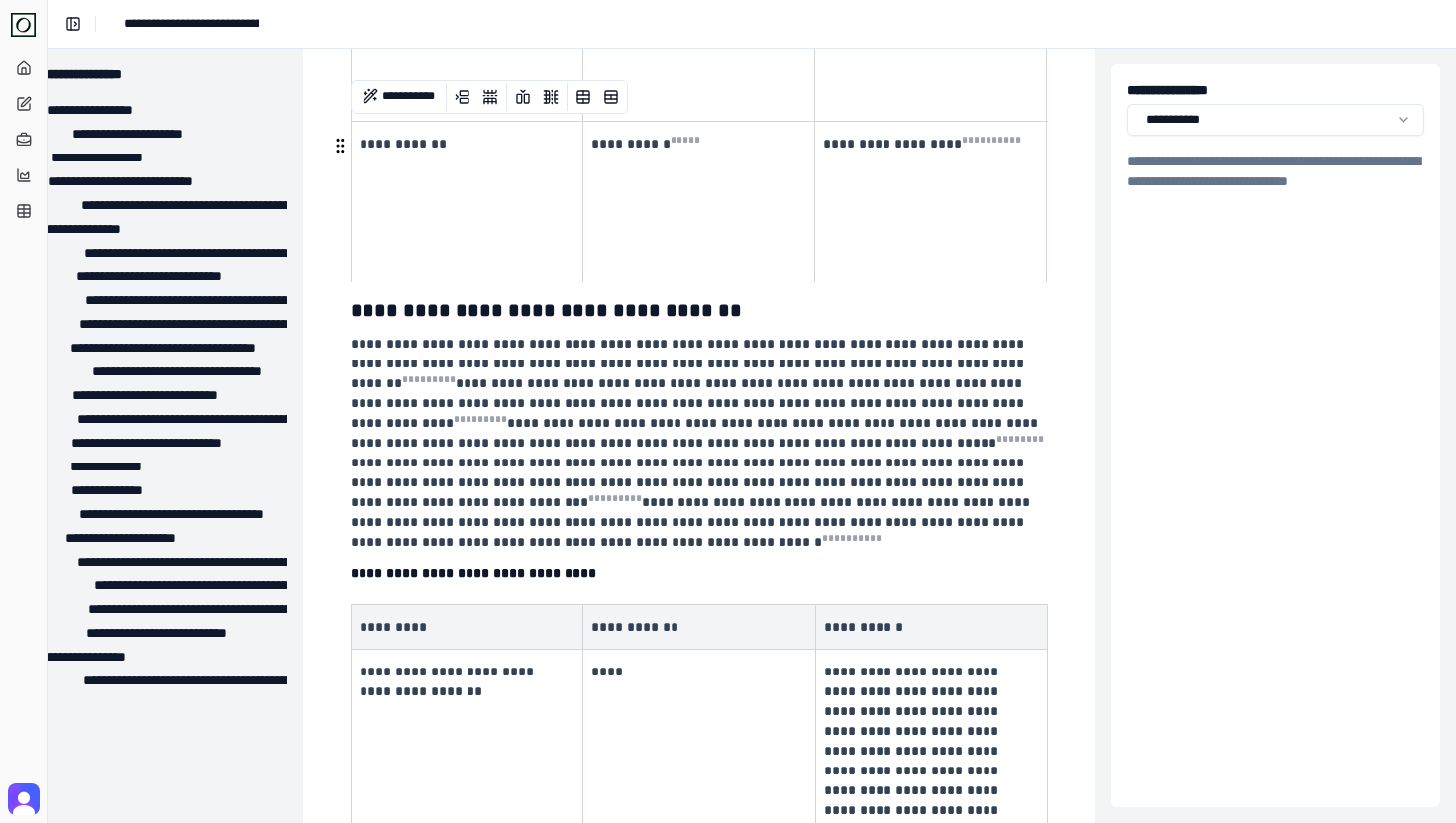 click on "**********" at bounding box center [689, 363] 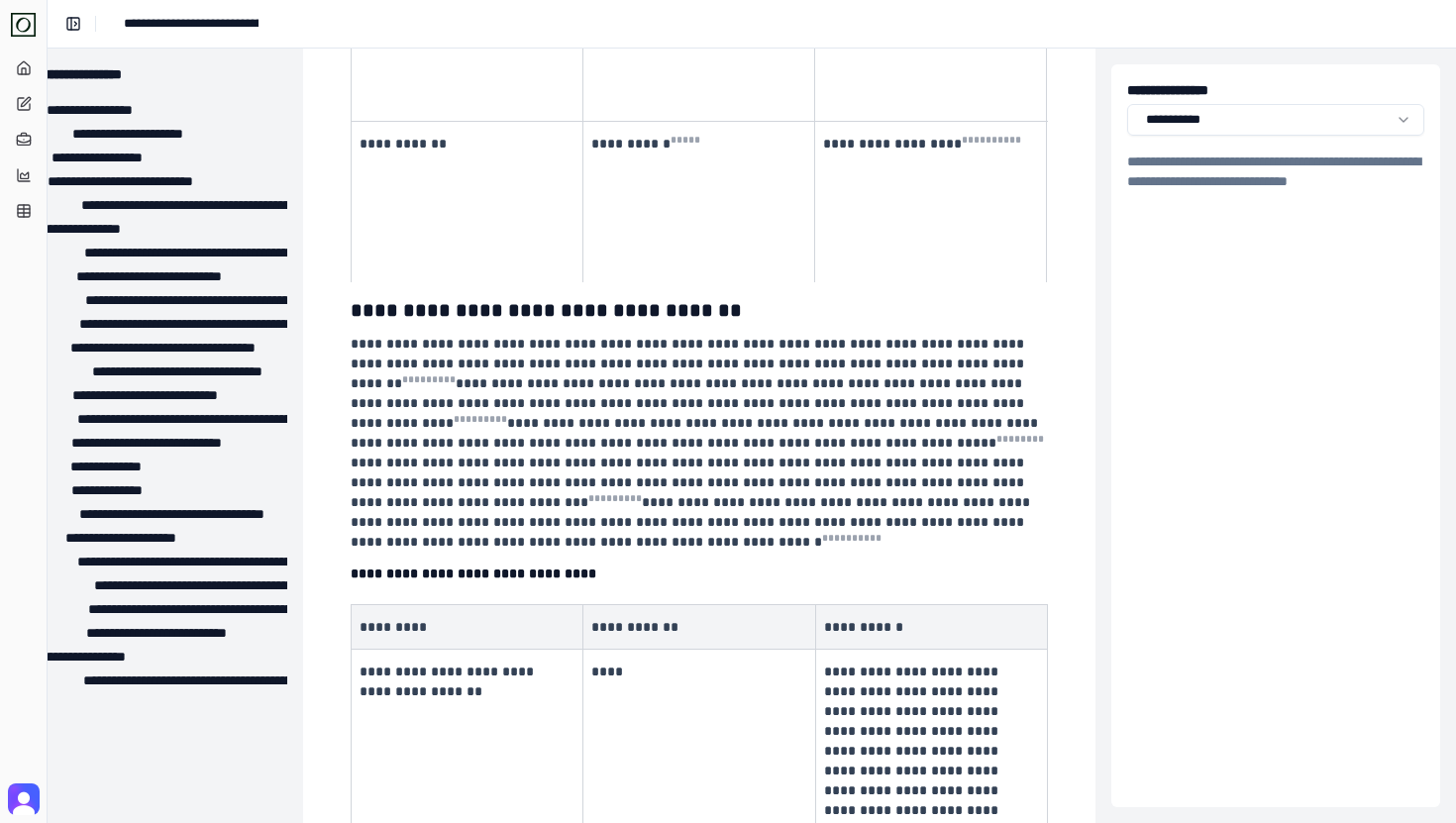 click on "**********" at bounding box center [697, 443] 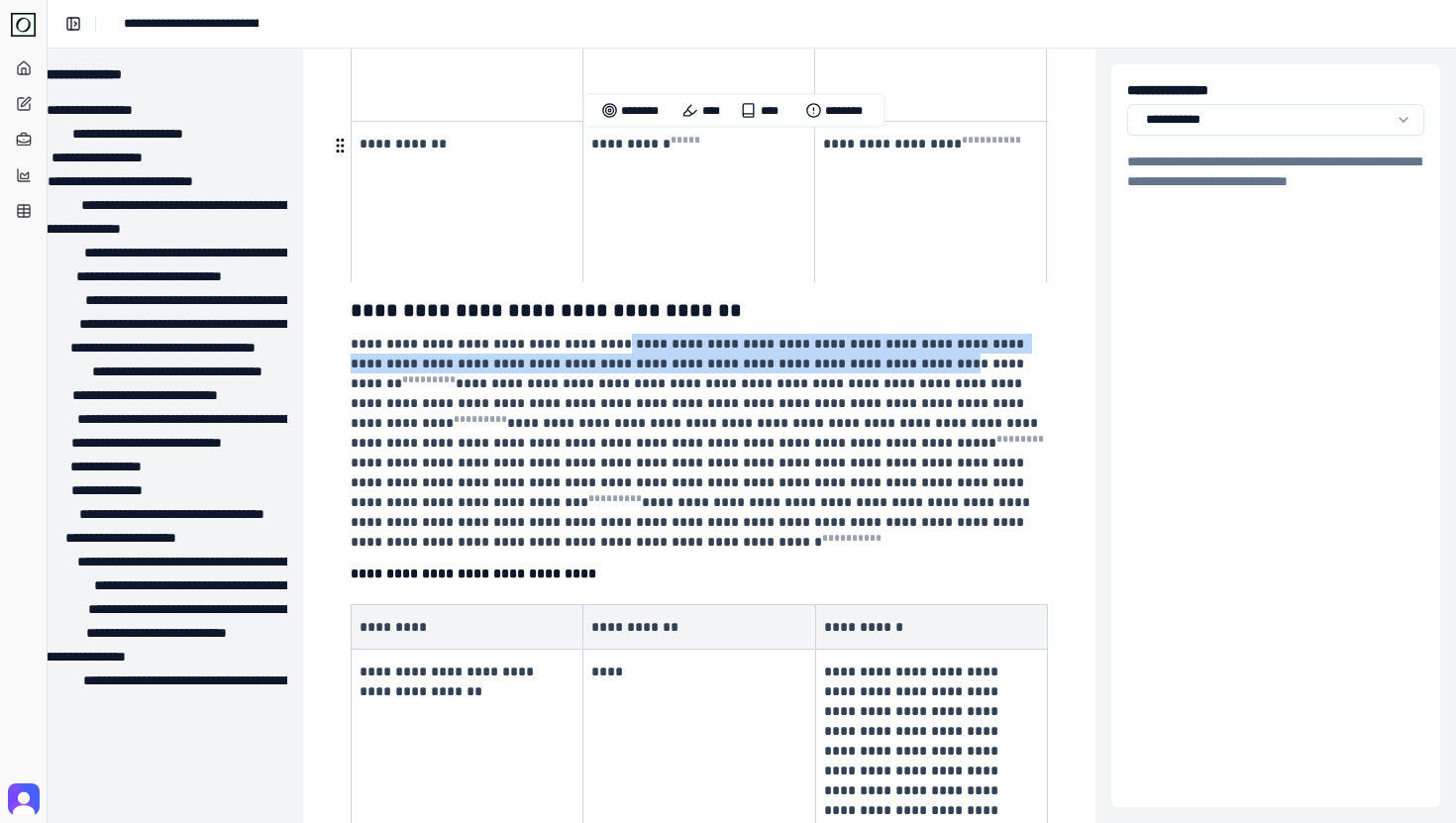 drag, startPoint x: 602, startPoint y: 152, endPoint x: 848, endPoint y: 163, distance: 246.24581 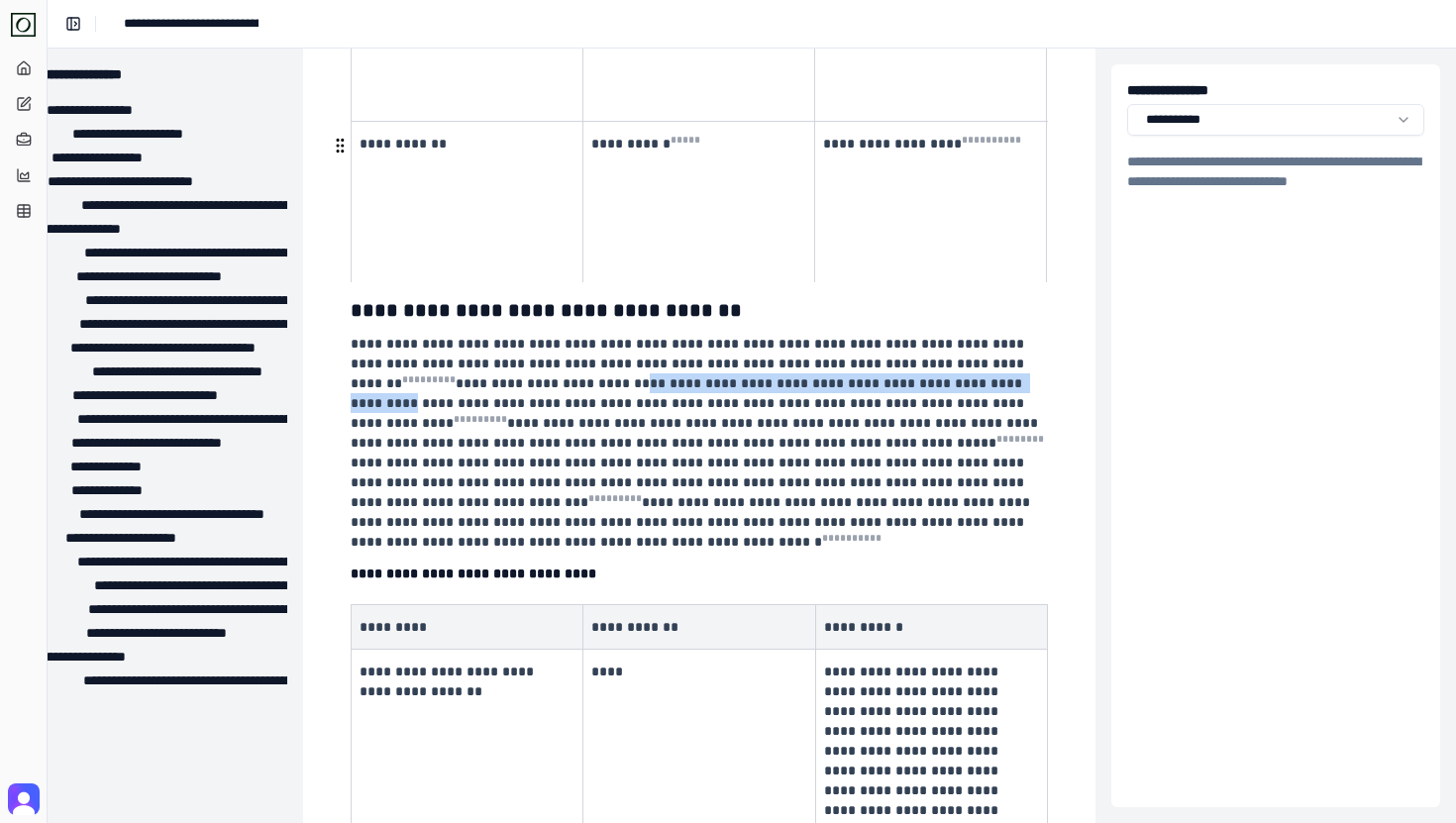 drag, startPoint x: 864, startPoint y: 184, endPoint x: 440, endPoint y: 179, distance: 424.0295 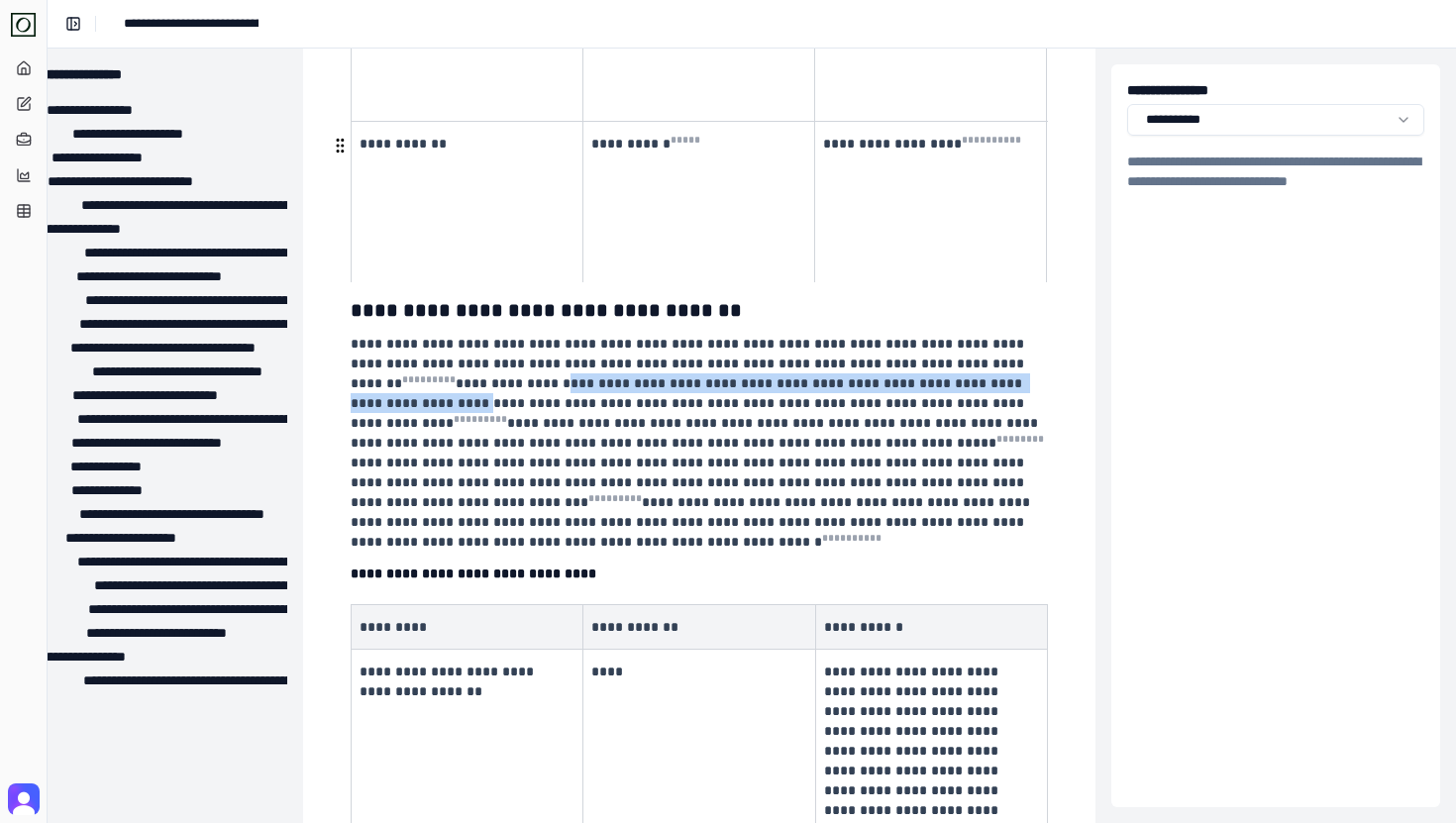 drag, startPoint x: 399, startPoint y: 179, endPoint x: 938, endPoint y: 189, distance: 539.0928 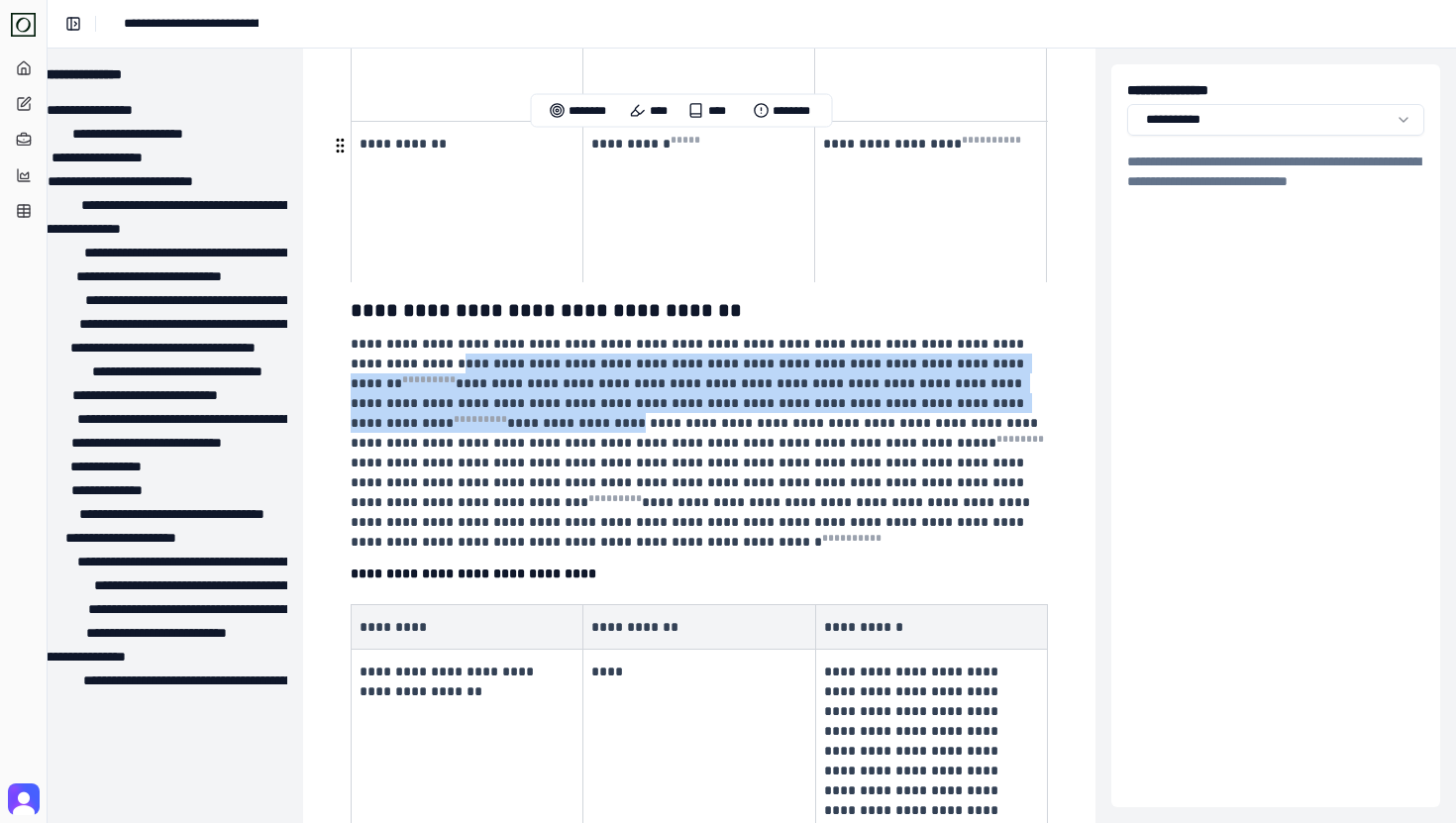 drag, startPoint x: 995, startPoint y: 205, endPoint x: 388, endPoint y: 154, distance: 609.13874 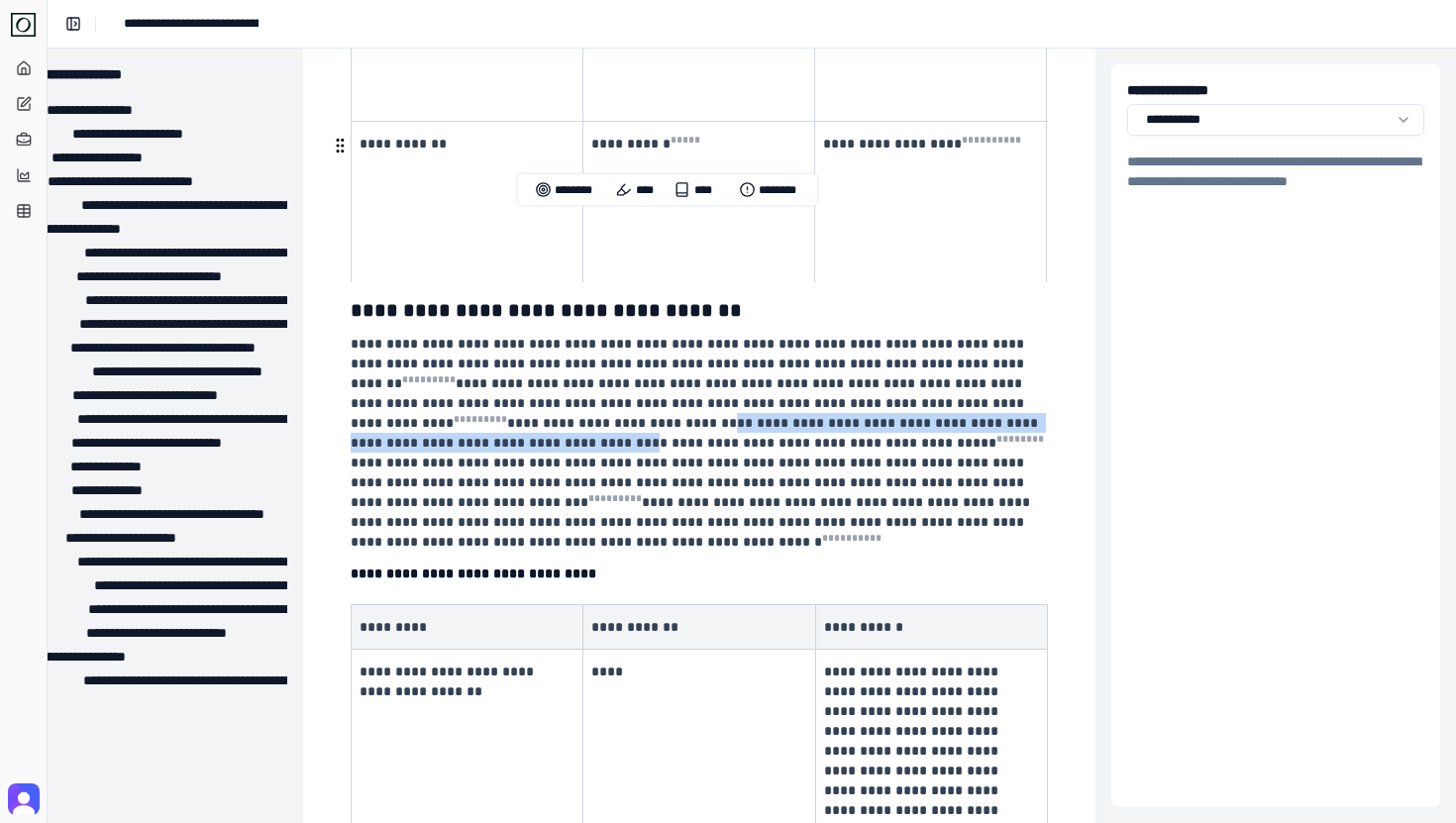 drag, startPoint x: 405, startPoint y: 228, endPoint x: 957, endPoint y: 223, distance: 552.02264 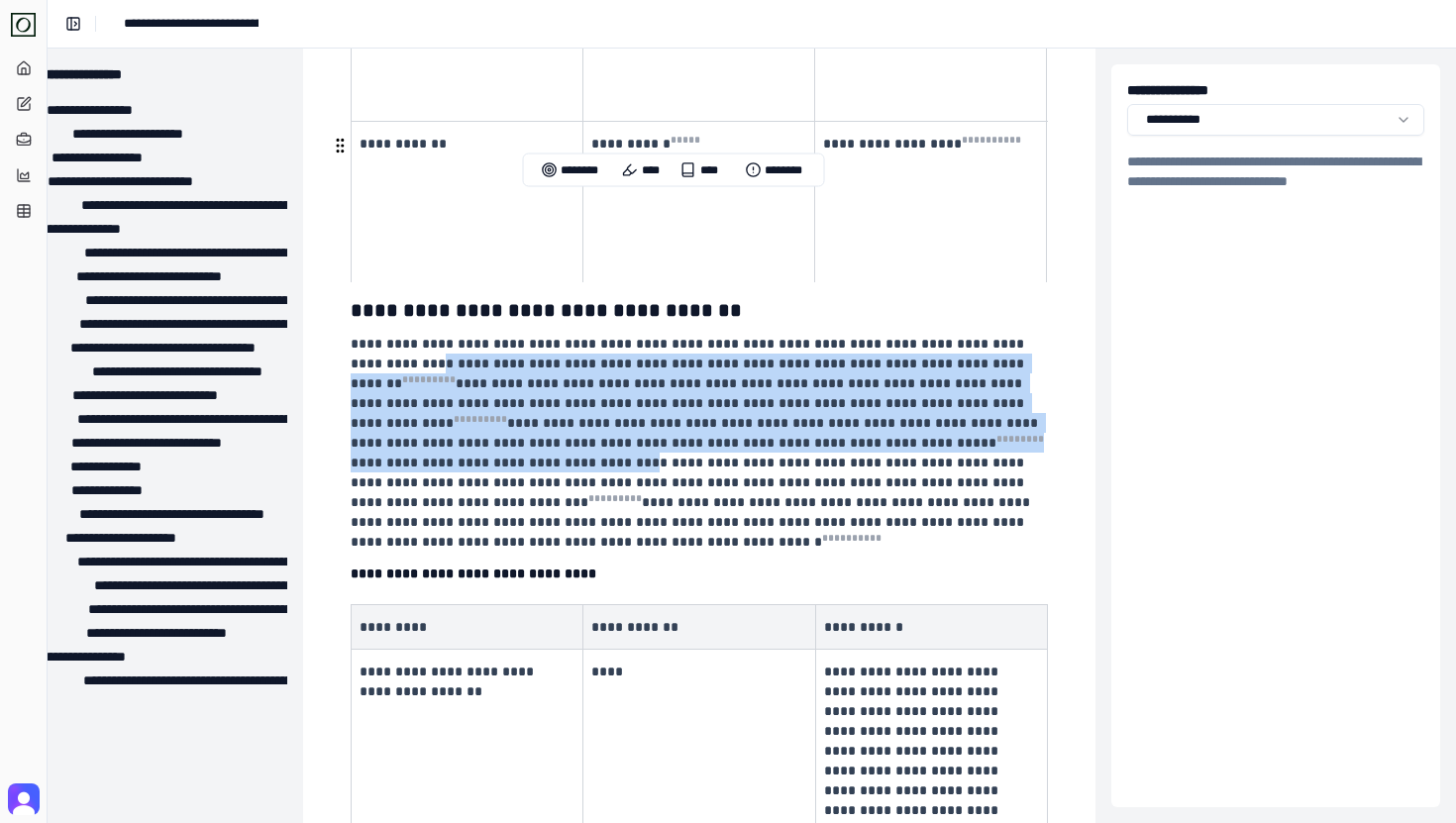 drag, startPoint x: 955, startPoint y: 248, endPoint x: 377, endPoint y: 173, distance: 582.8456 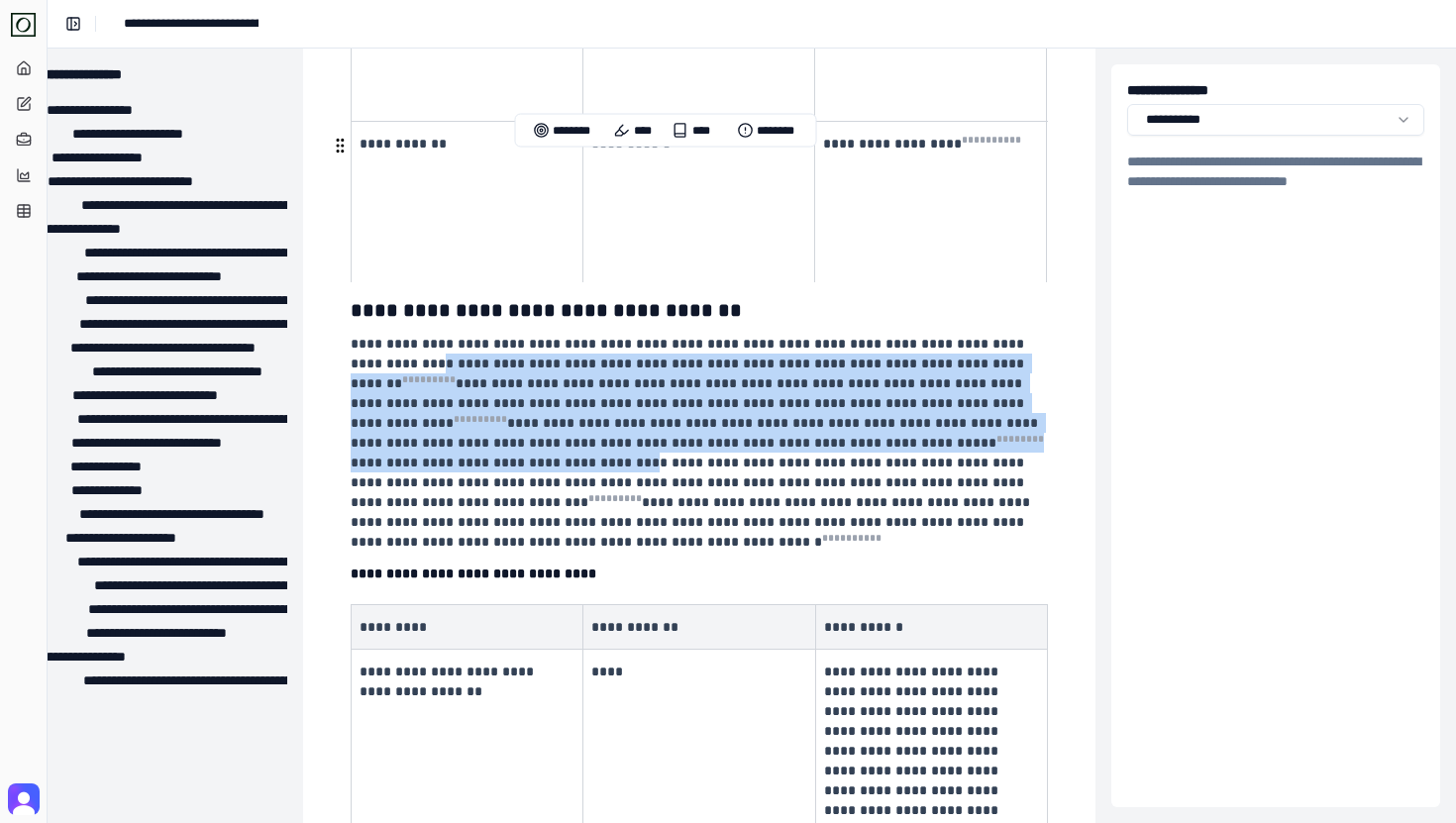 click on "**********" at bounding box center (697, 443) 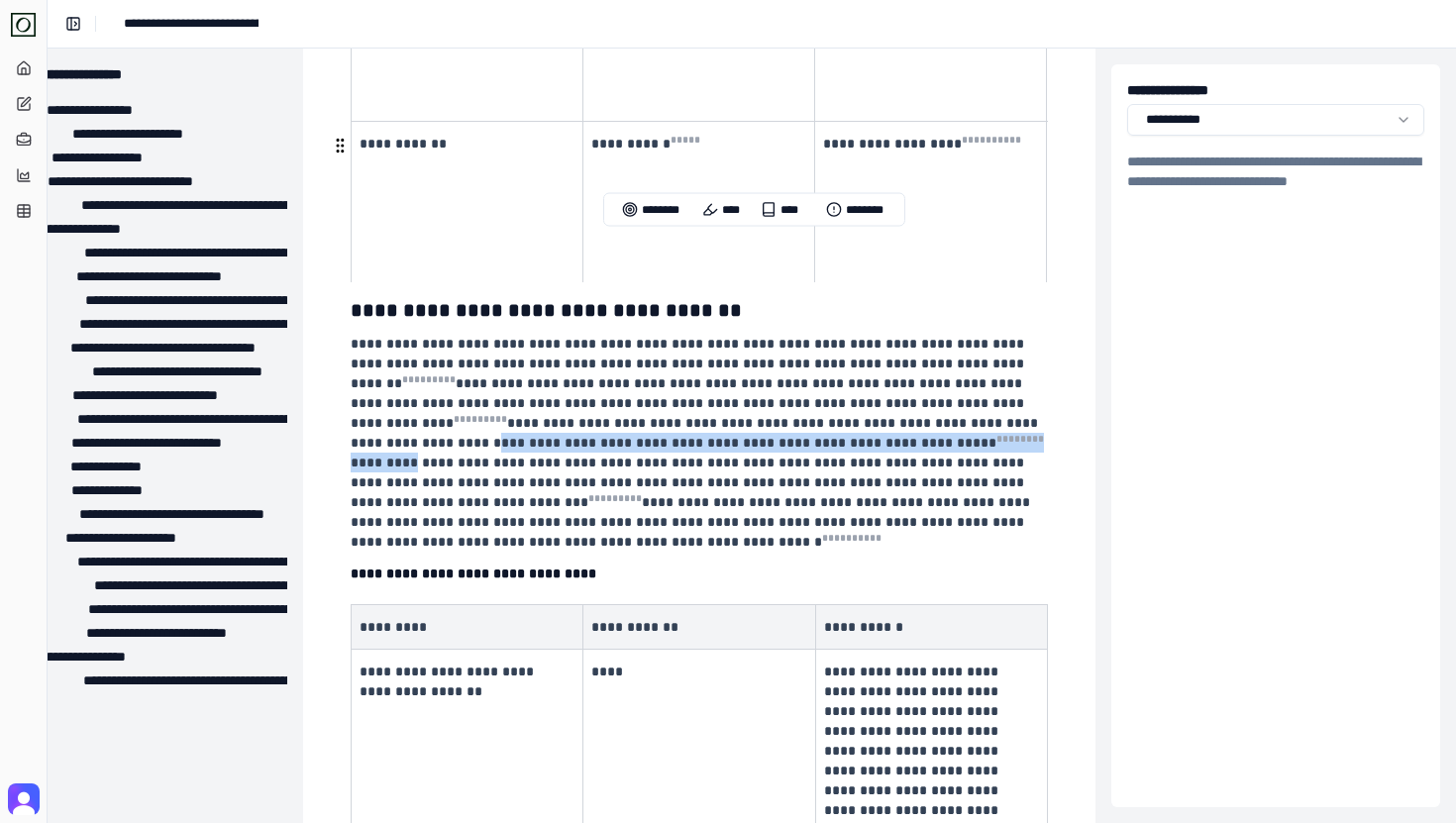drag, startPoint x: 716, startPoint y: 245, endPoint x: 807, endPoint y: 224, distance: 93.39165 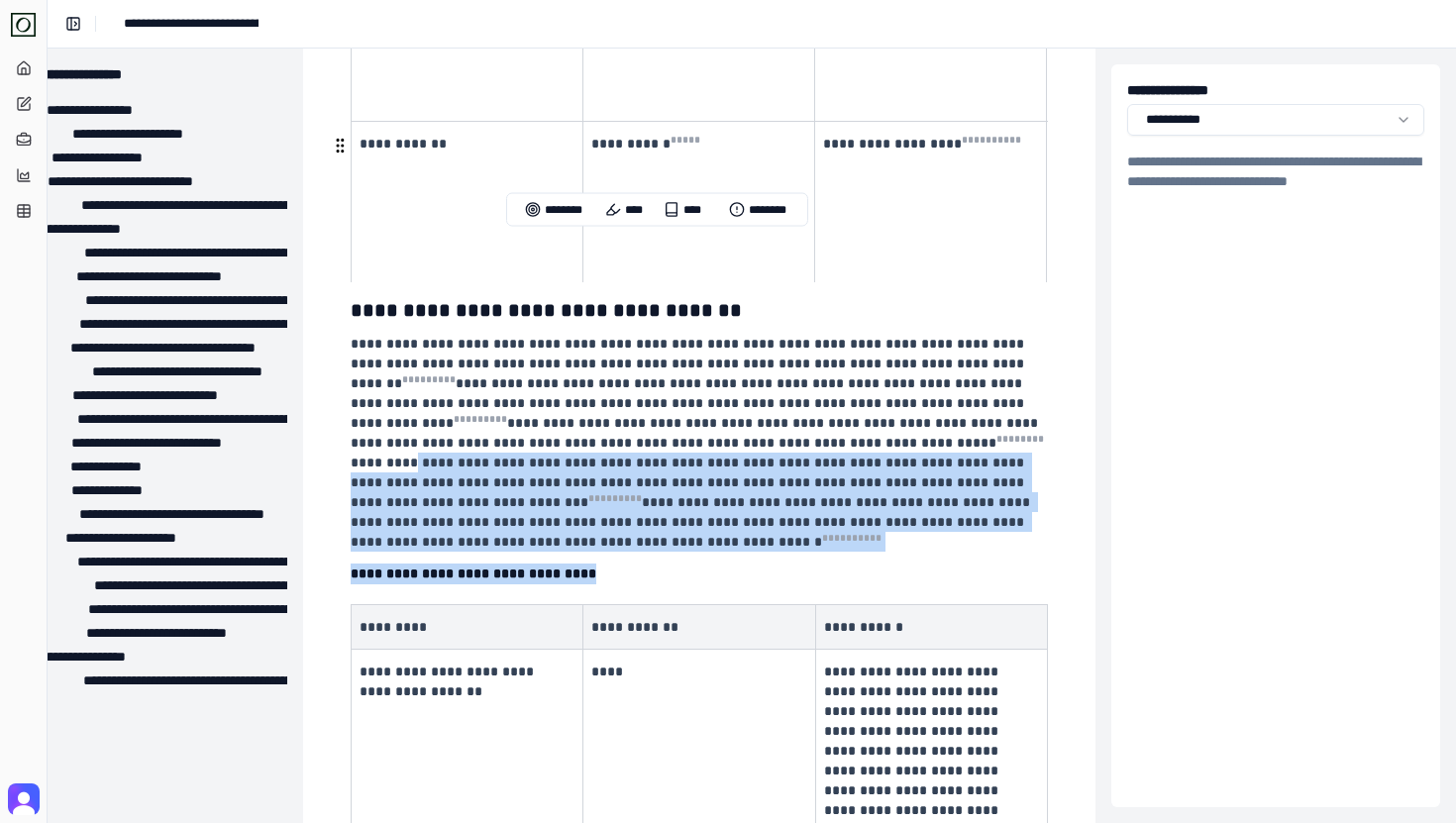 click on "**********" at bounding box center (689, 482) 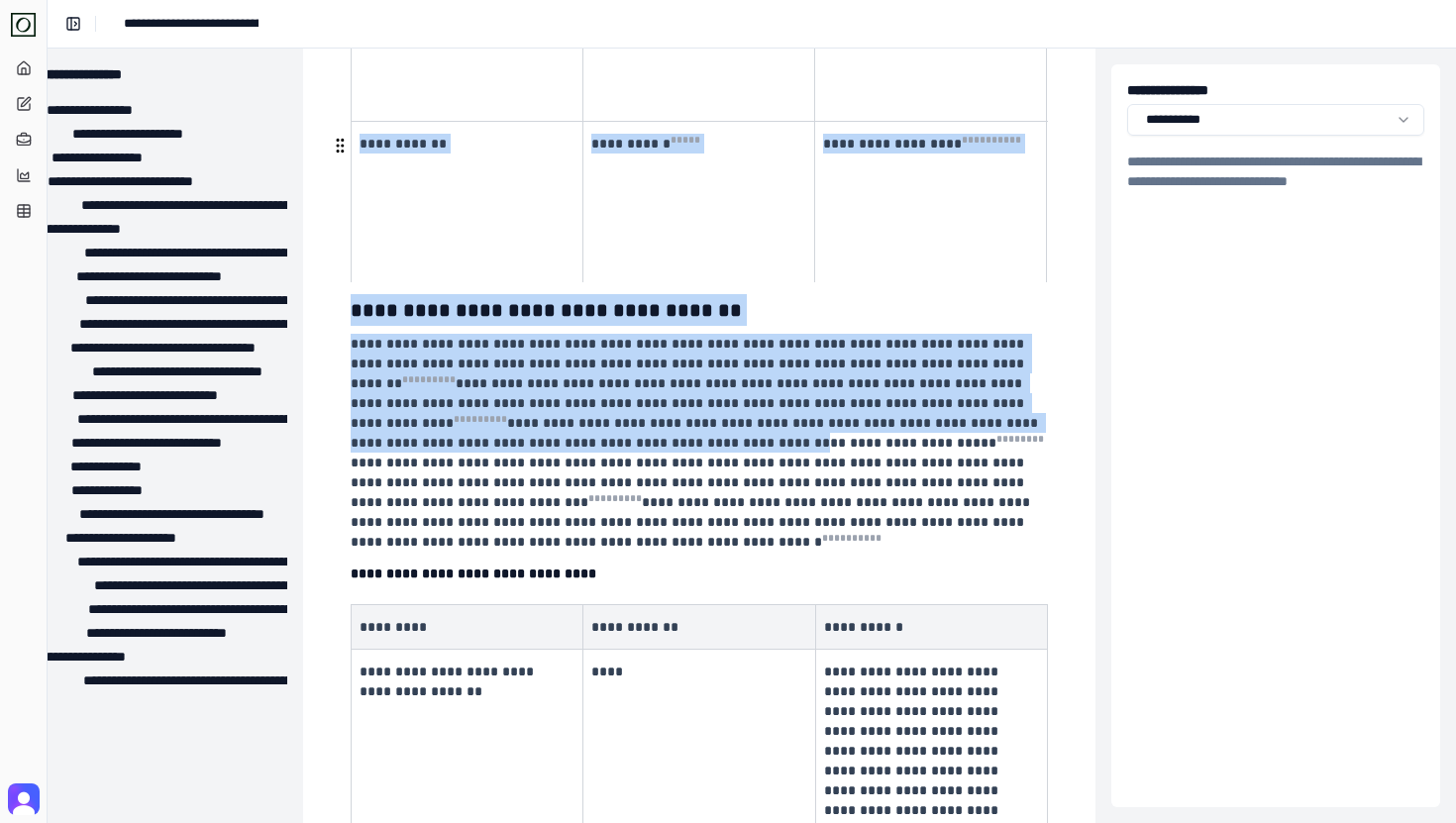 click on "**********" at bounding box center (728, 411) 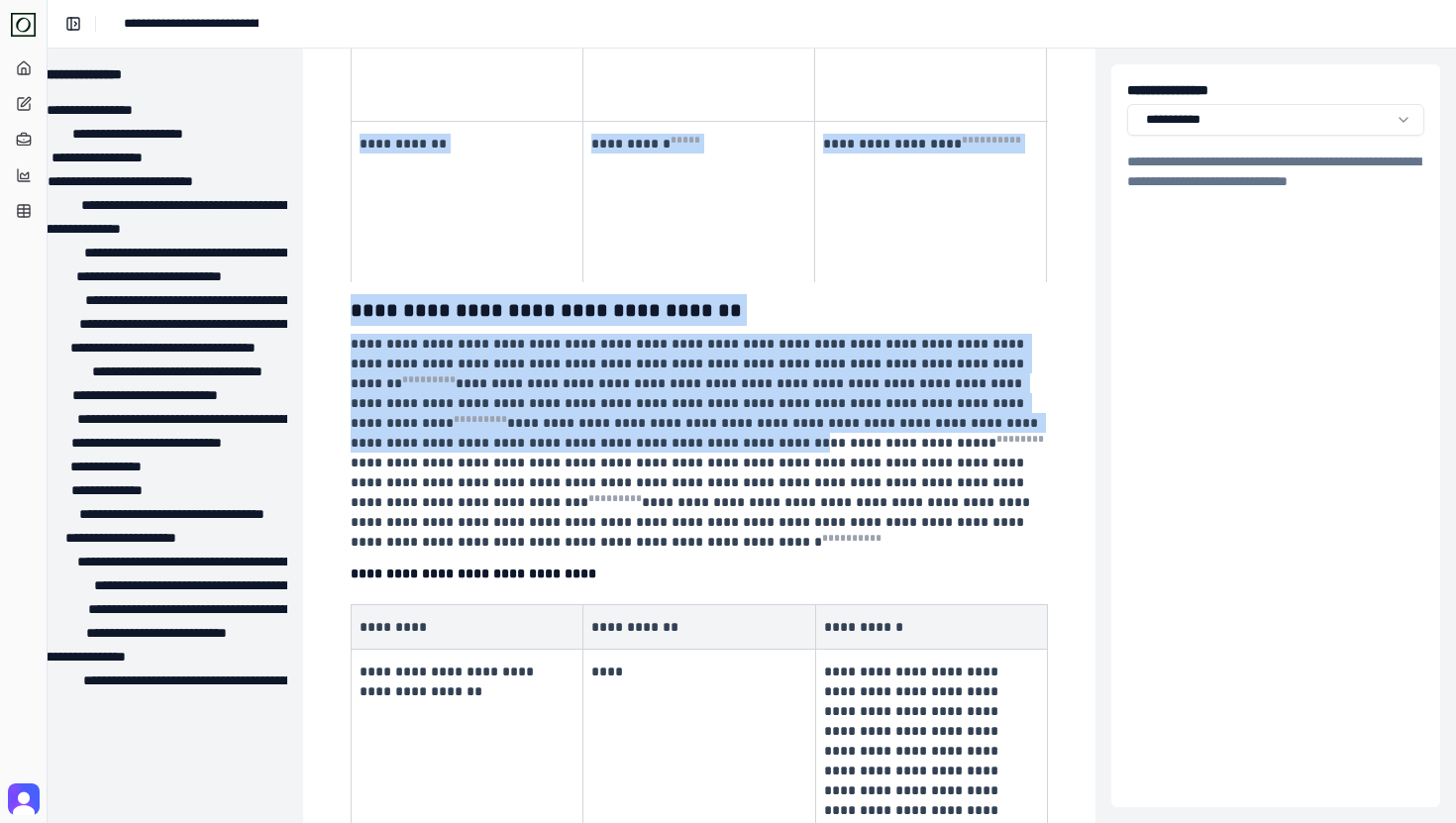 click on "**********" at bounding box center [697, 443] 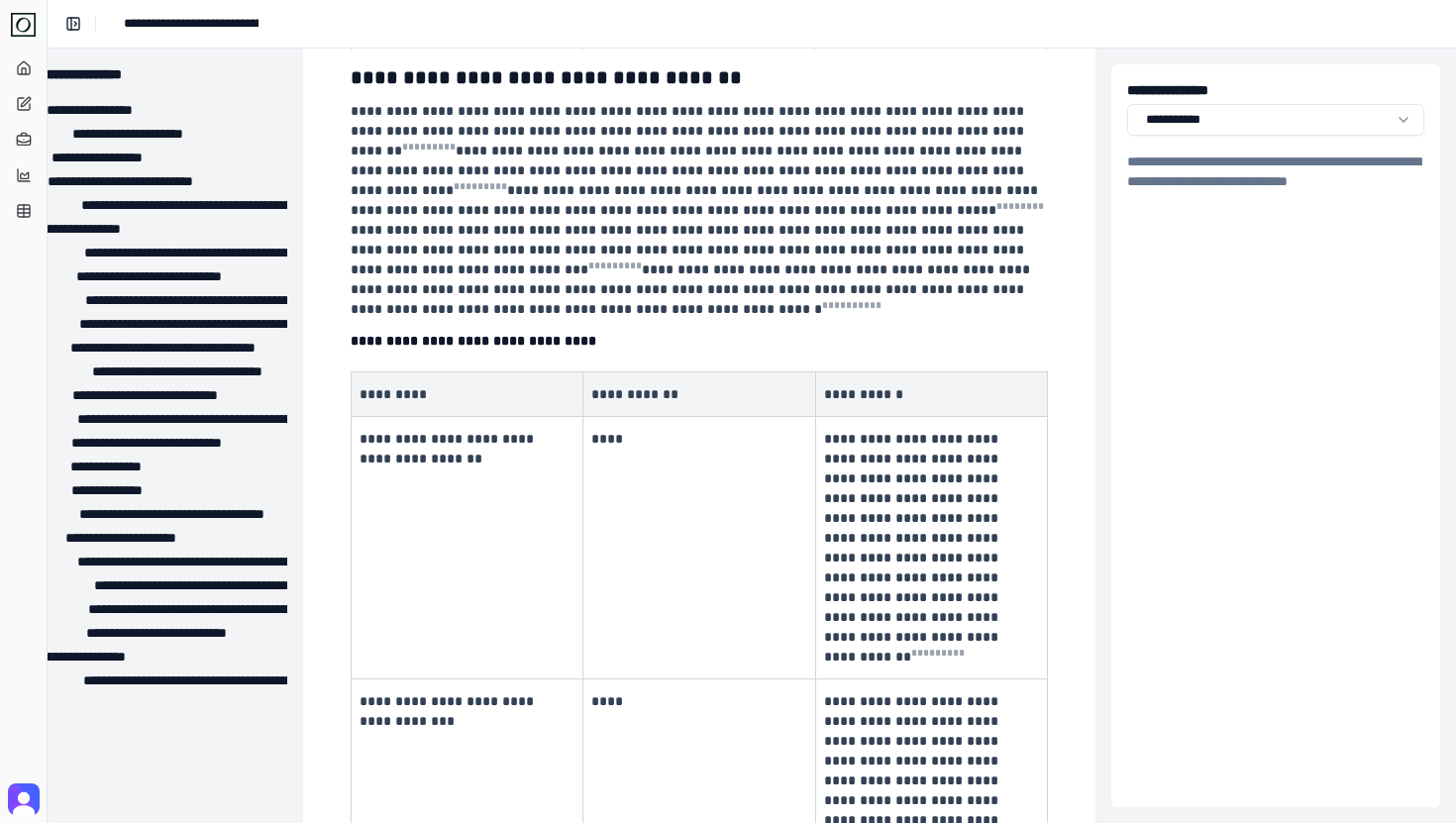 scroll, scrollTop: 9834, scrollLeft: 53, axis: both 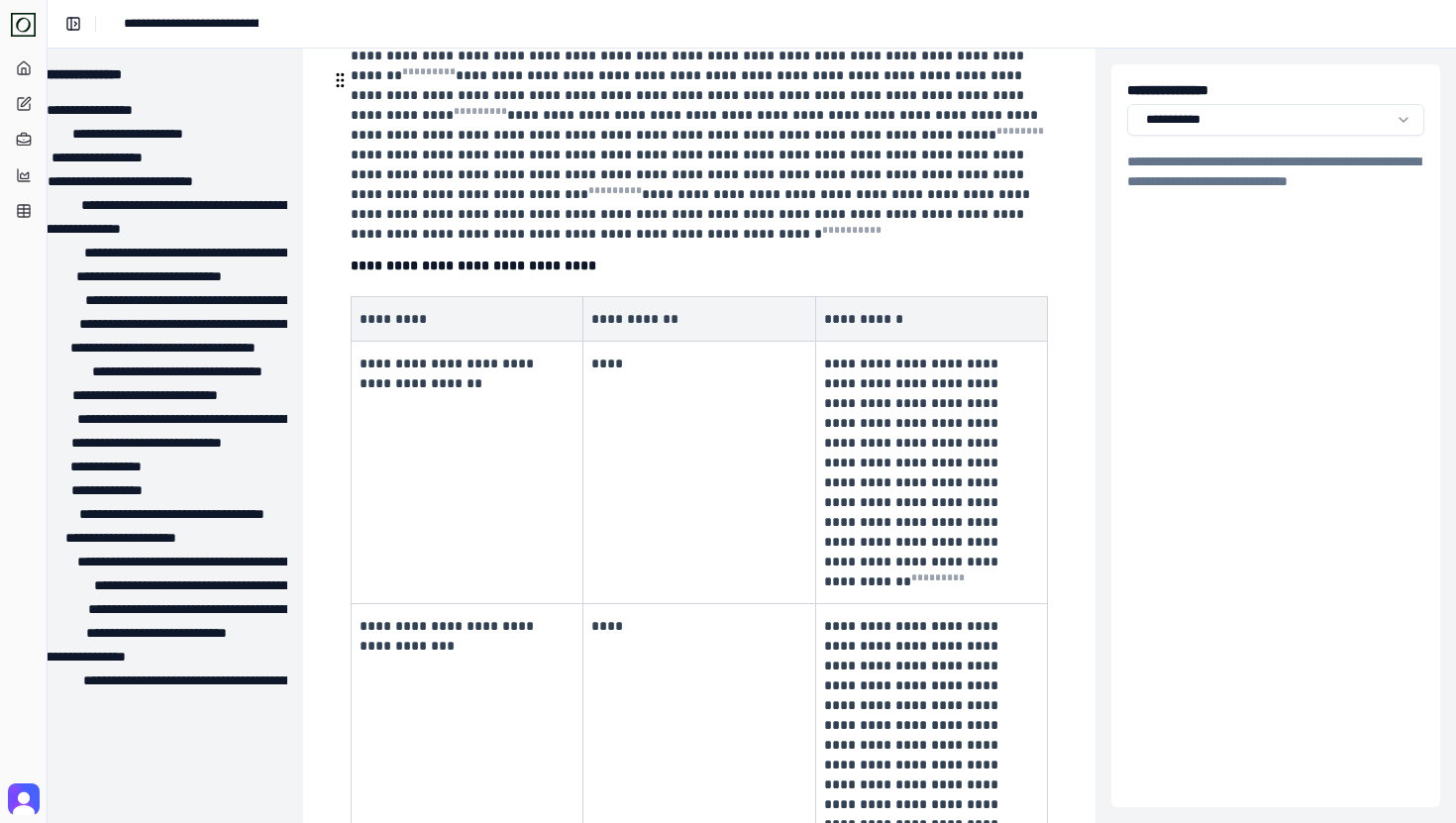click on "****" at bounding box center [699, 472] 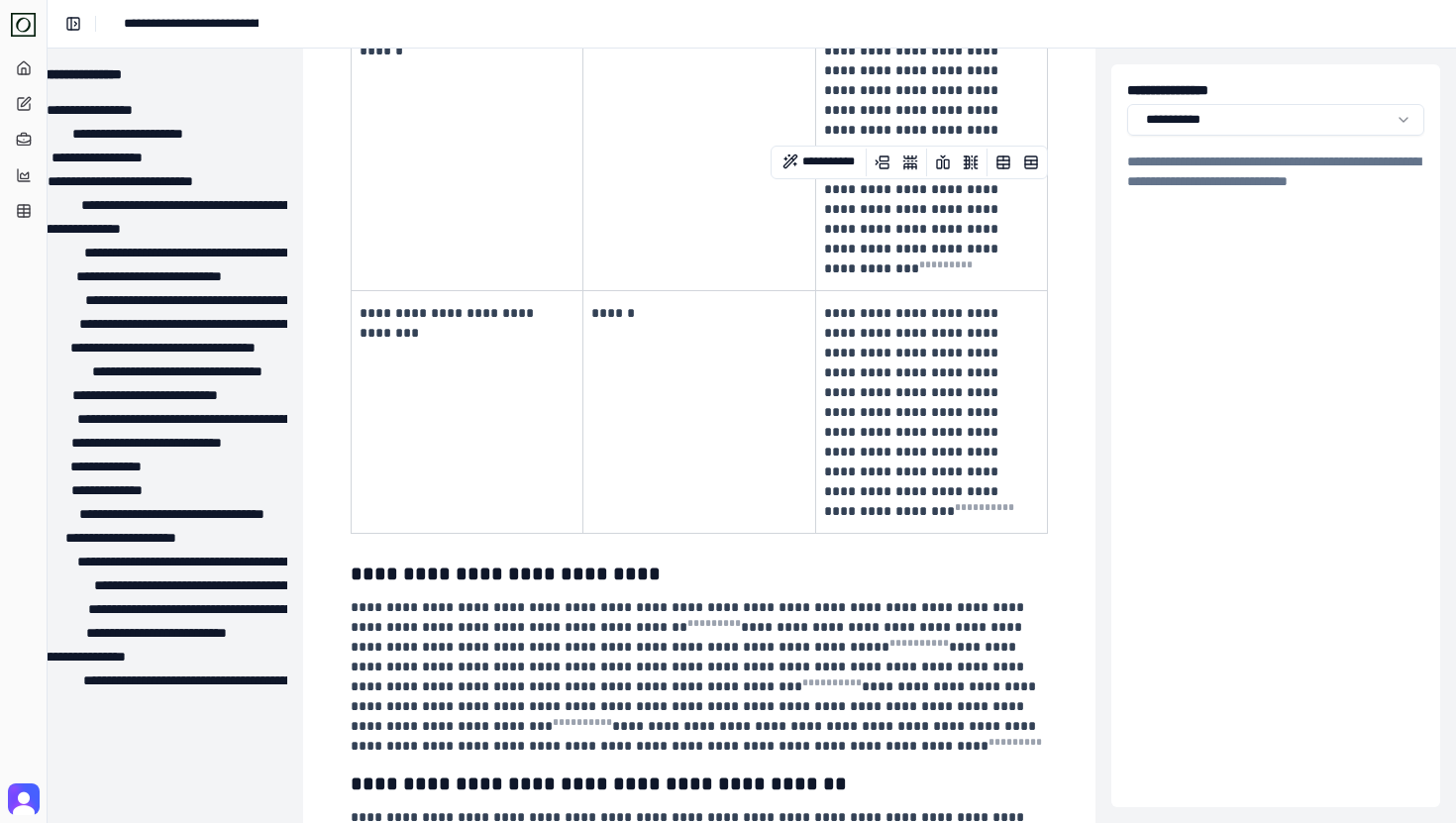 scroll, scrollTop: 11548, scrollLeft: 53, axis: both 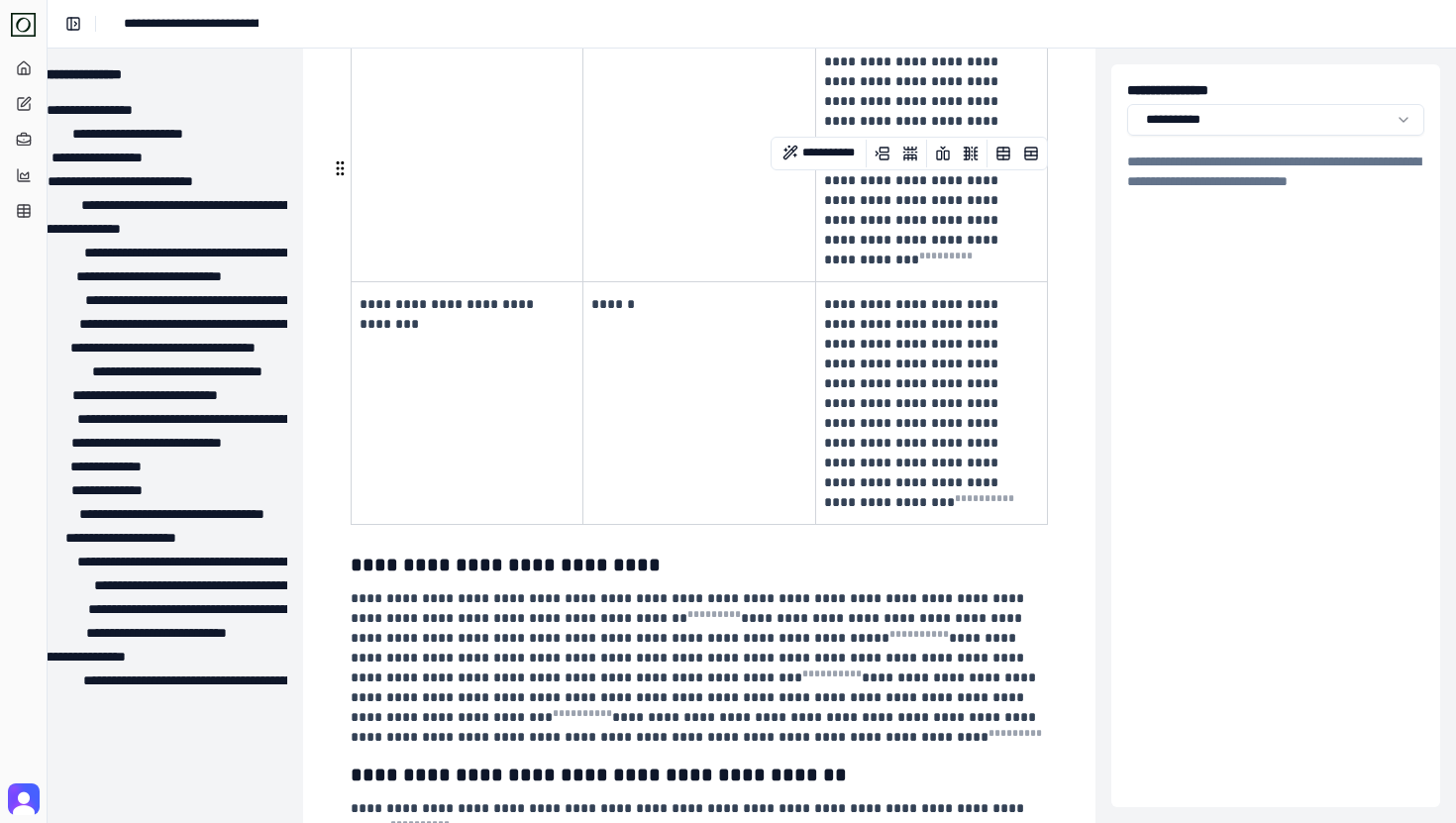 click on "**********" at bounding box center (699, 565) 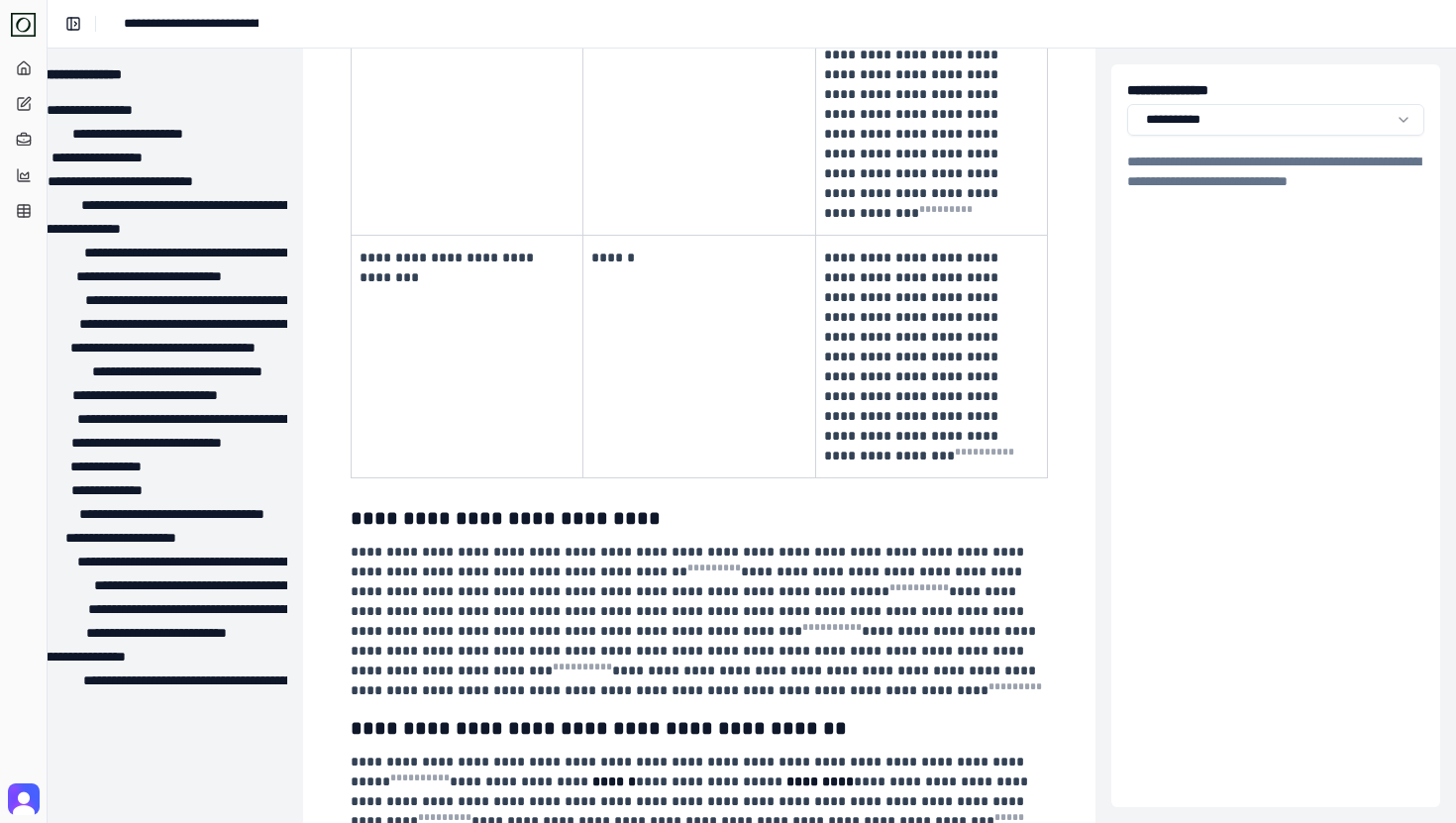 scroll, scrollTop: 11597, scrollLeft: 53, axis: both 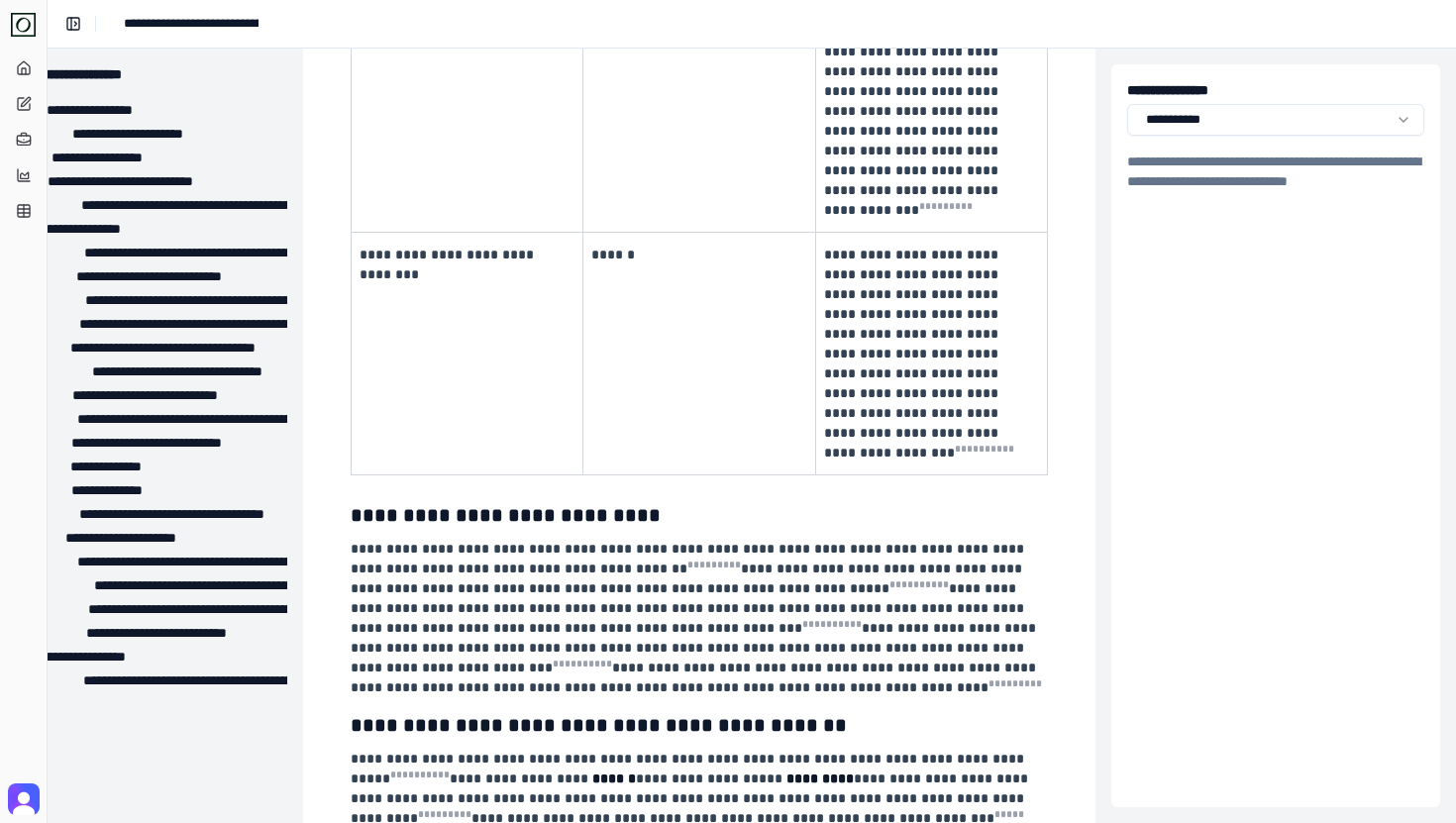 click on "**********" at bounding box center [699, 1933] 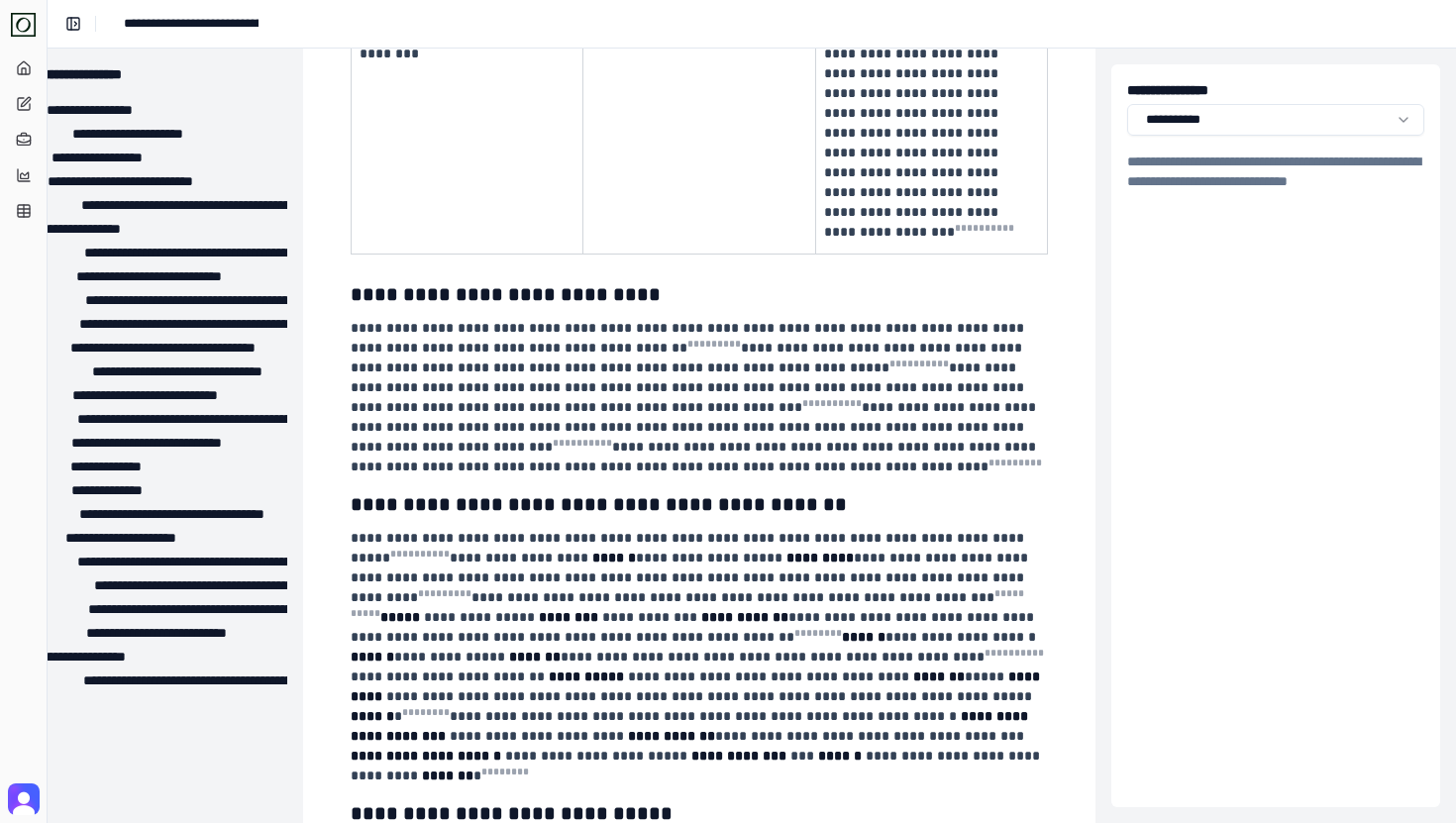scroll, scrollTop: 11847, scrollLeft: 53, axis: both 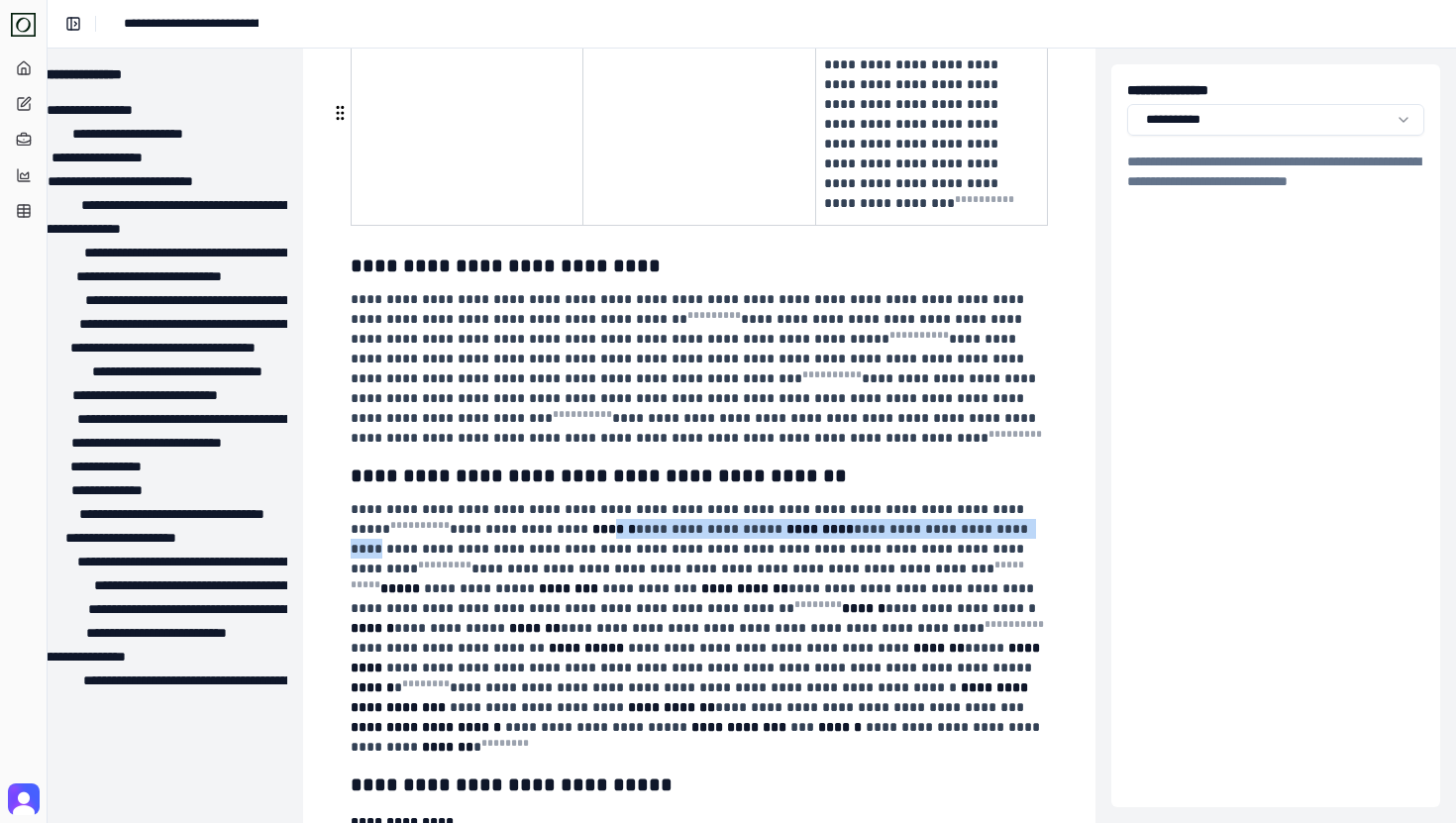 drag, startPoint x: 533, startPoint y: 127, endPoint x: 931, endPoint y: 134, distance: 398.06155 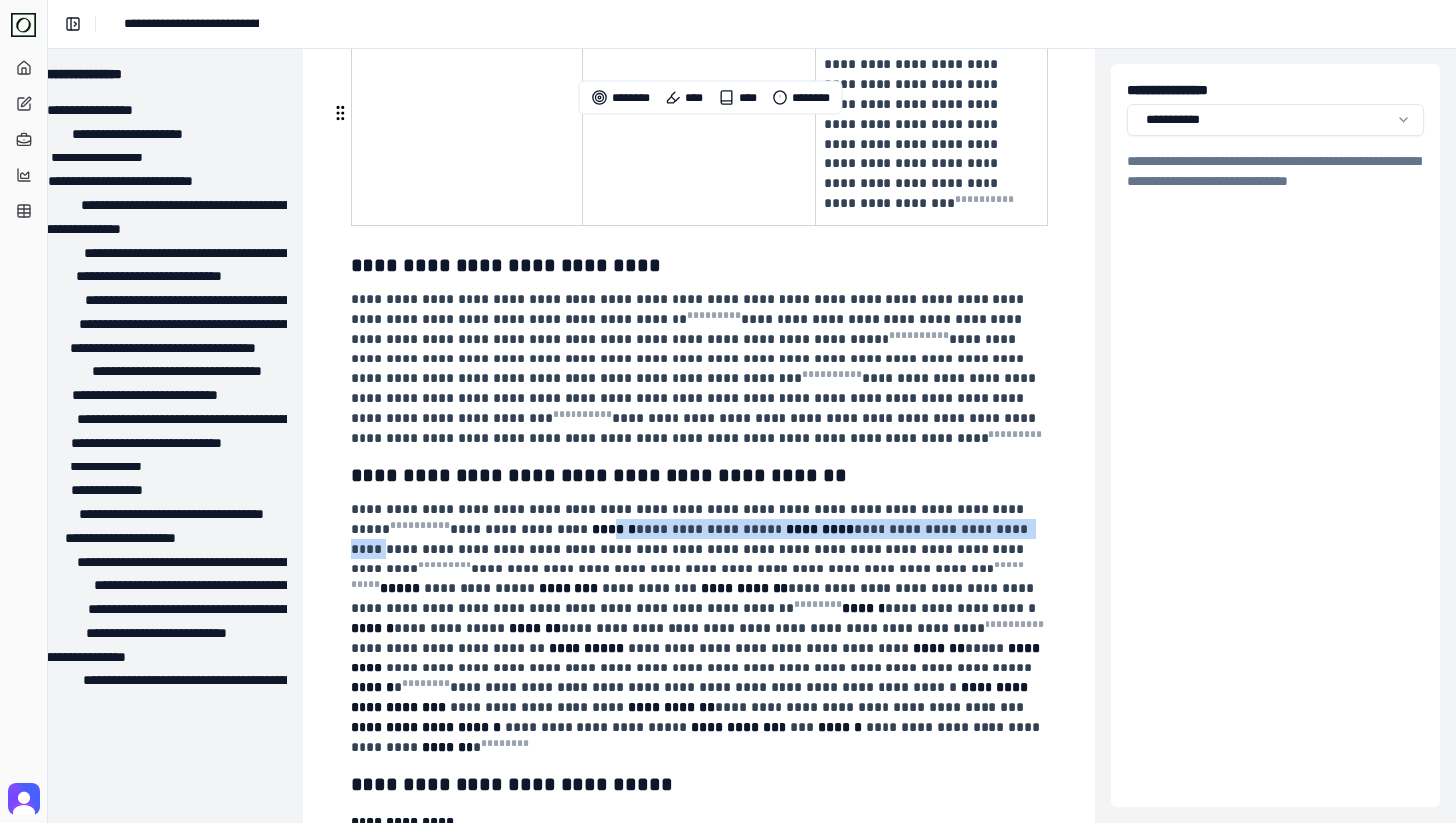 click on "**********" at bounding box center (691, 549) 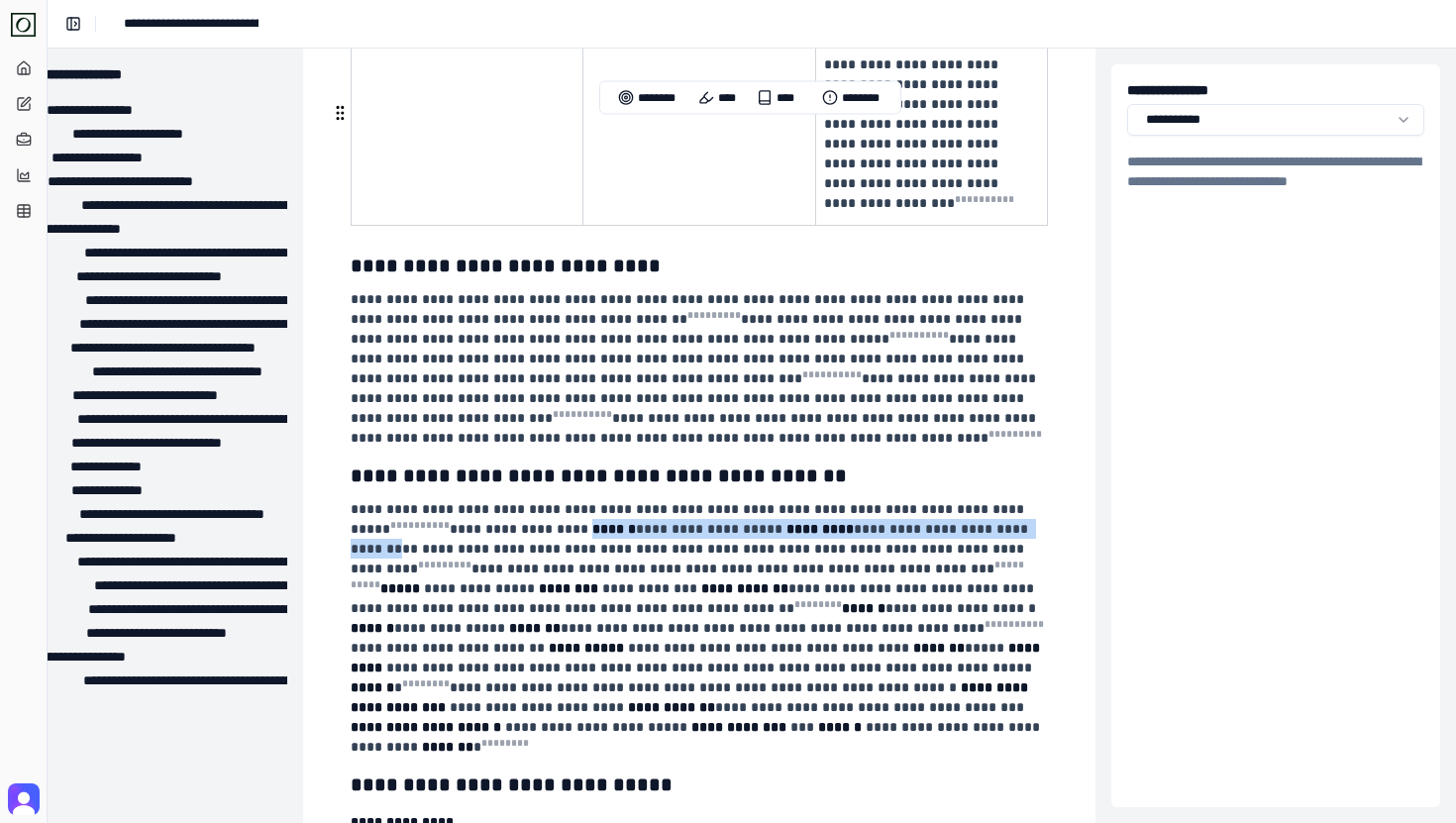 drag, startPoint x: 931, startPoint y: 134, endPoint x: 505, endPoint y: 135, distance: 426.00117 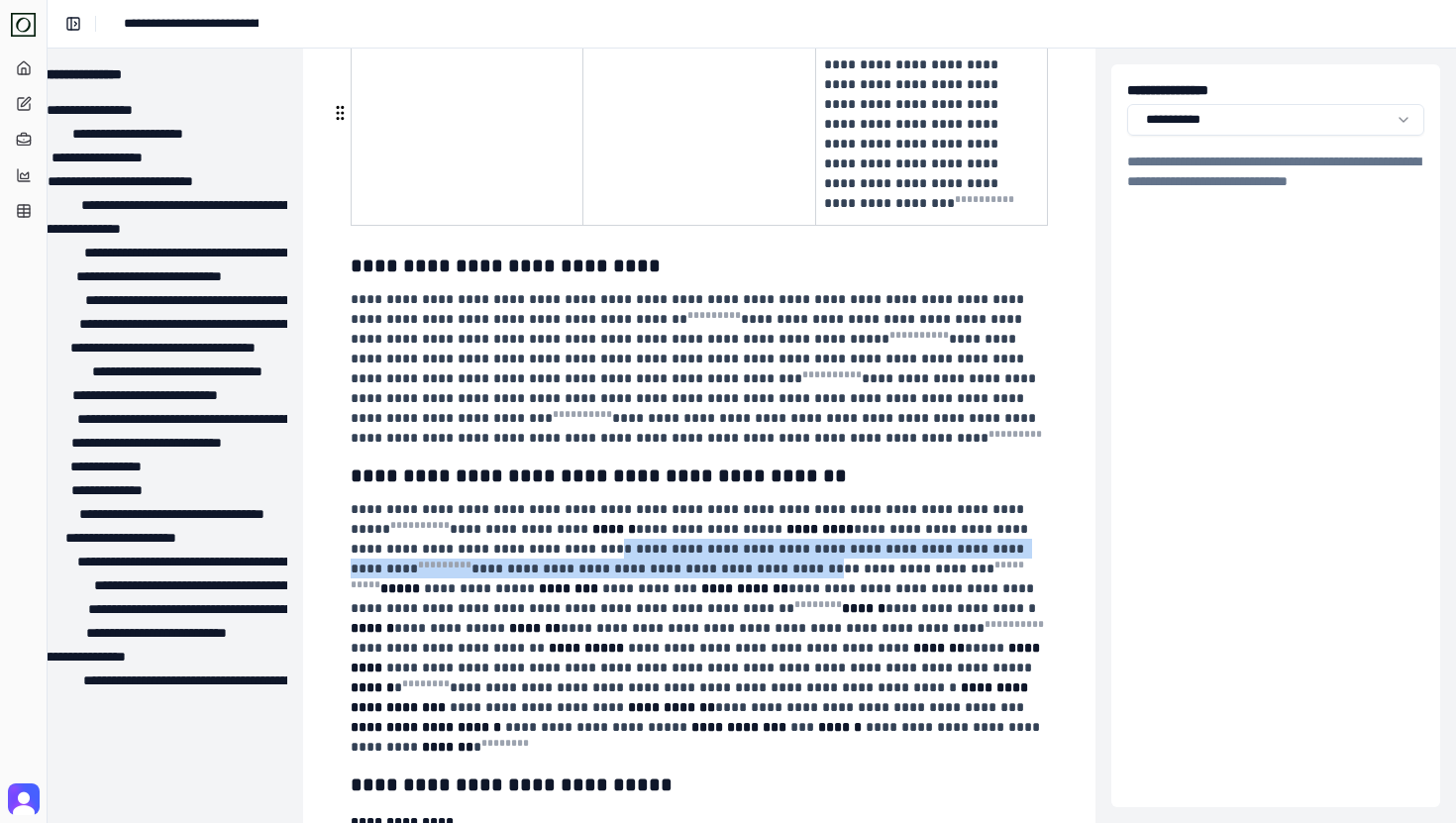 drag, startPoint x: 494, startPoint y: 152, endPoint x: 624, endPoint y: 177, distance: 132.38202 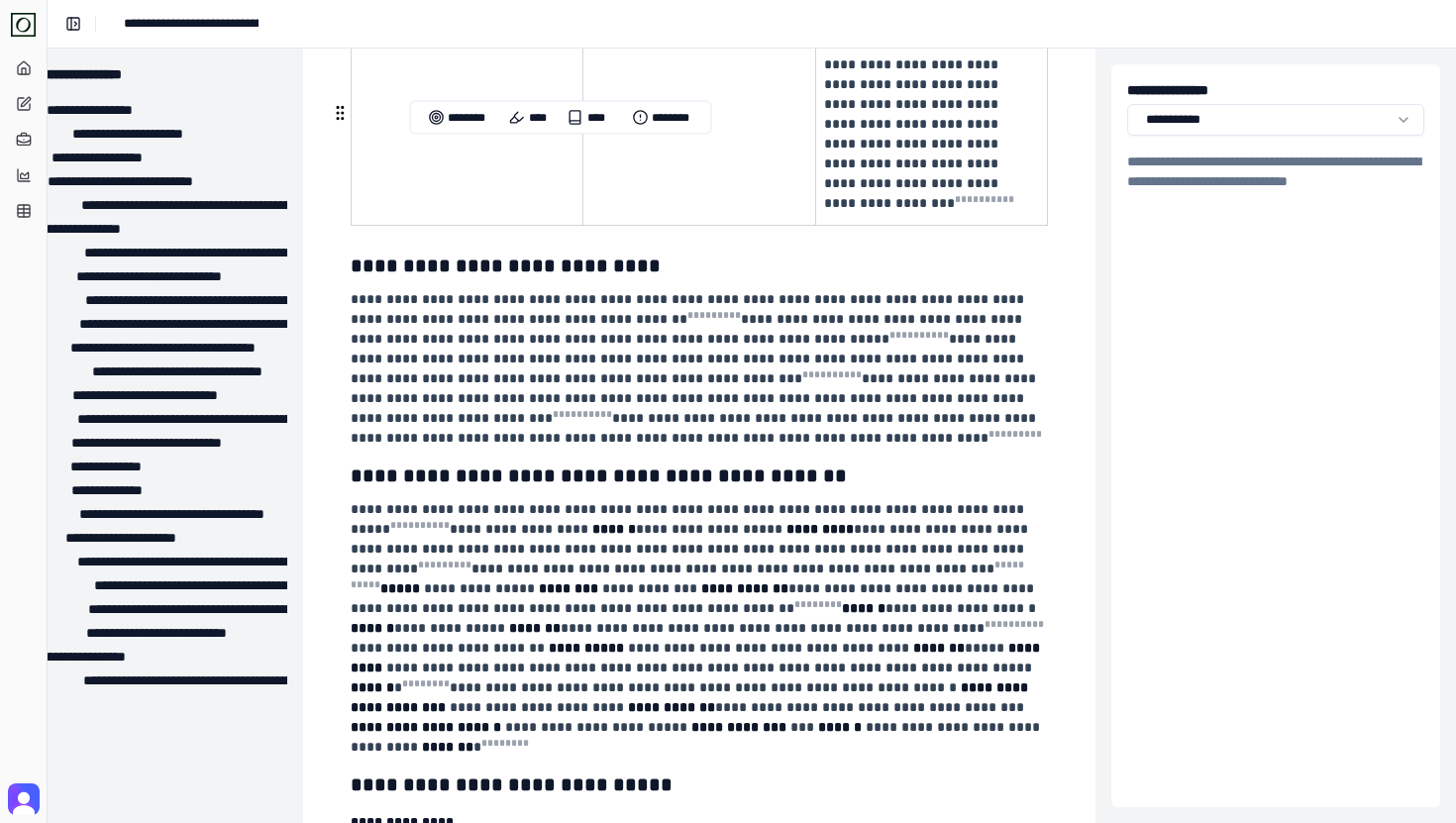 click on "**********" at bounding box center [745, 588] 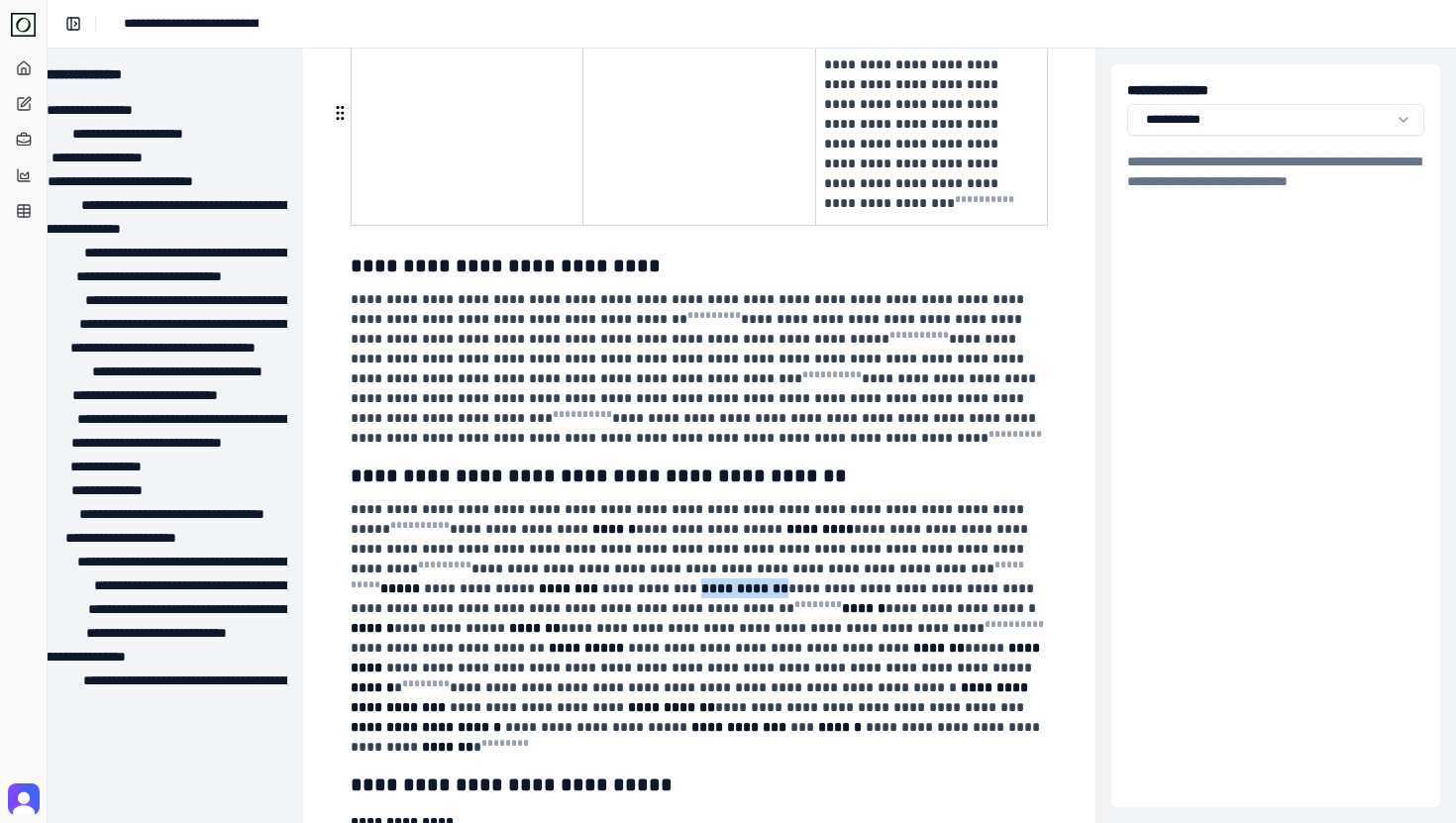 click on "**********" at bounding box center [745, 588] 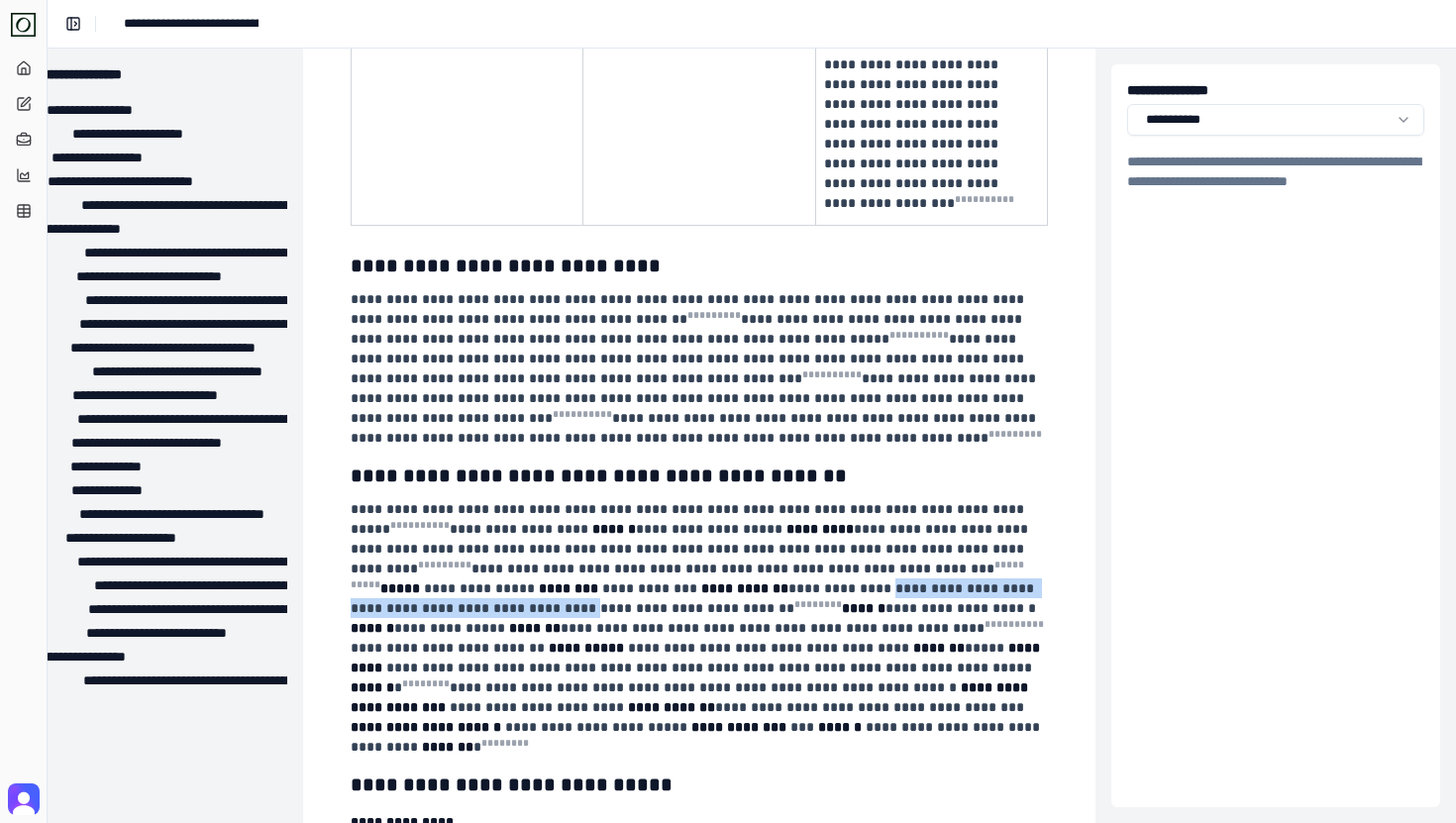 drag, startPoint x: 630, startPoint y: 190, endPoint x: 984, endPoint y: 201, distance: 354.17086 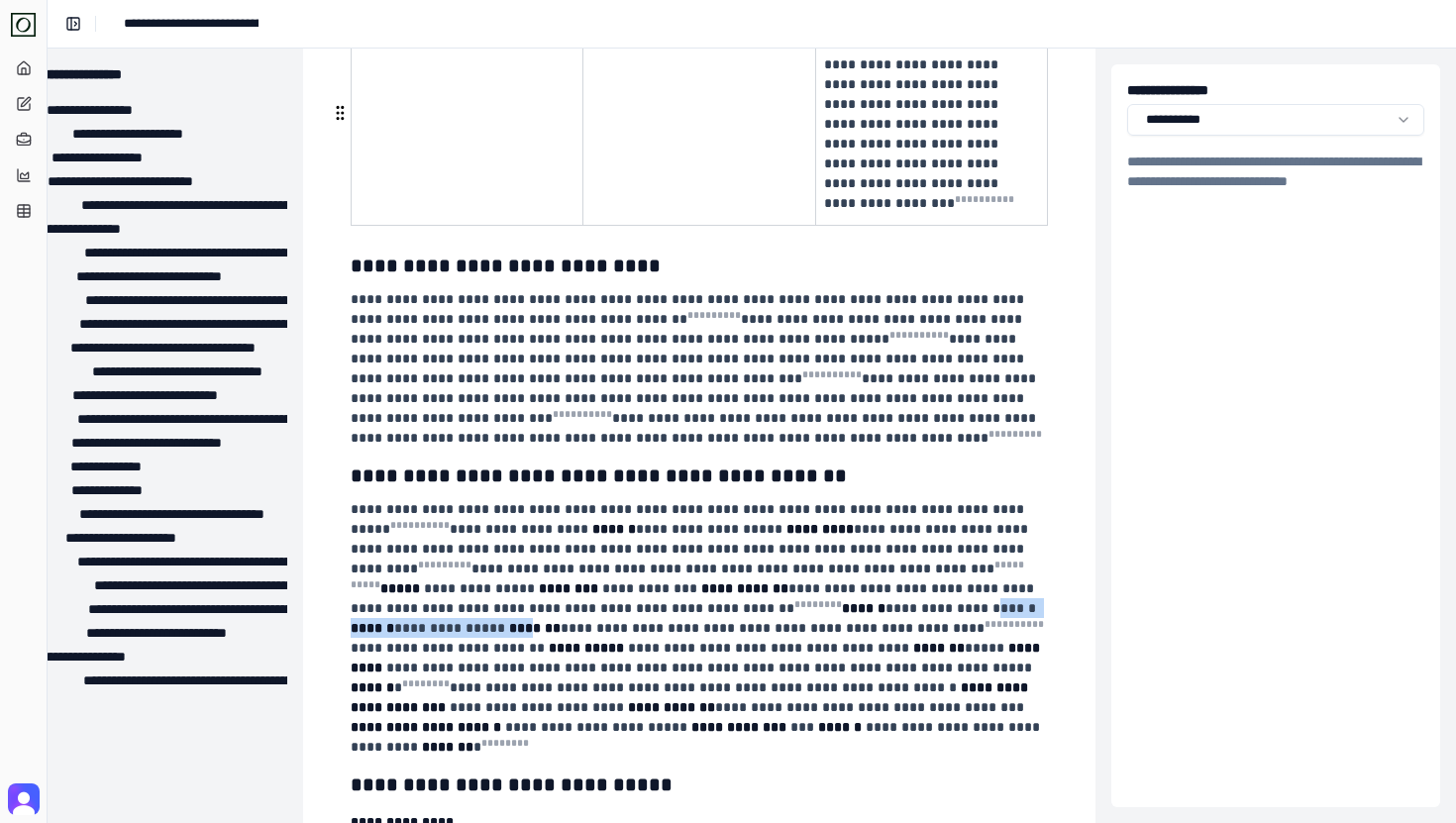 drag, startPoint x: 674, startPoint y: 210, endPoint x: 871, endPoint y: 216, distance: 197.09135 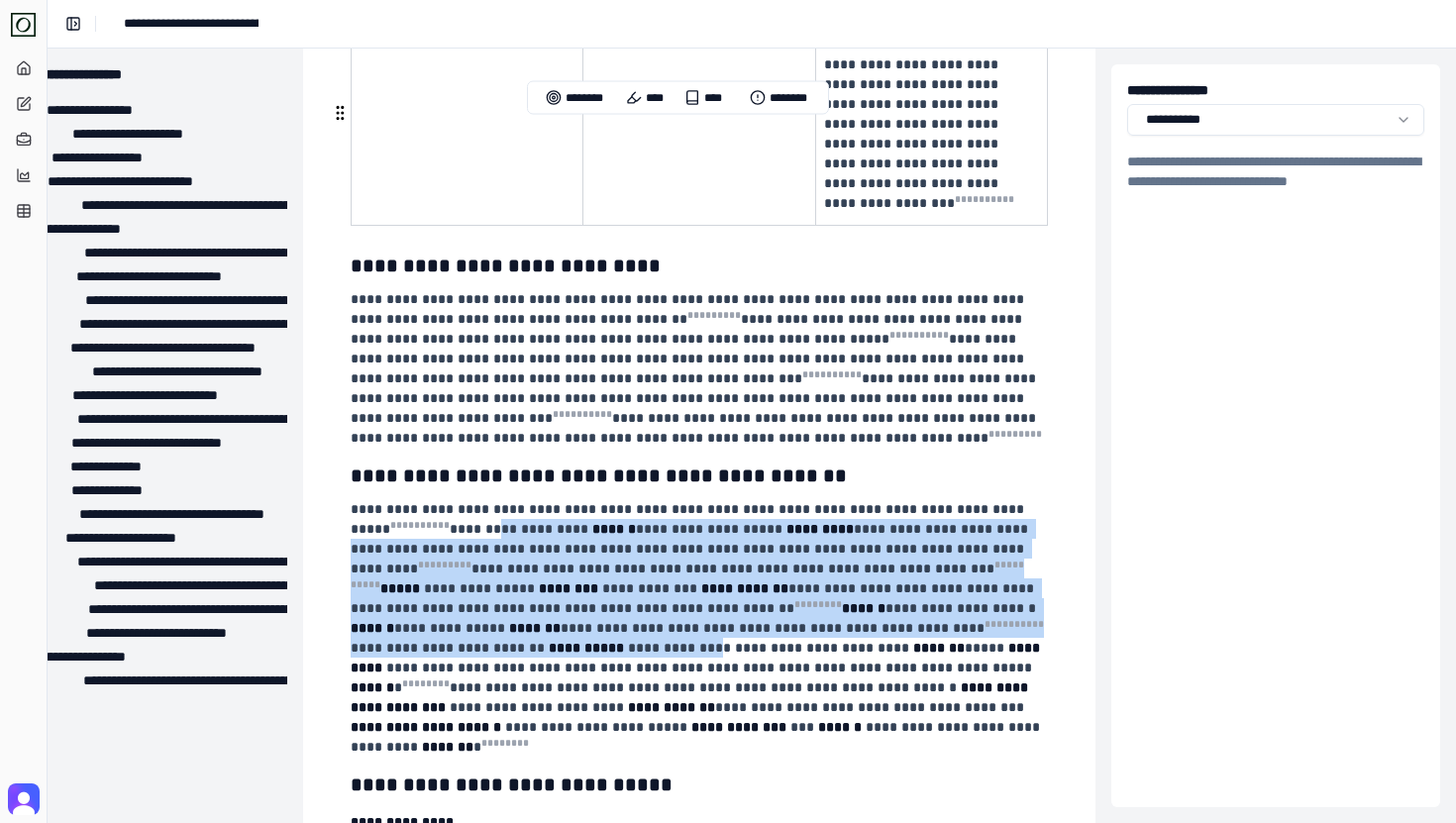 drag, startPoint x: 969, startPoint y: 229, endPoint x: 422, endPoint y: 141, distance: 554.0334 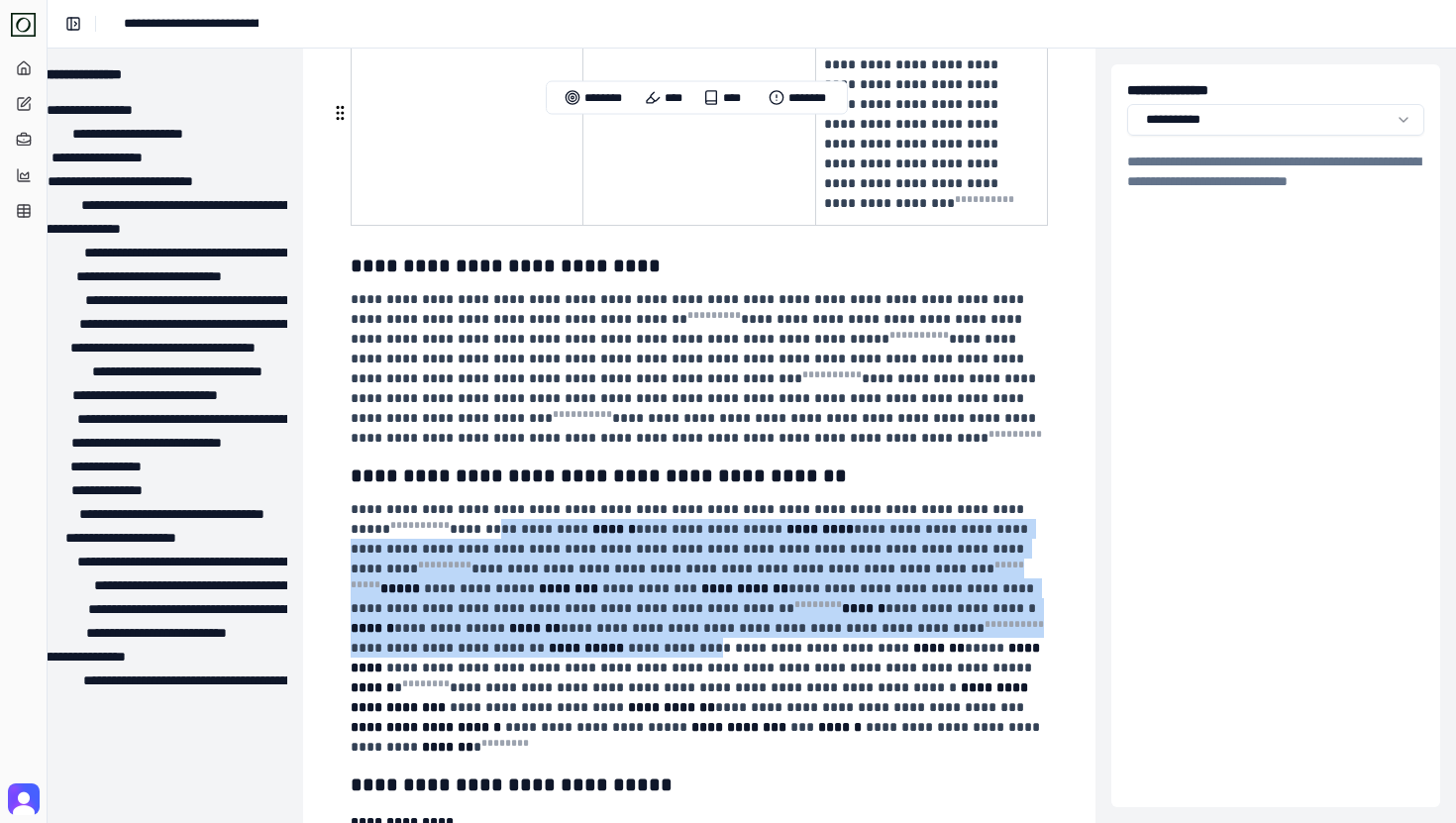 click on "**********" at bounding box center (699, 1684) 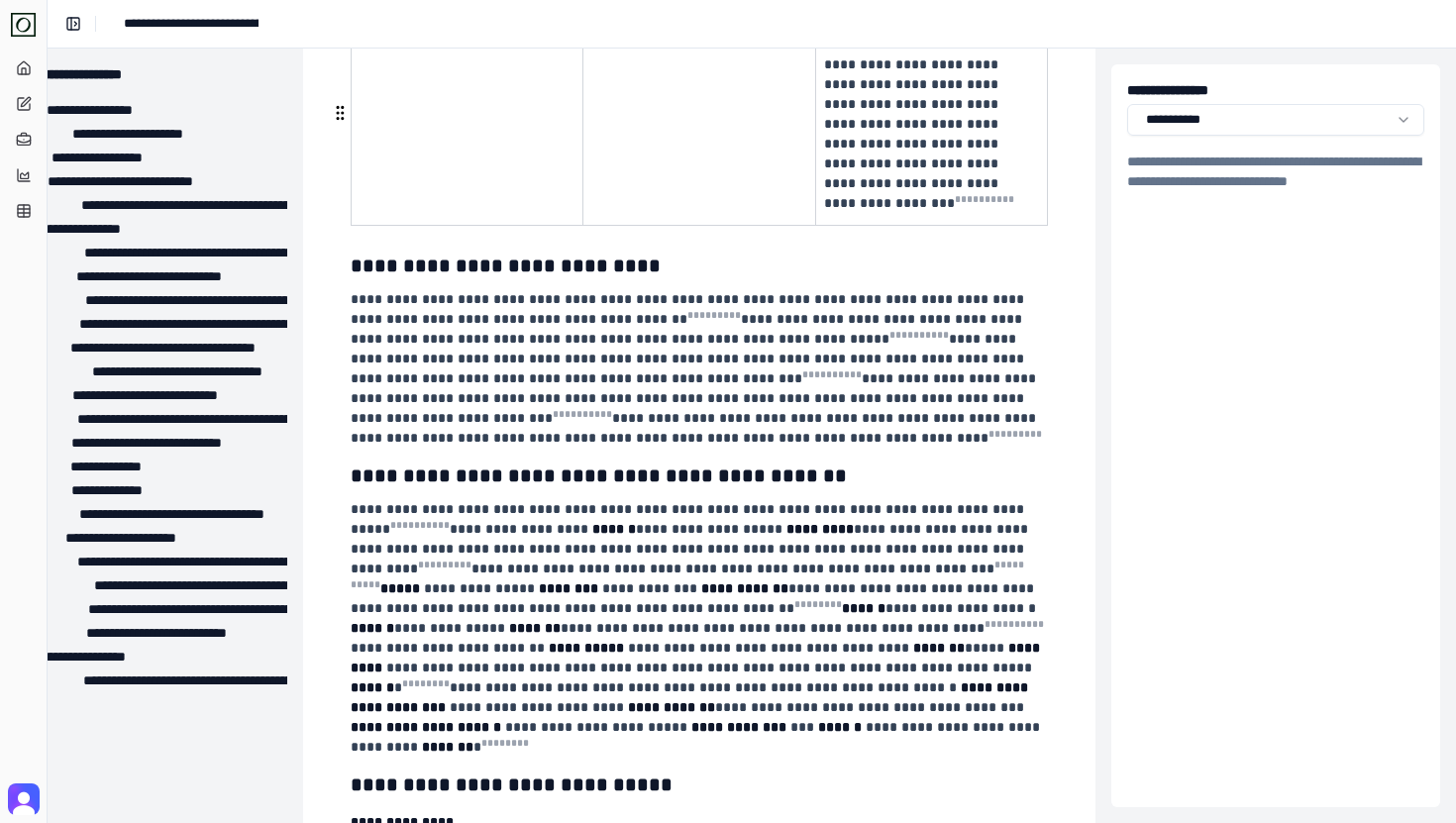 click on "**********" at bounding box center [450, 648] 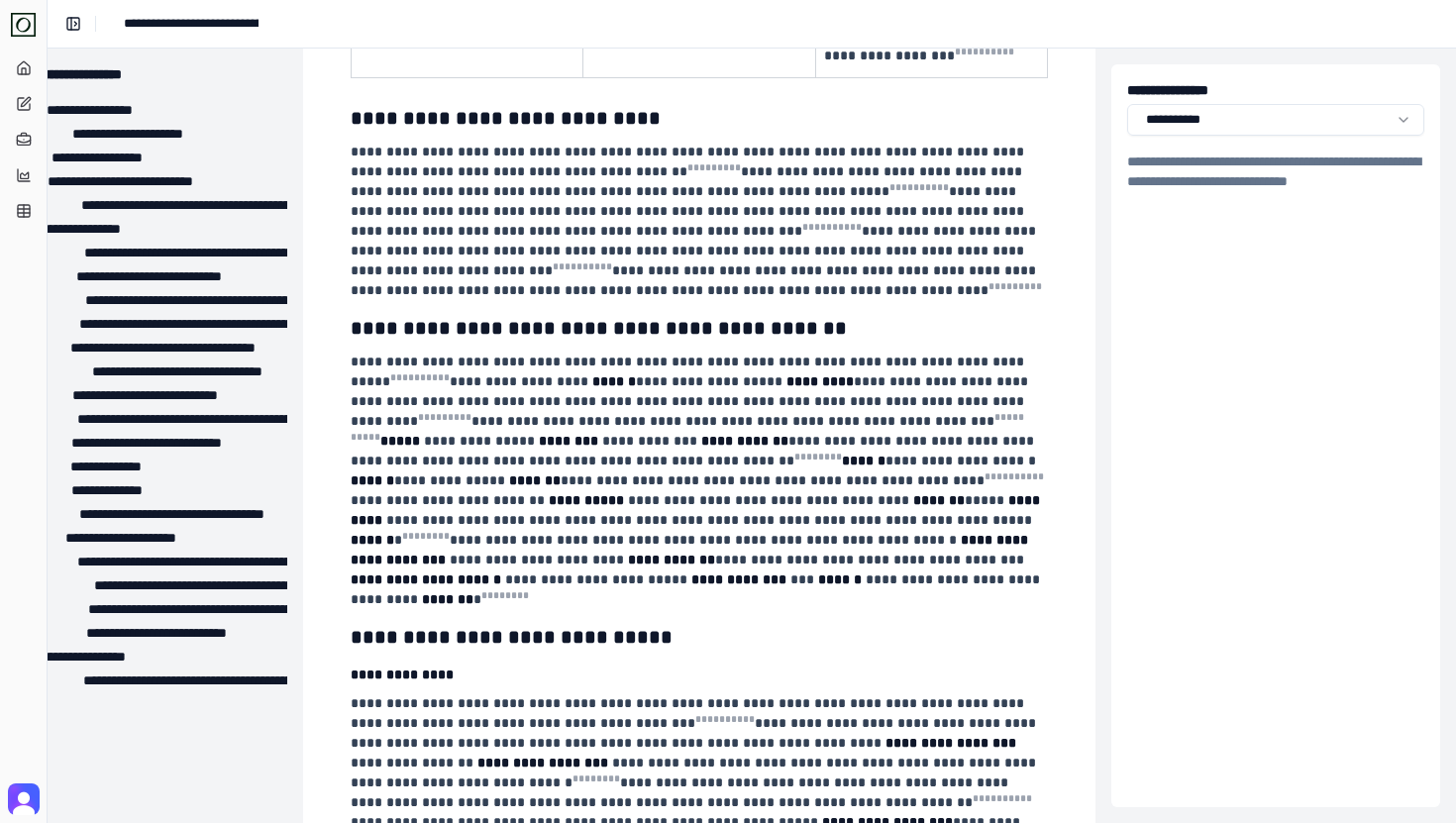 scroll, scrollTop: 11995, scrollLeft: 53, axis: both 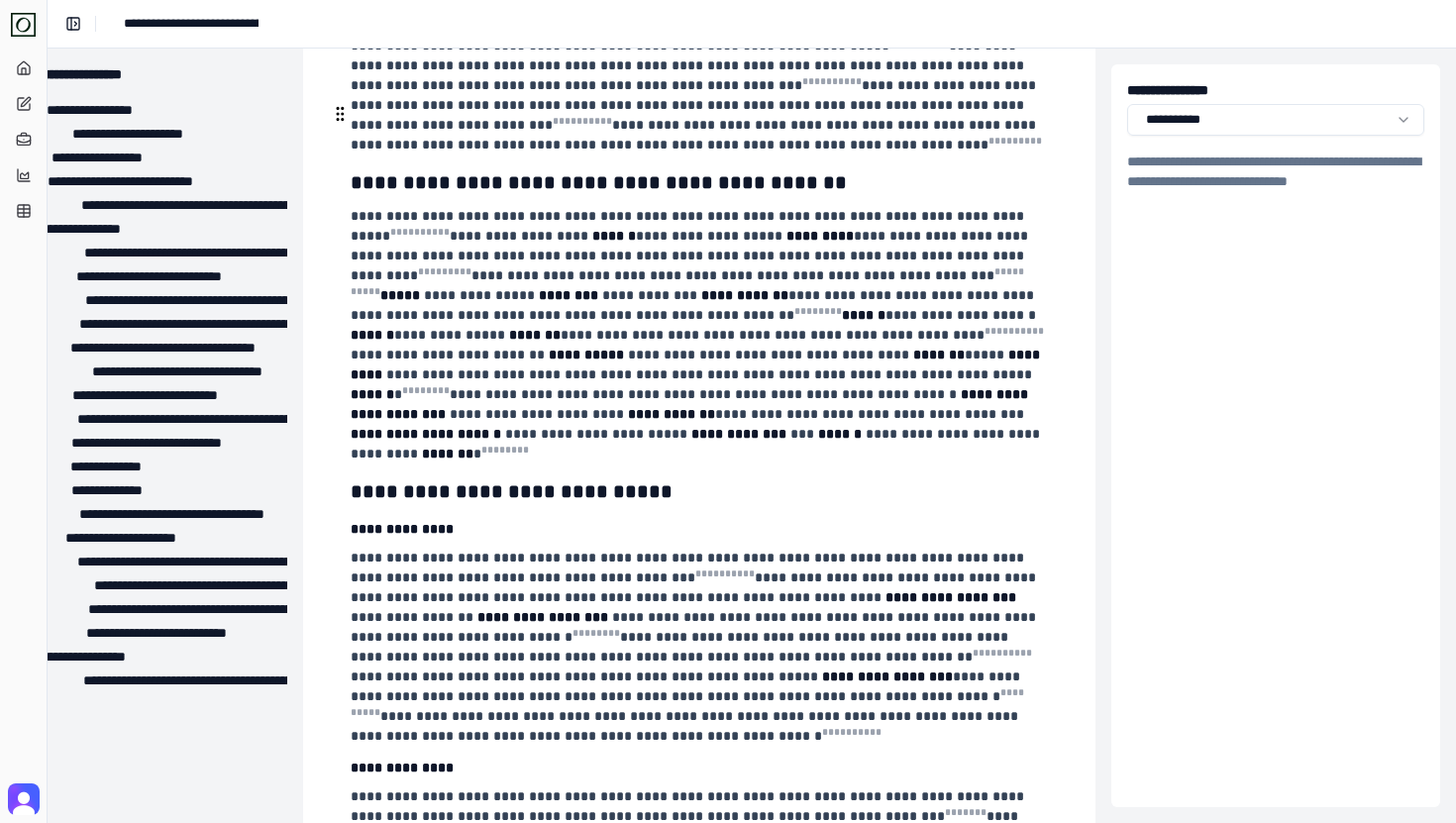 click on "**********" at bounding box center [699, 529] 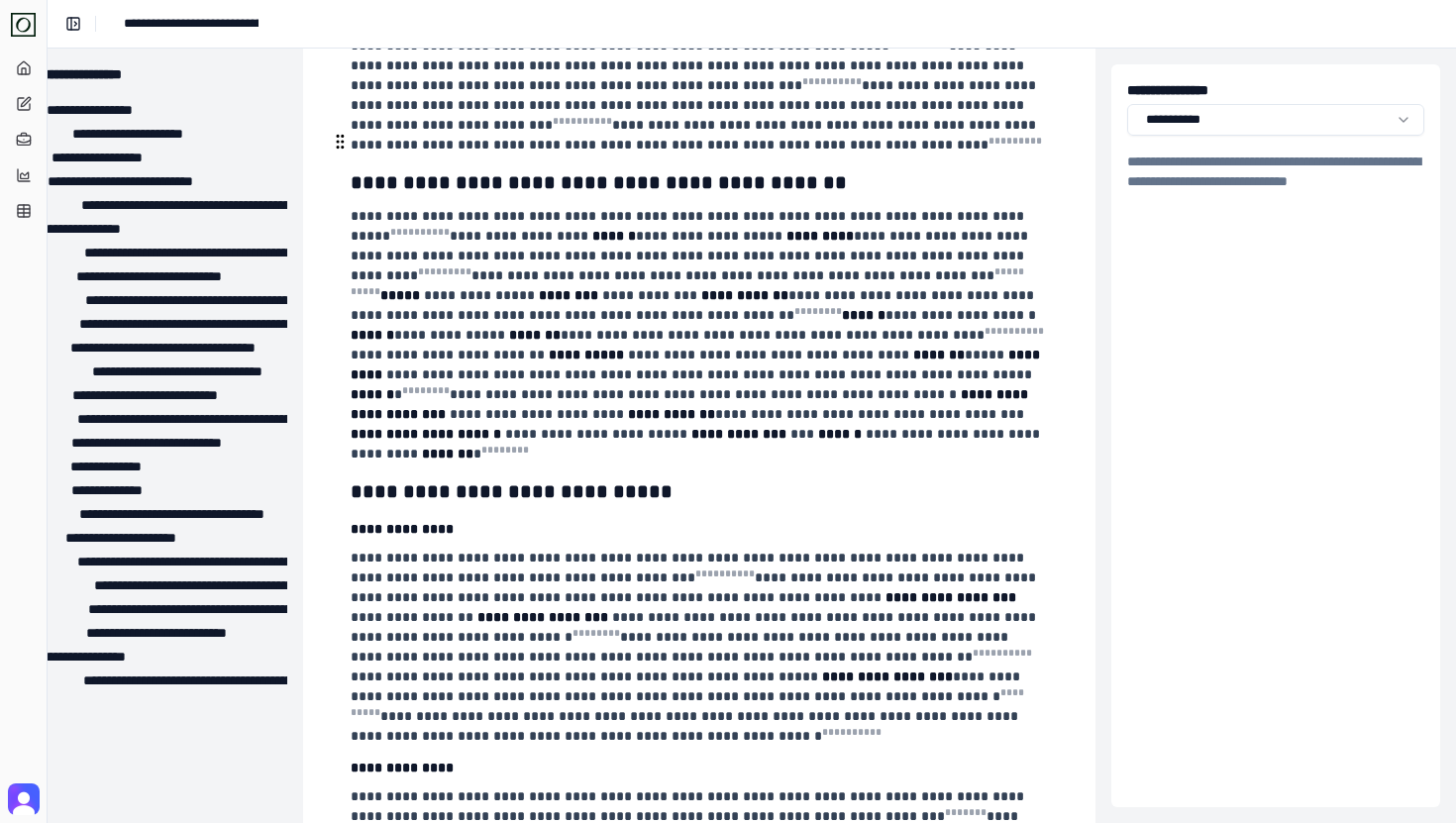 drag, startPoint x: 517, startPoint y: 135, endPoint x: 924, endPoint y: 144, distance: 407.0995 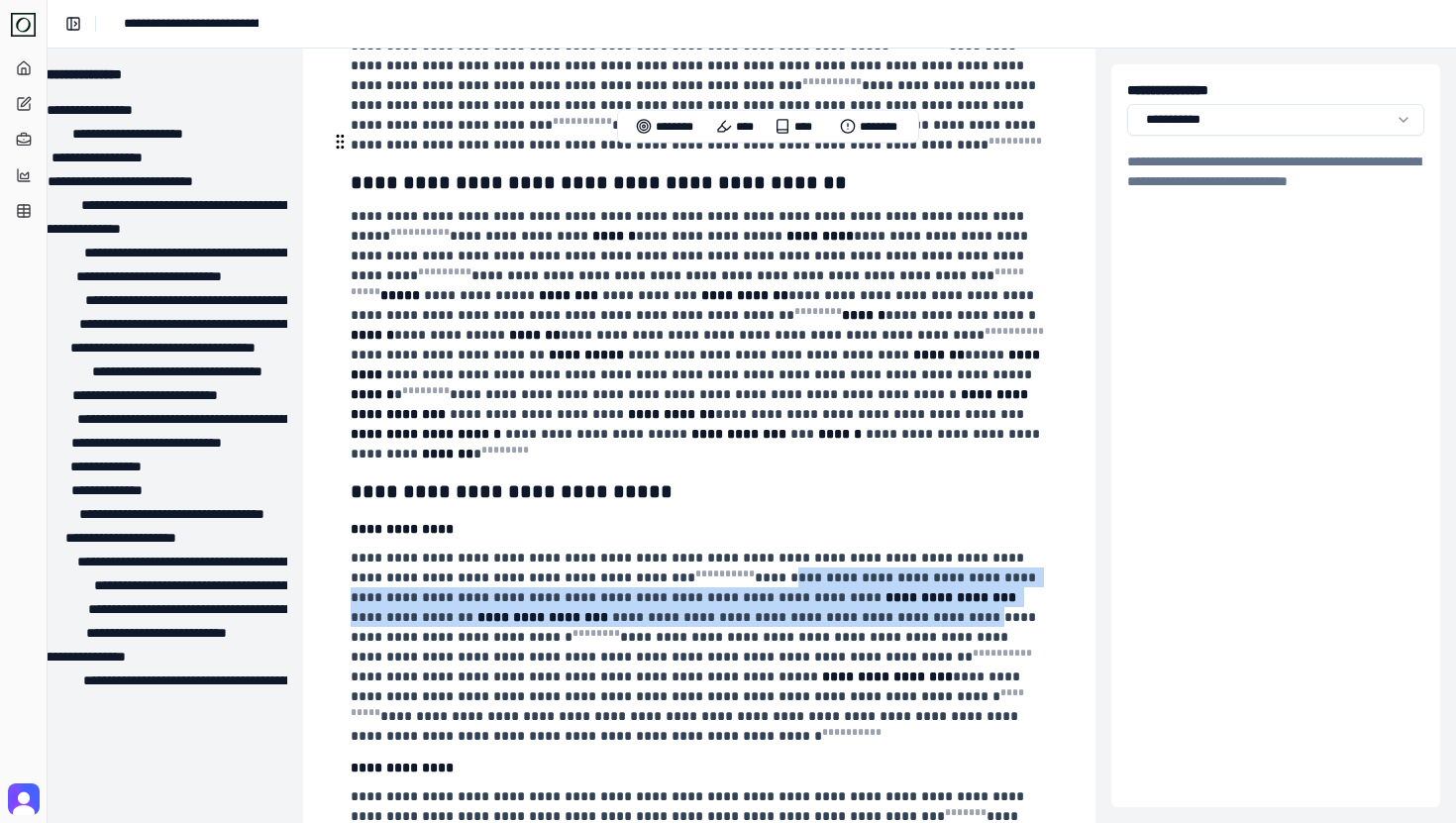 drag, startPoint x: 676, startPoint y: 154, endPoint x: 858, endPoint y: 198, distance: 187.24316 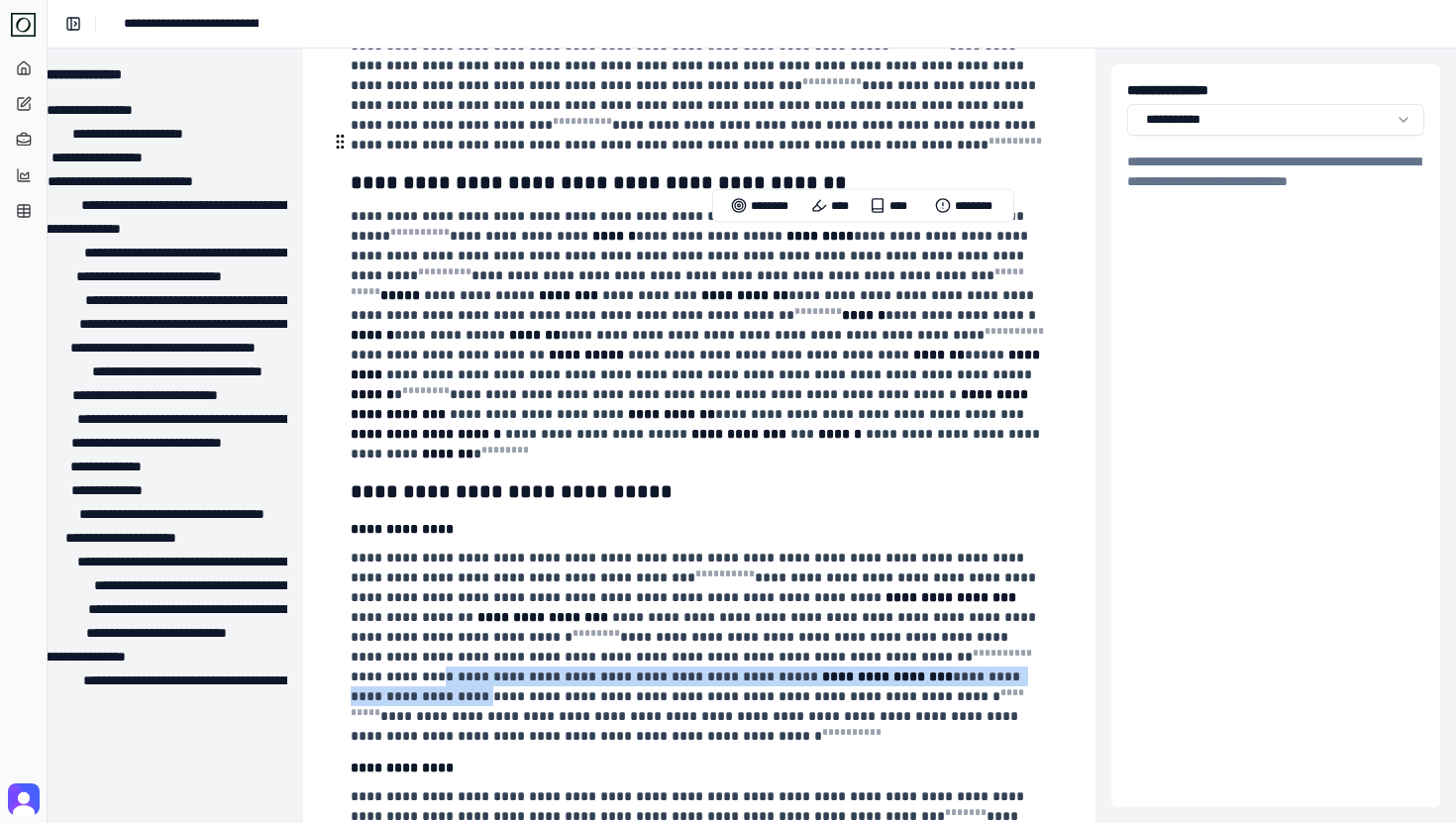 drag, startPoint x: 865, startPoint y: 239, endPoint x: 858, endPoint y: 261, distance: 23.08679 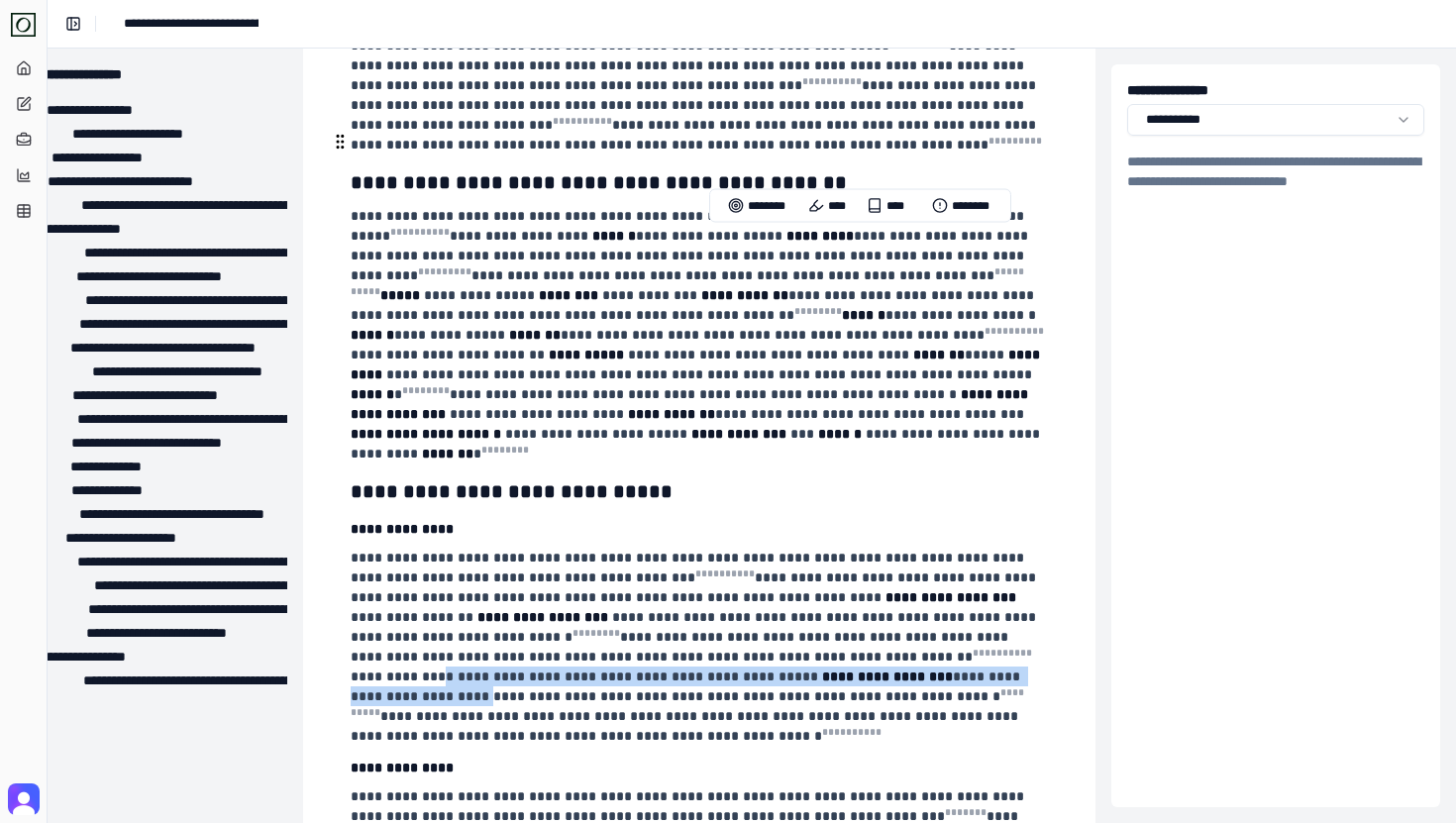 click on "**********" at bounding box center [687, 686] 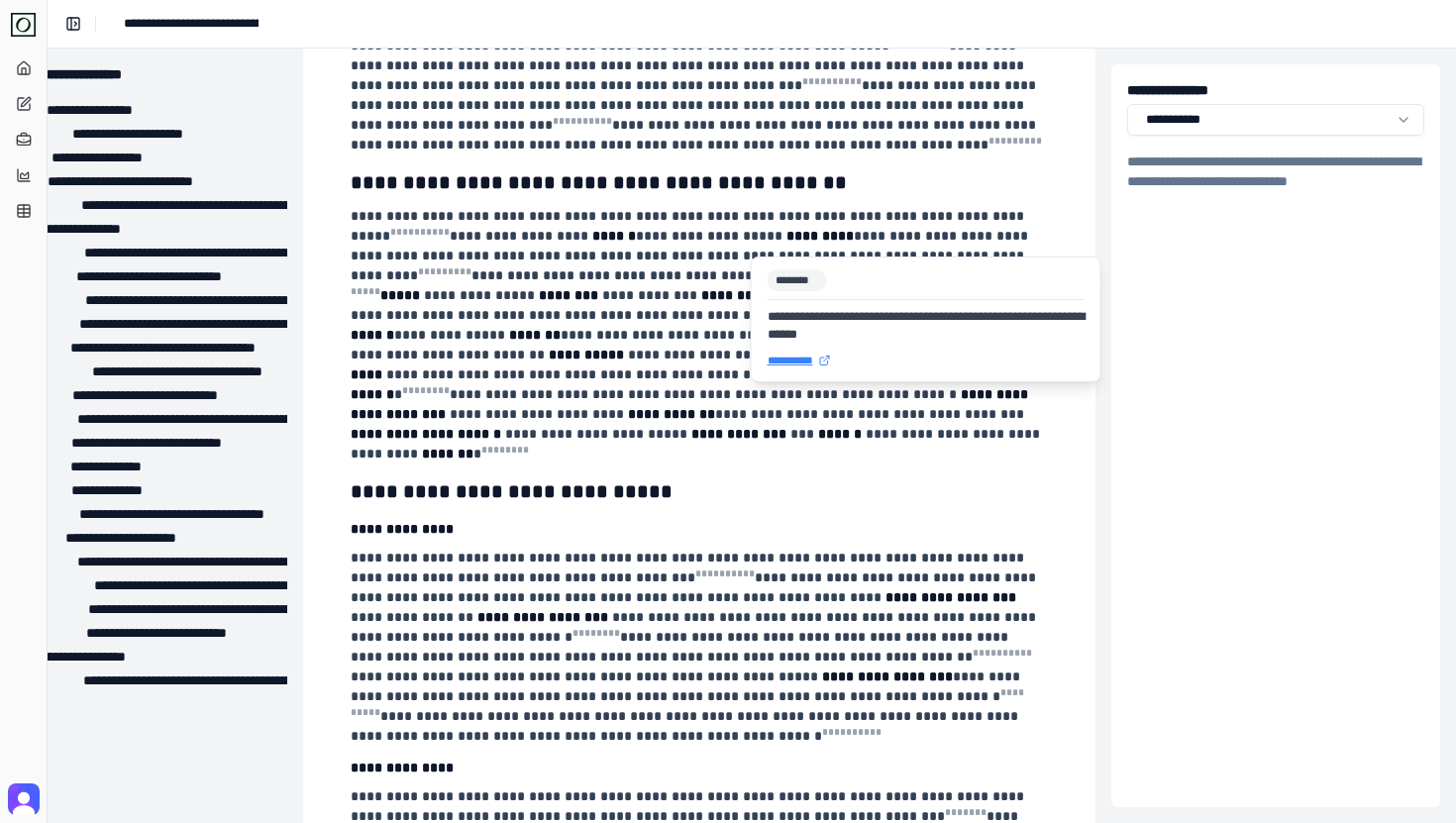 click on "**********" at bounding box center [926, 360] 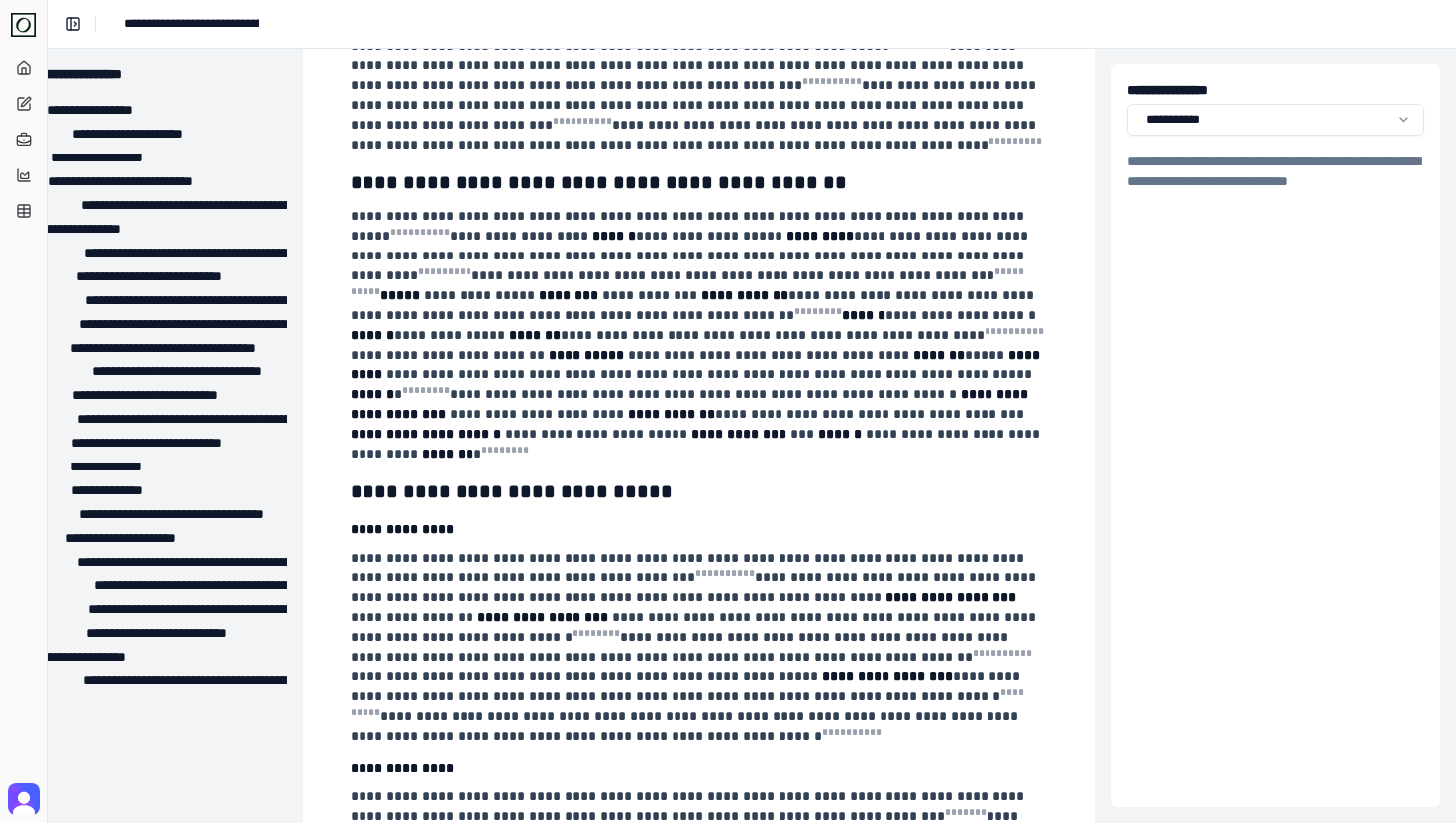 click on "**********" at bounding box center (699, 1390) 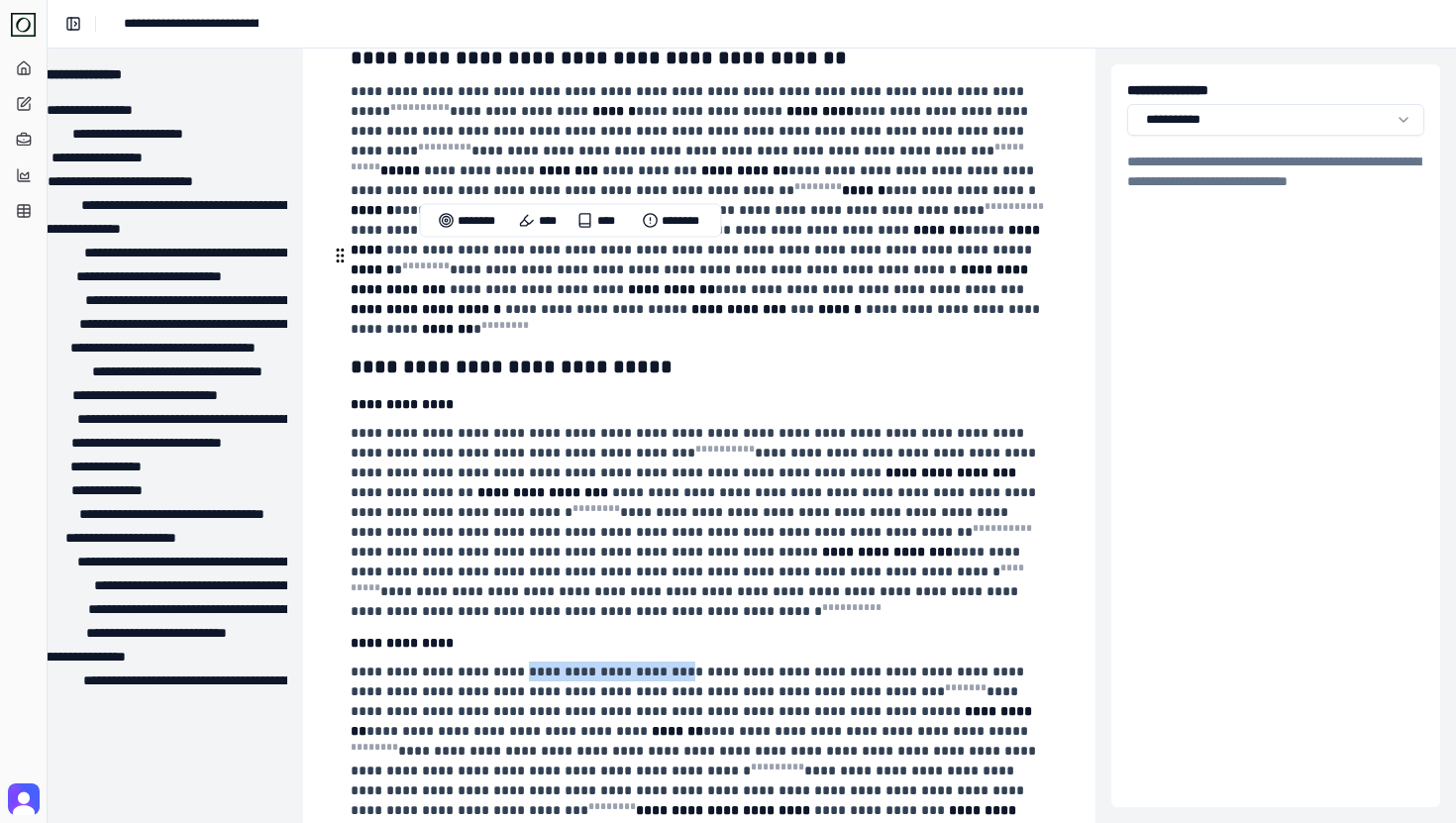 drag, startPoint x: 647, startPoint y: 257, endPoint x: 498, endPoint y: 259, distance: 149.01342 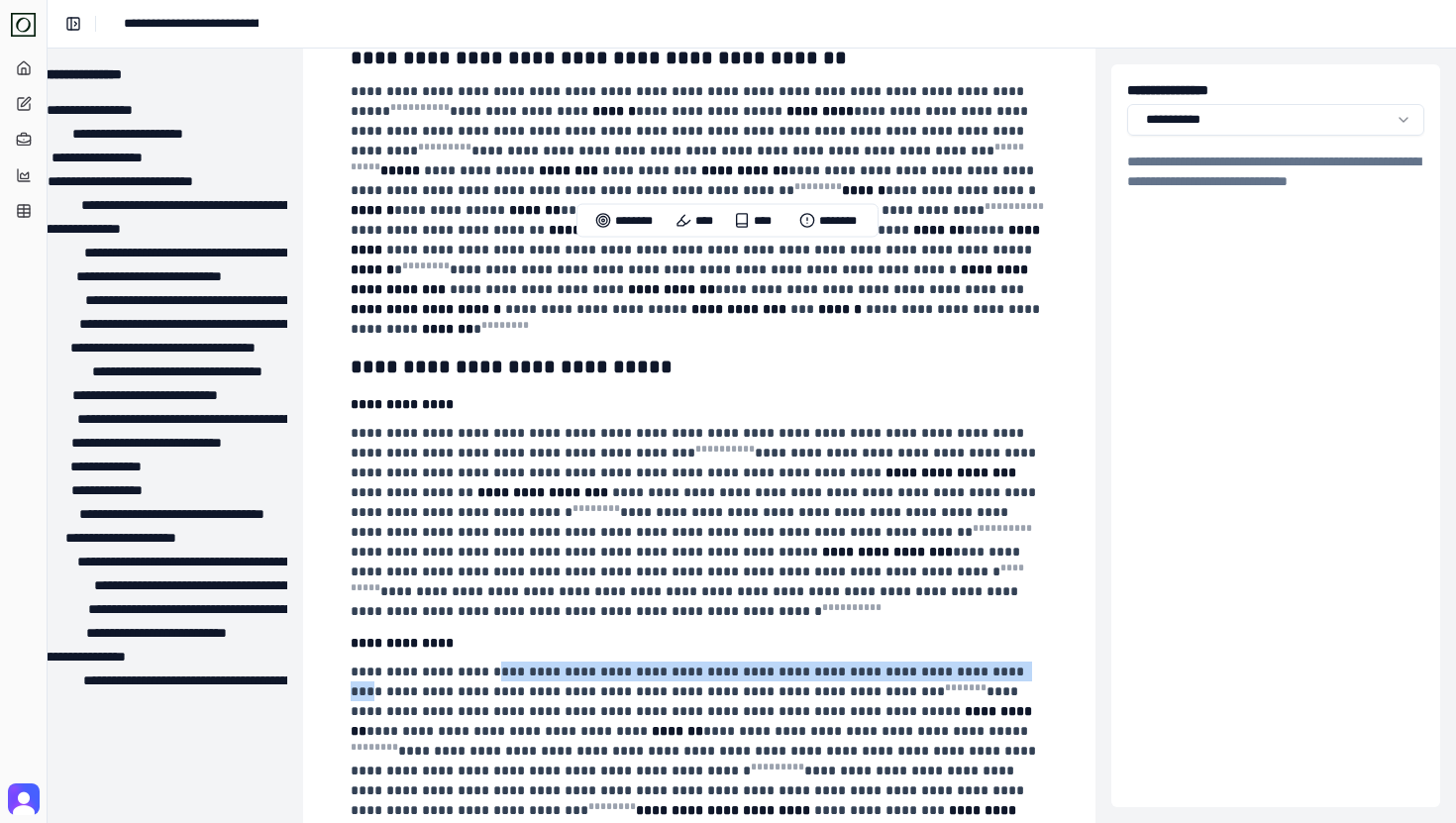 drag, startPoint x: 477, startPoint y: 258, endPoint x: 979, endPoint y: 255, distance: 502.009 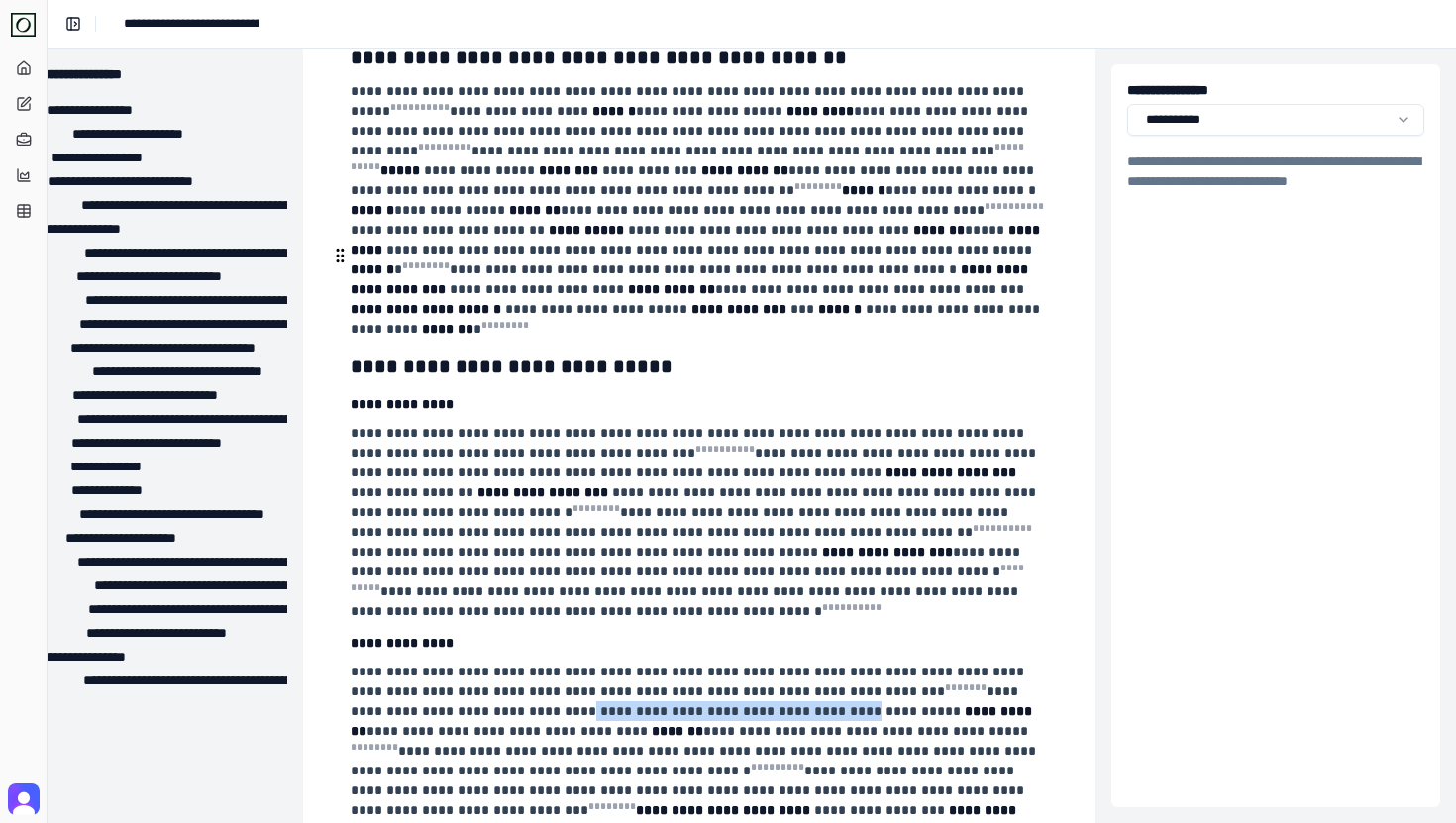 drag, startPoint x: 421, startPoint y: 294, endPoint x: 685, endPoint y: 299, distance: 264.0473 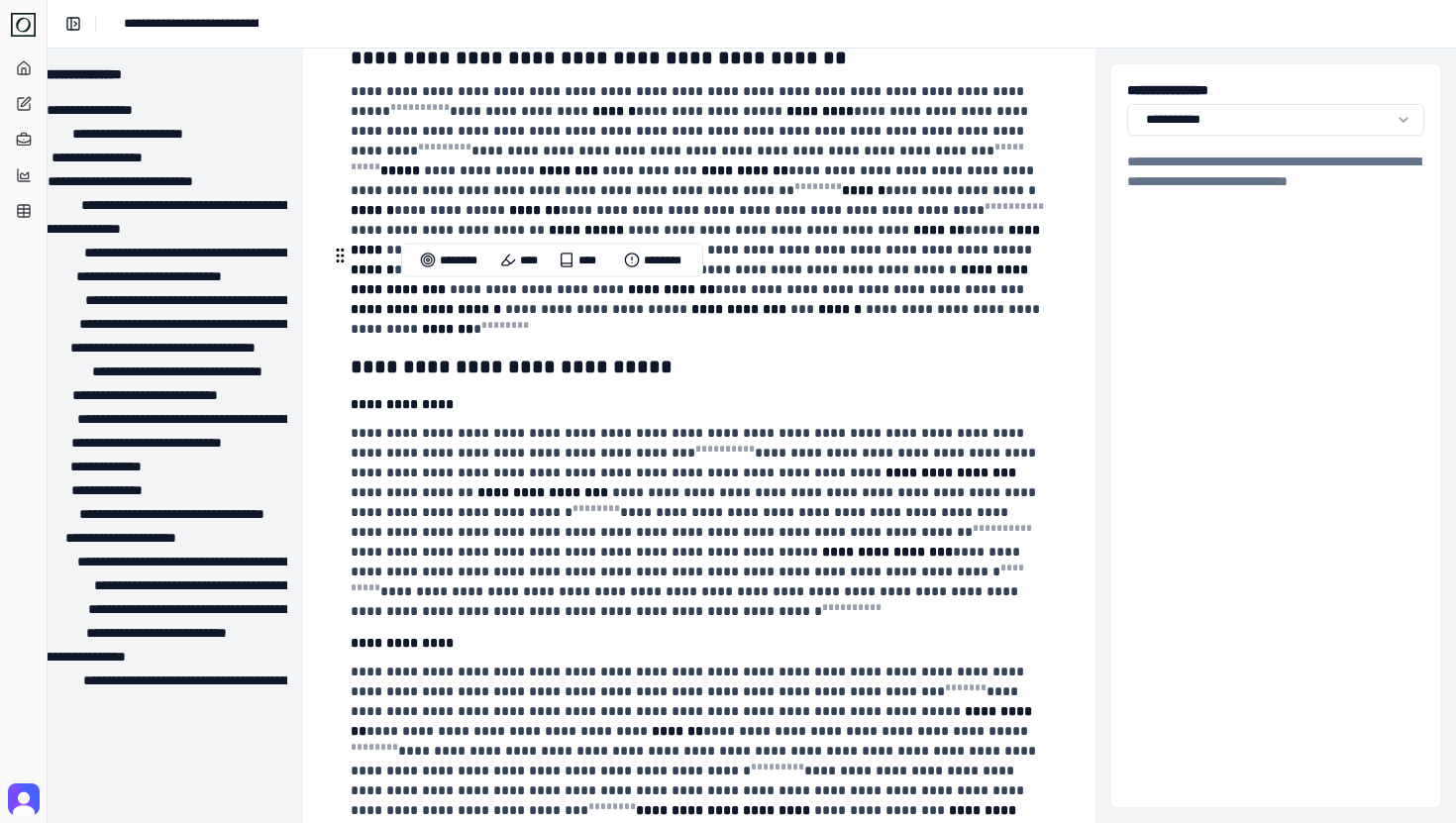 click on "**********" at bounding box center (693, 721) 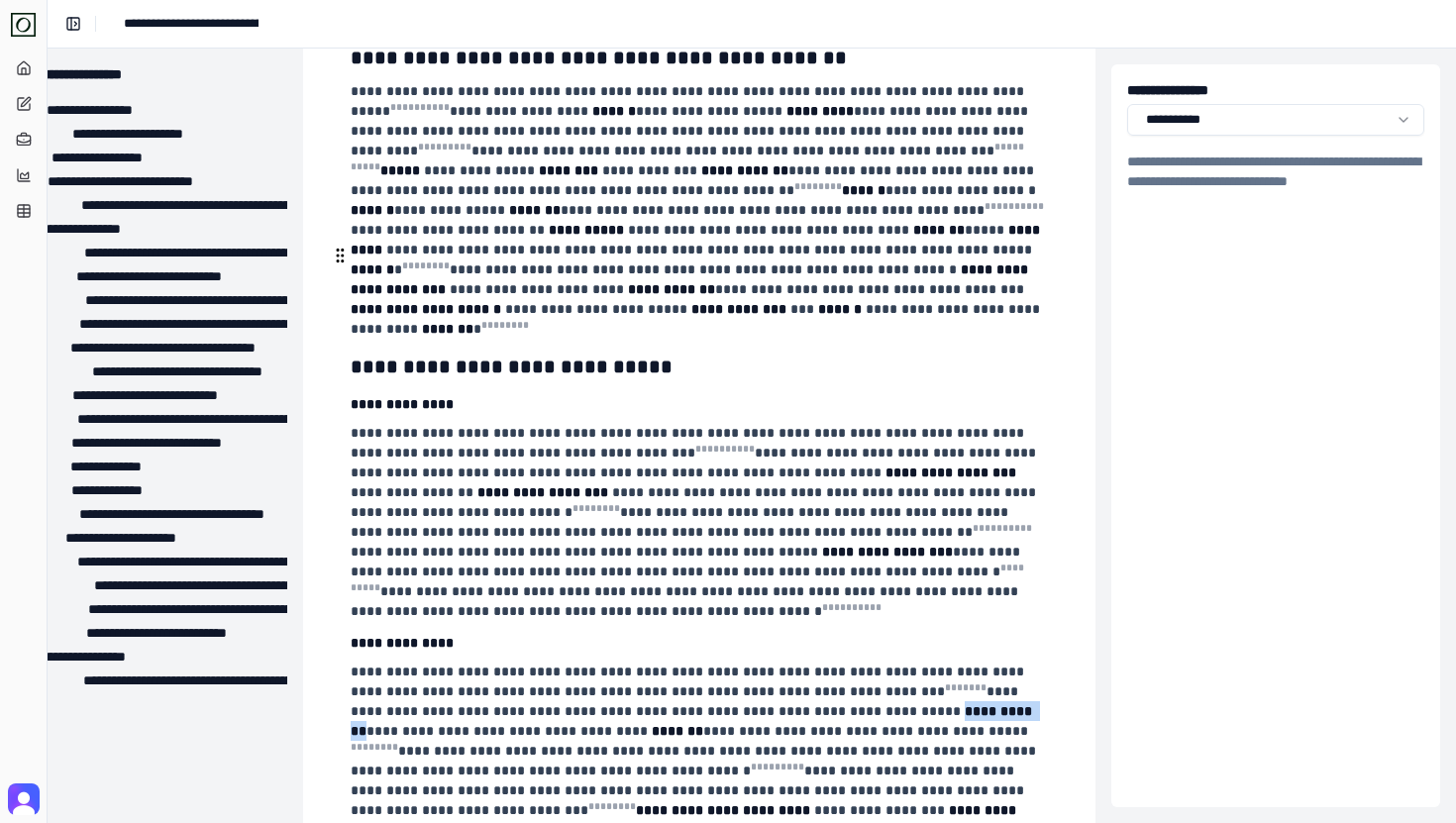 click on "**********" at bounding box center (693, 721) 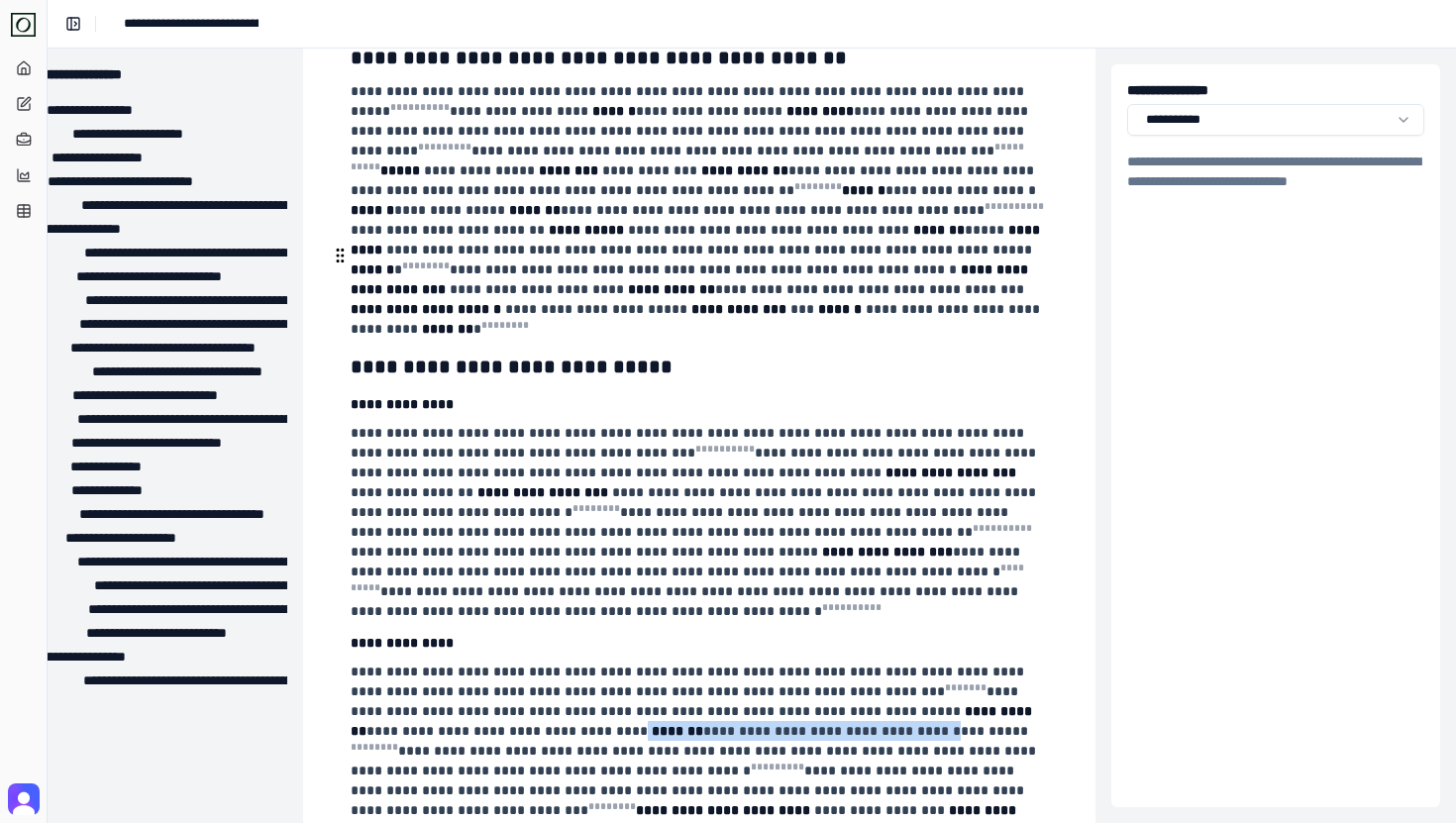 drag, startPoint x: 429, startPoint y: 318, endPoint x: 724, endPoint y: 315, distance: 295.0153 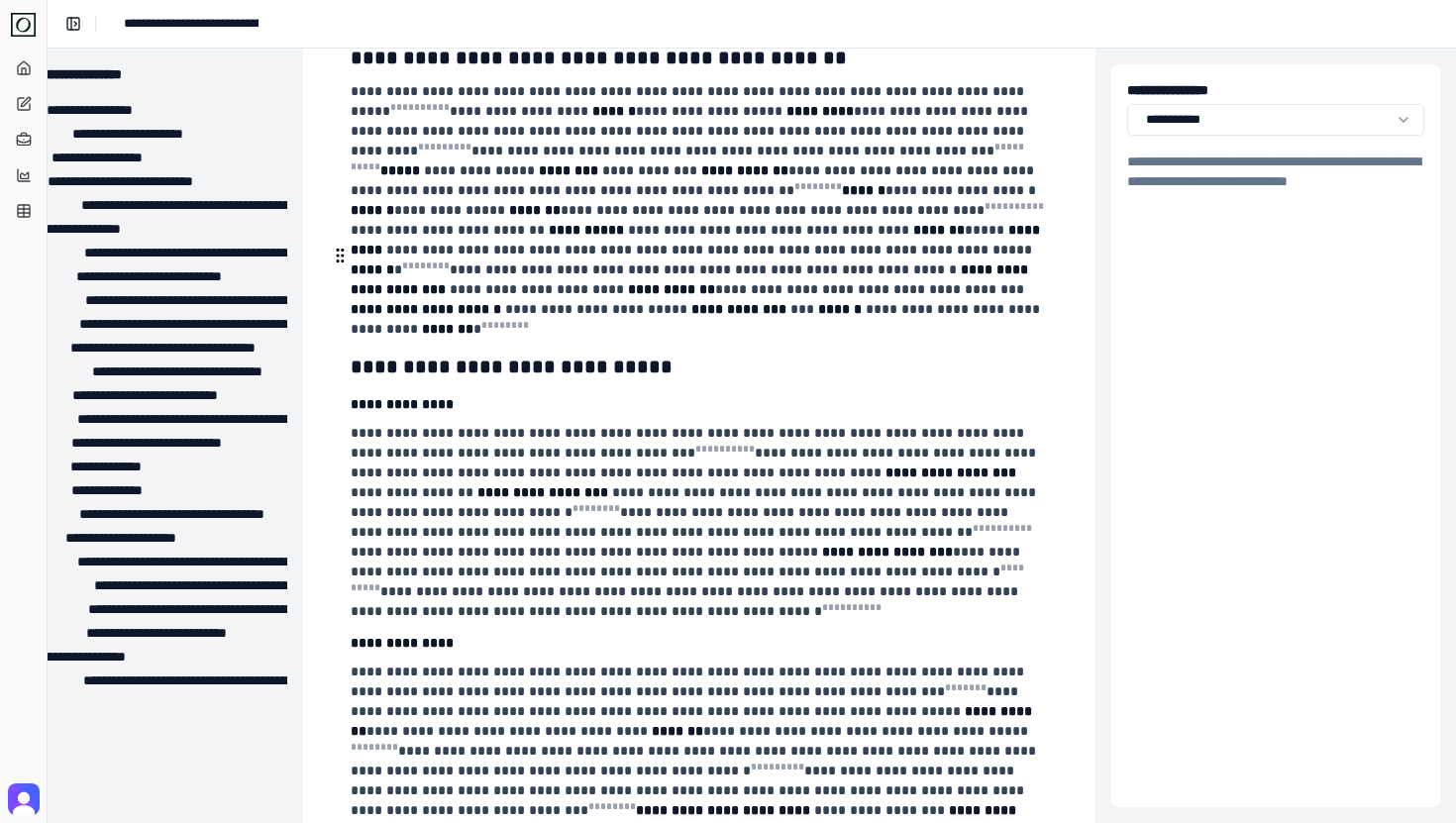 click on "**********" at bounding box center [695, 761] 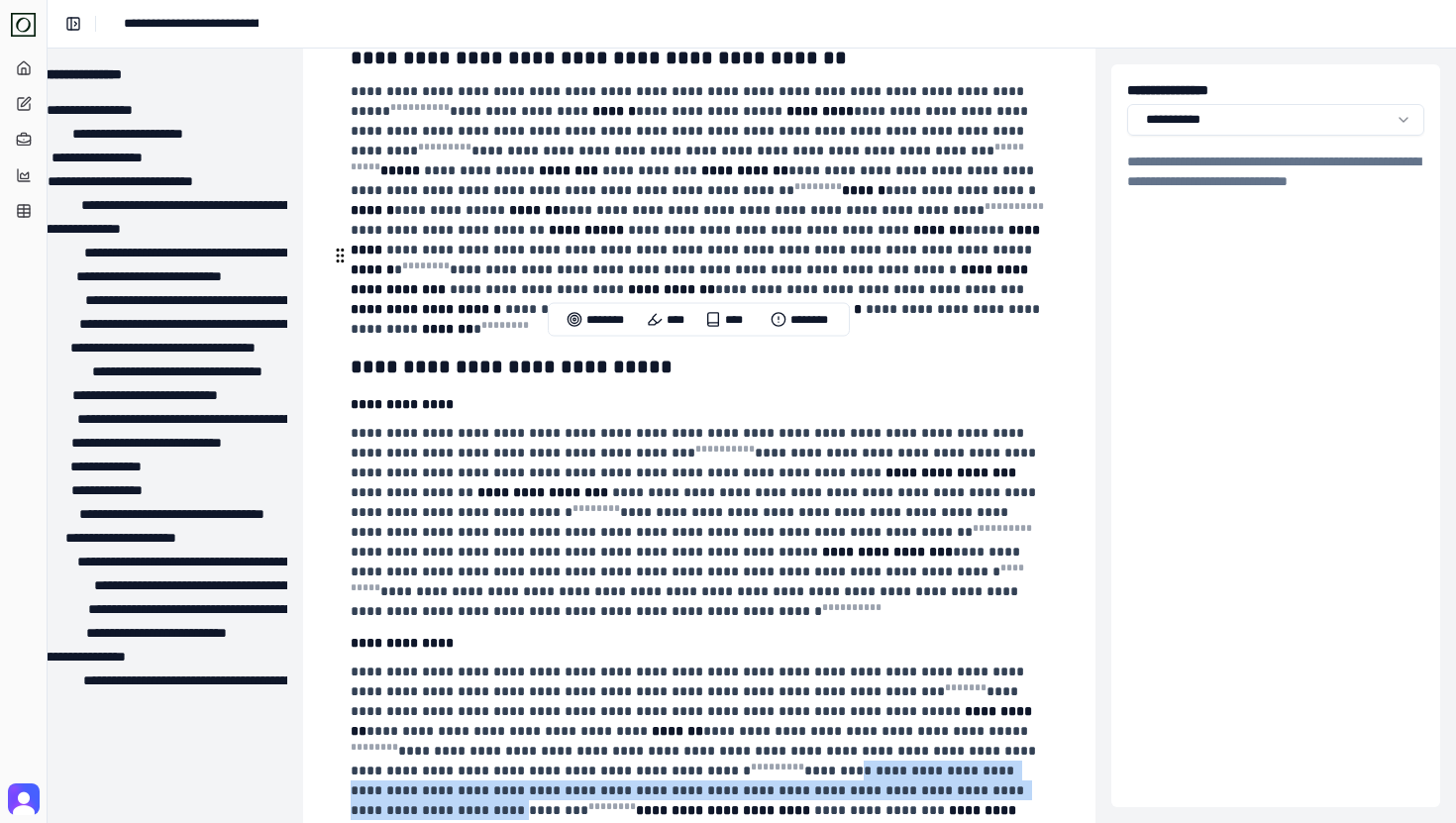 drag, startPoint x: 587, startPoint y: 352, endPoint x: 799, endPoint y: 372, distance: 212.94131 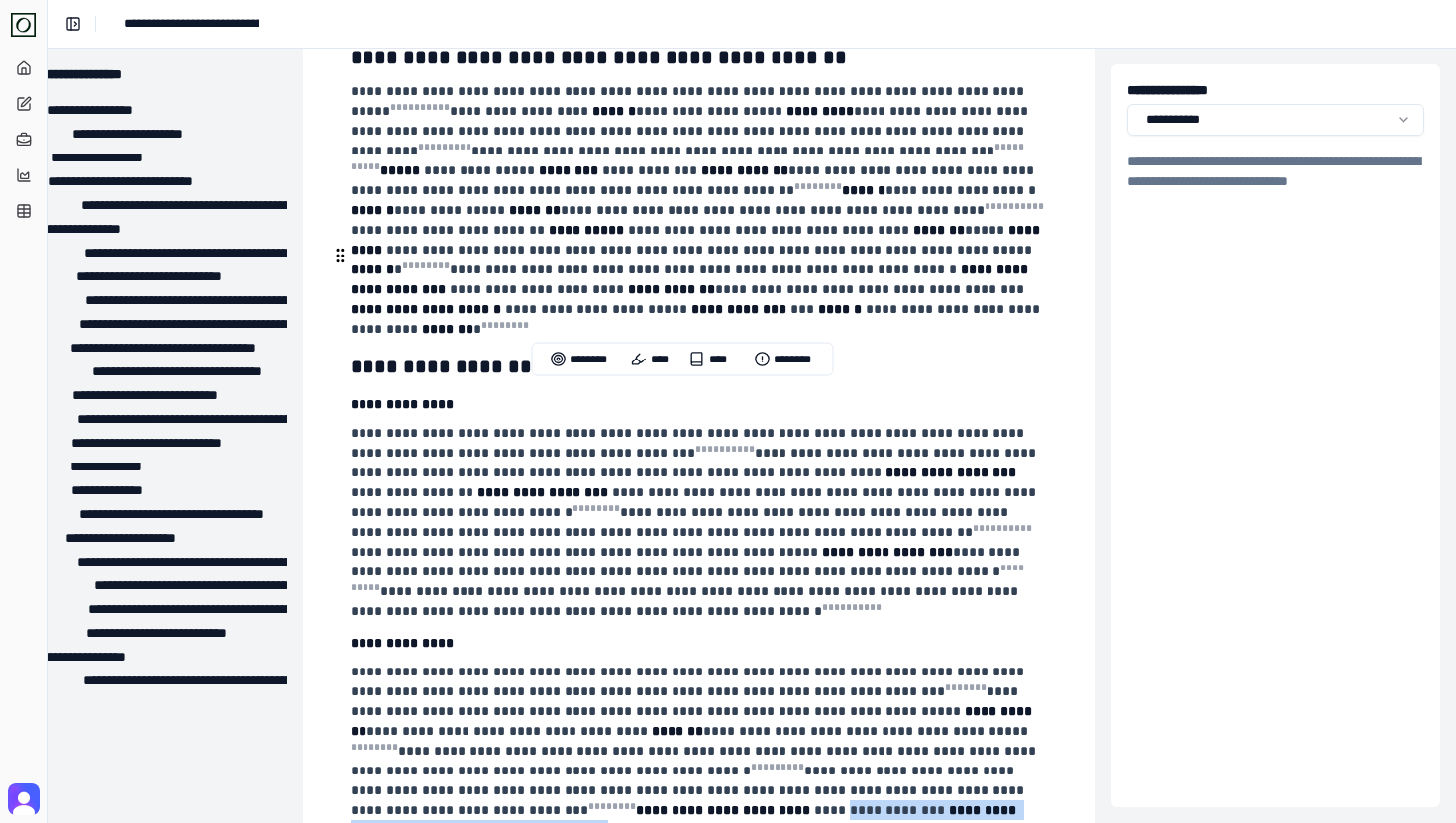 drag, startPoint x: 486, startPoint y: 400, endPoint x: 891, endPoint y: 390, distance: 405.12344 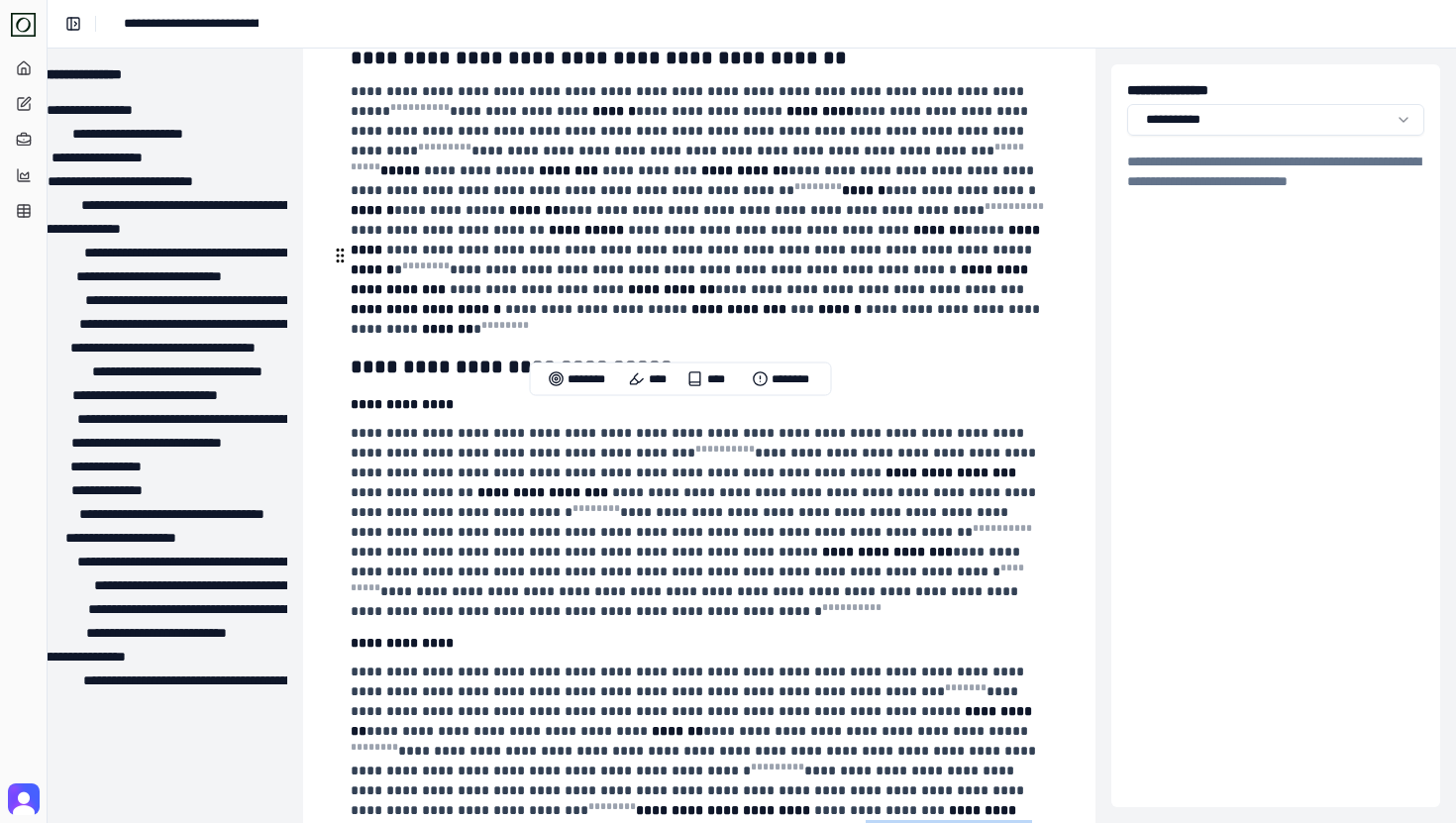 drag, startPoint x: 923, startPoint y: 423, endPoint x: 434, endPoint y: 414, distance: 489.08282 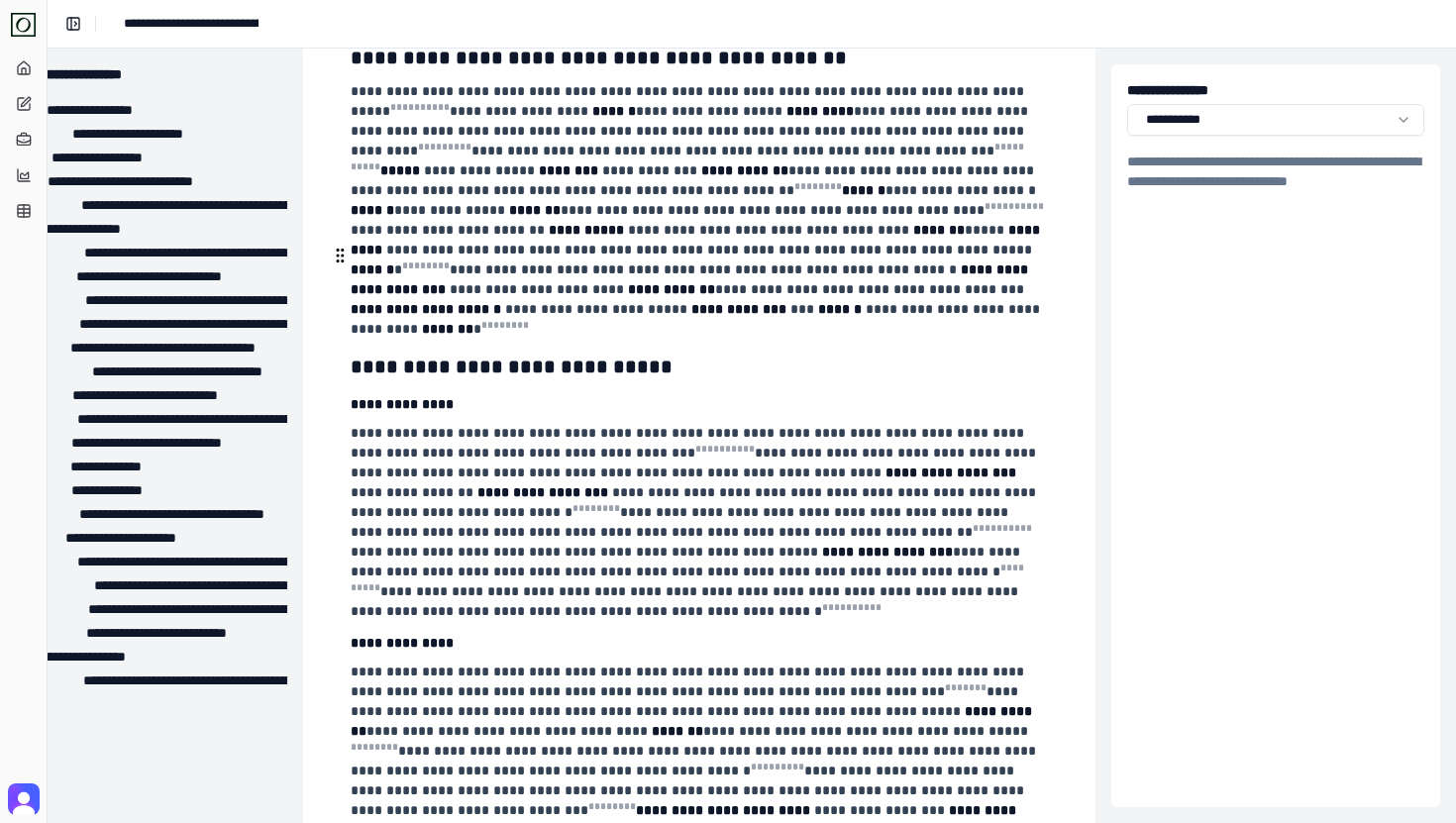 click on "**********" at bounding box center [723, 810] 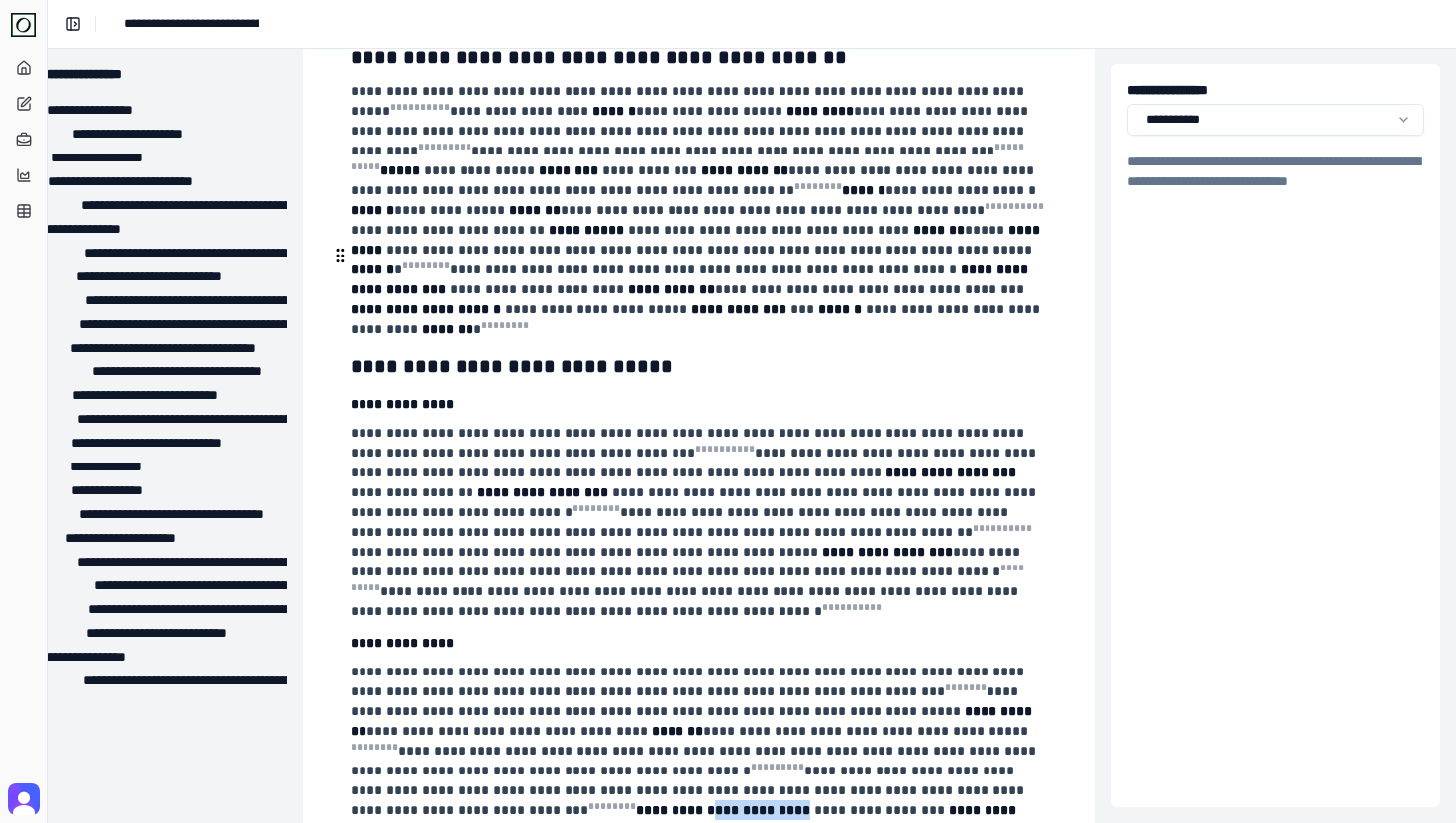 click on "**********" at bounding box center (723, 810) 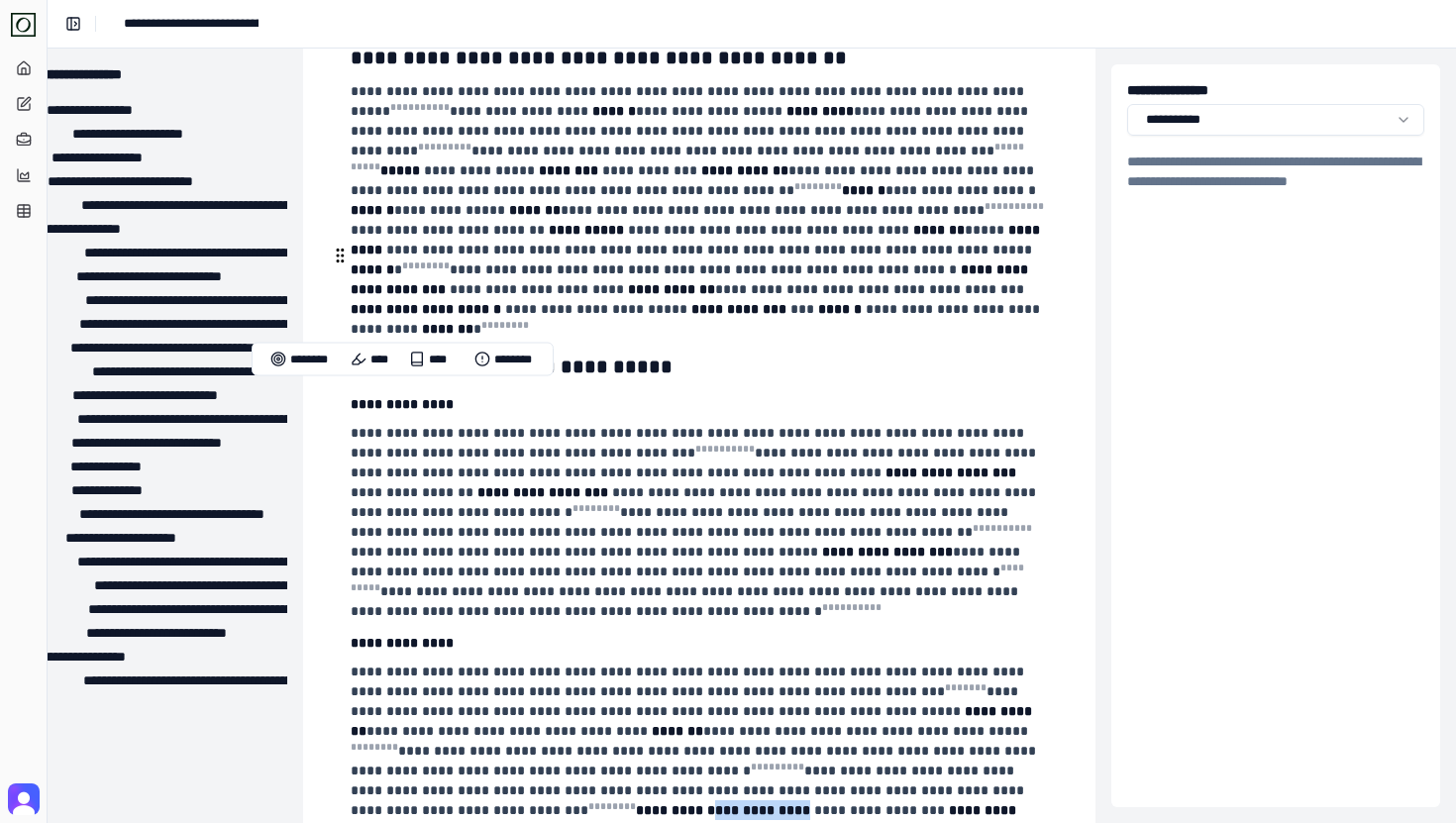 copy on "**********" 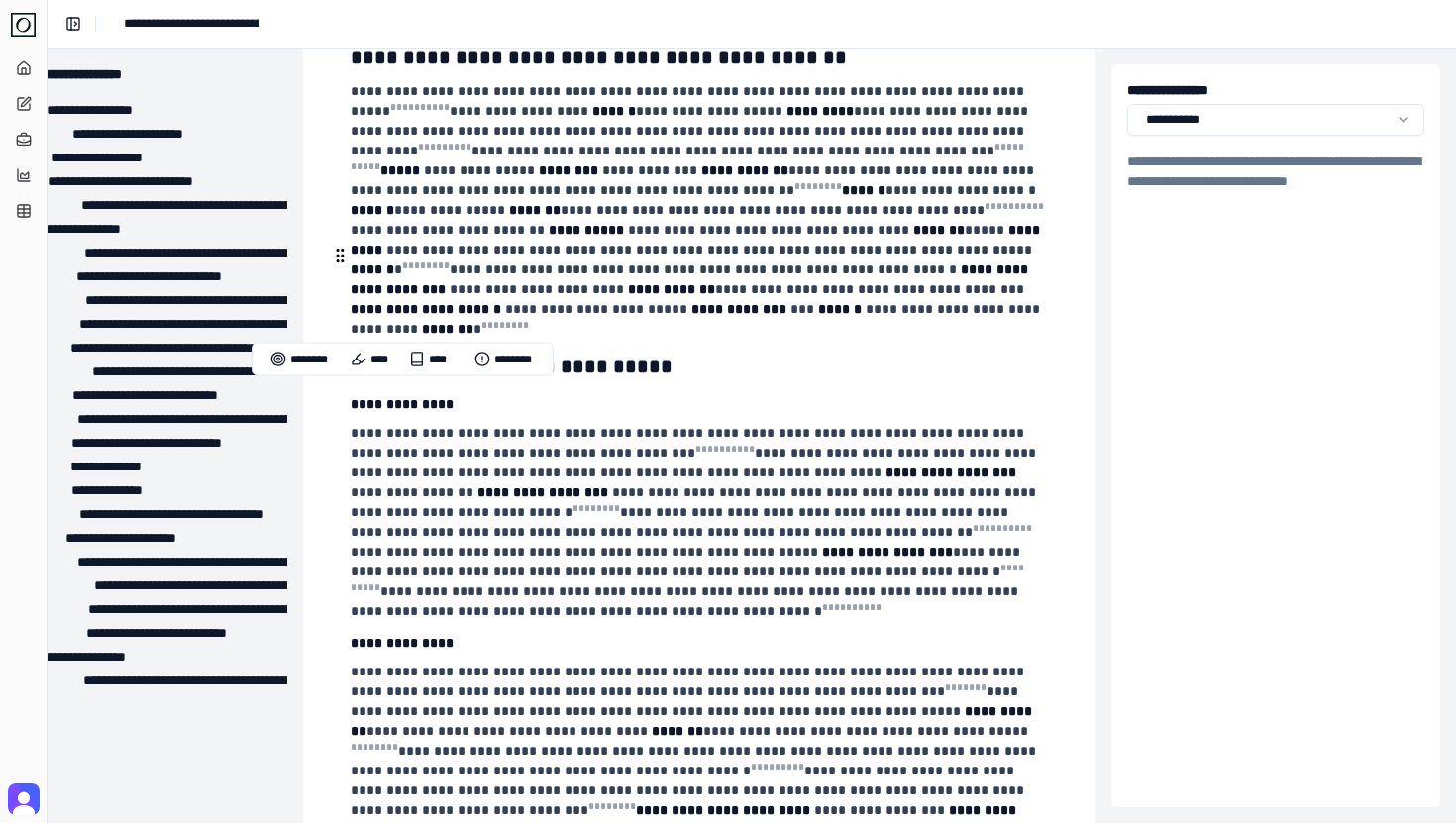 click on "**********" at bounding box center (689, 790) 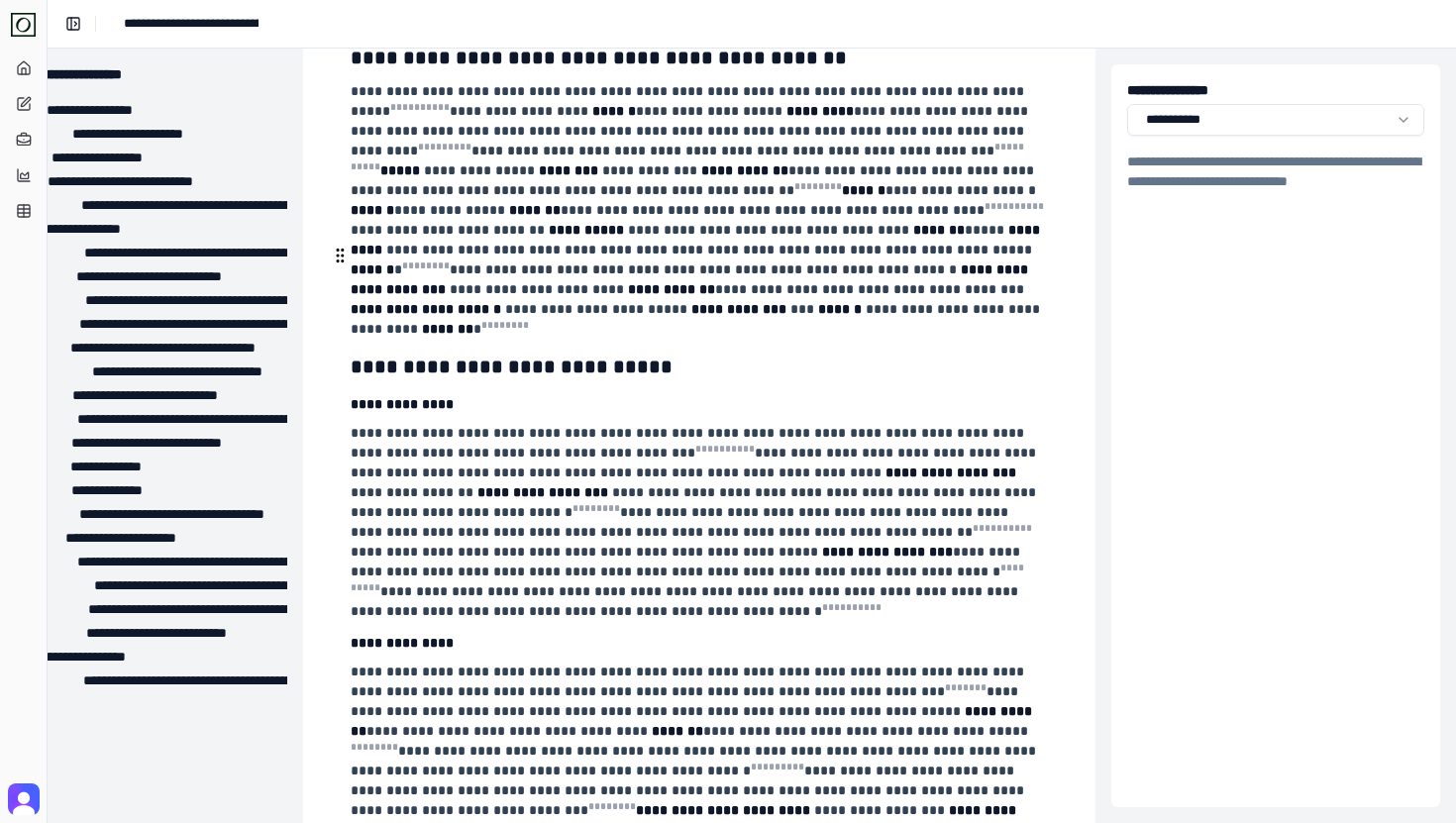 click on "**********" at bounding box center [685, 820] 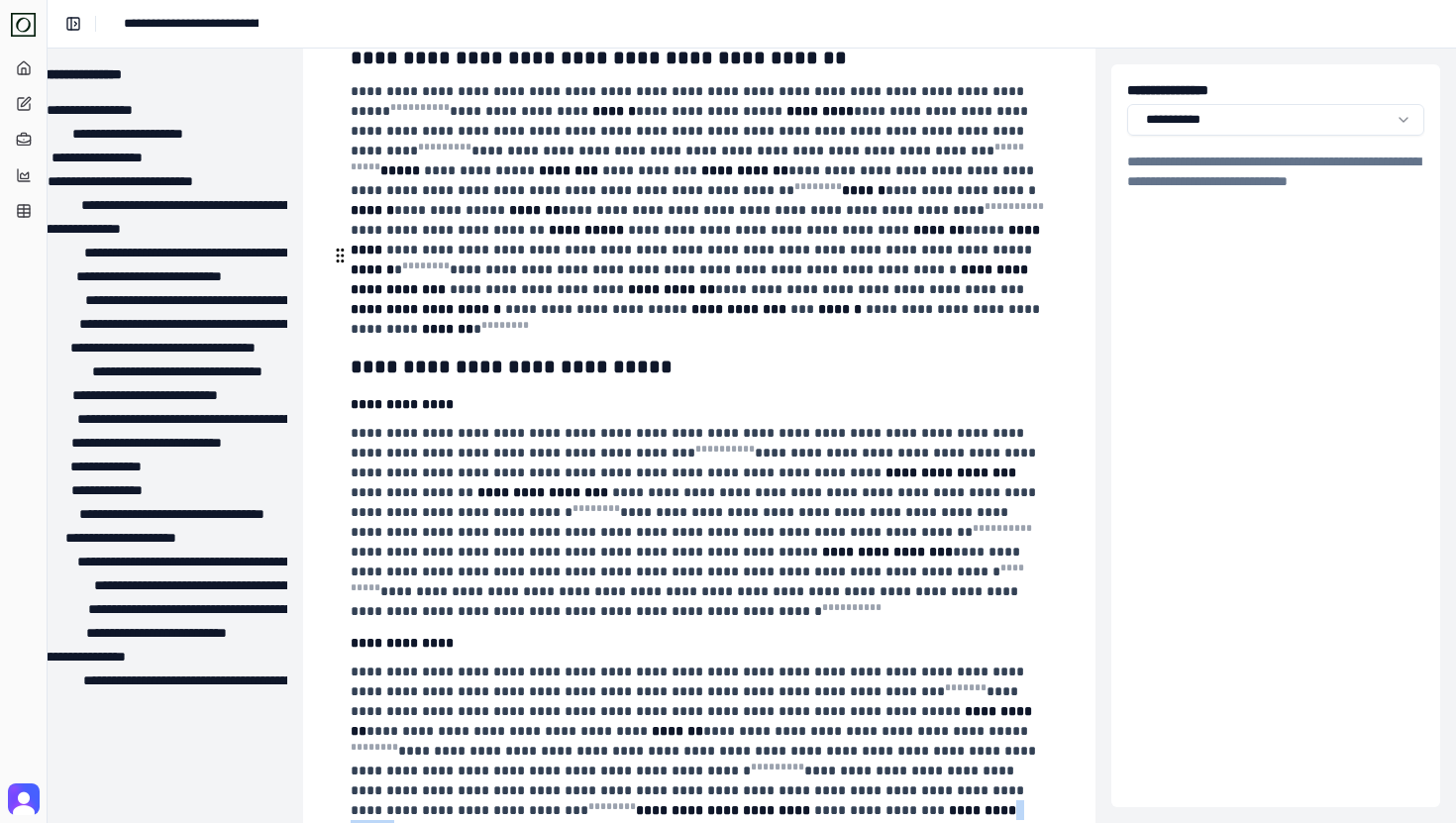 drag, startPoint x: 647, startPoint y: 398, endPoint x: 669, endPoint y: 399, distance: 22.022716 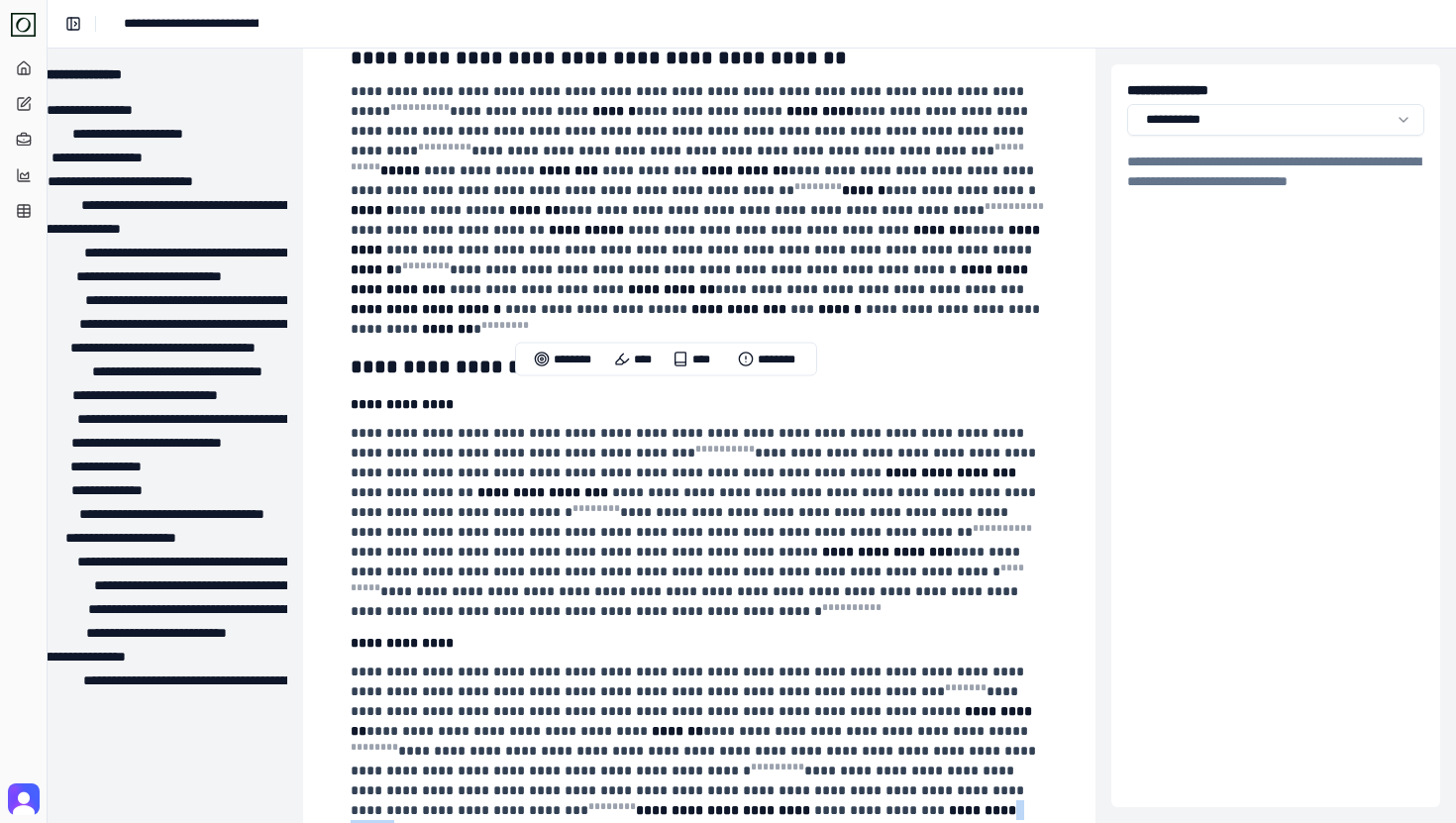 copy on "*******" 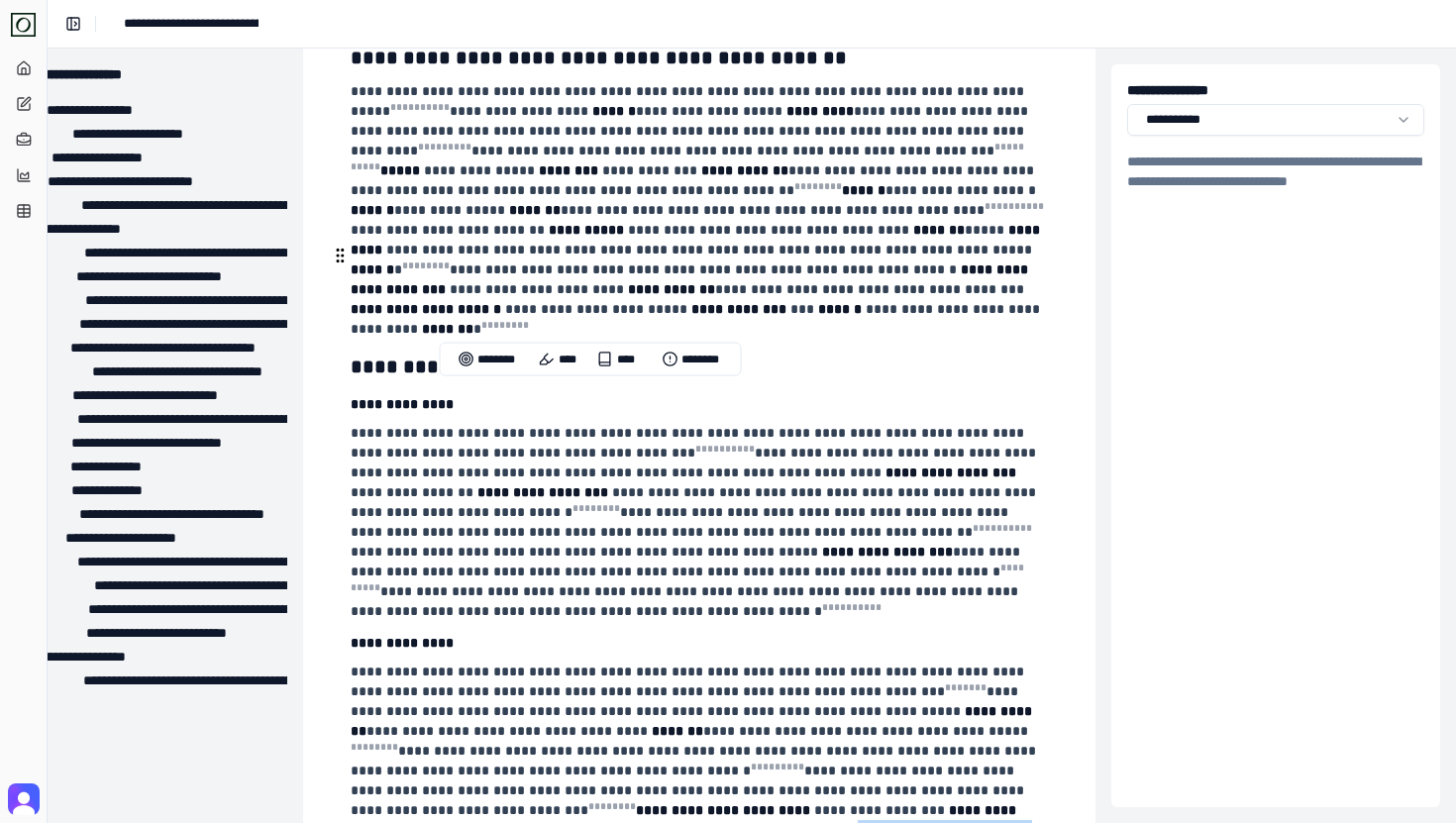 drag, startPoint x: 790, startPoint y: 441, endPoint x: 431, endPoint y: 409, distance: 360.42336 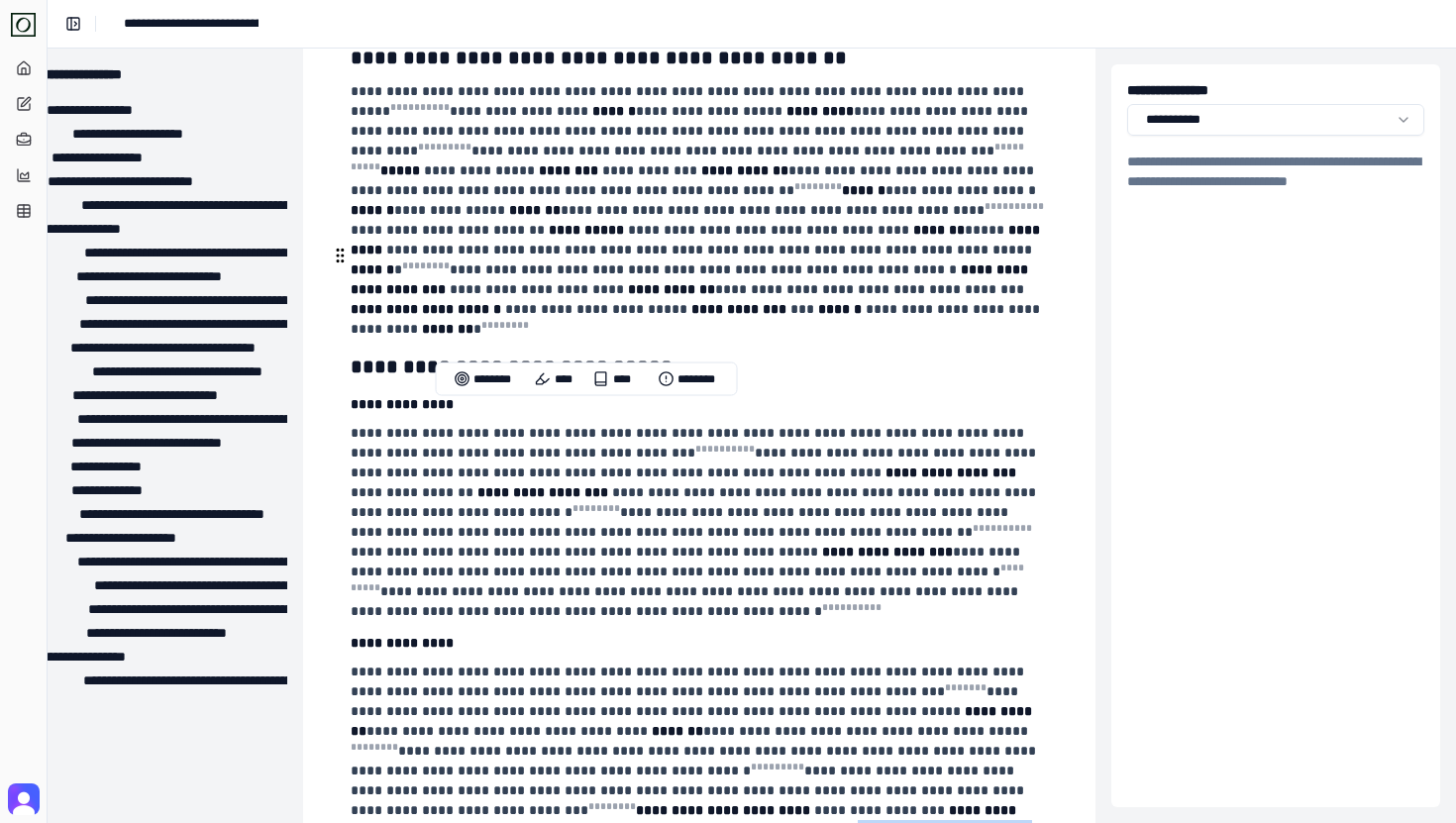 click on "**********" at bounding box center (697, 761) 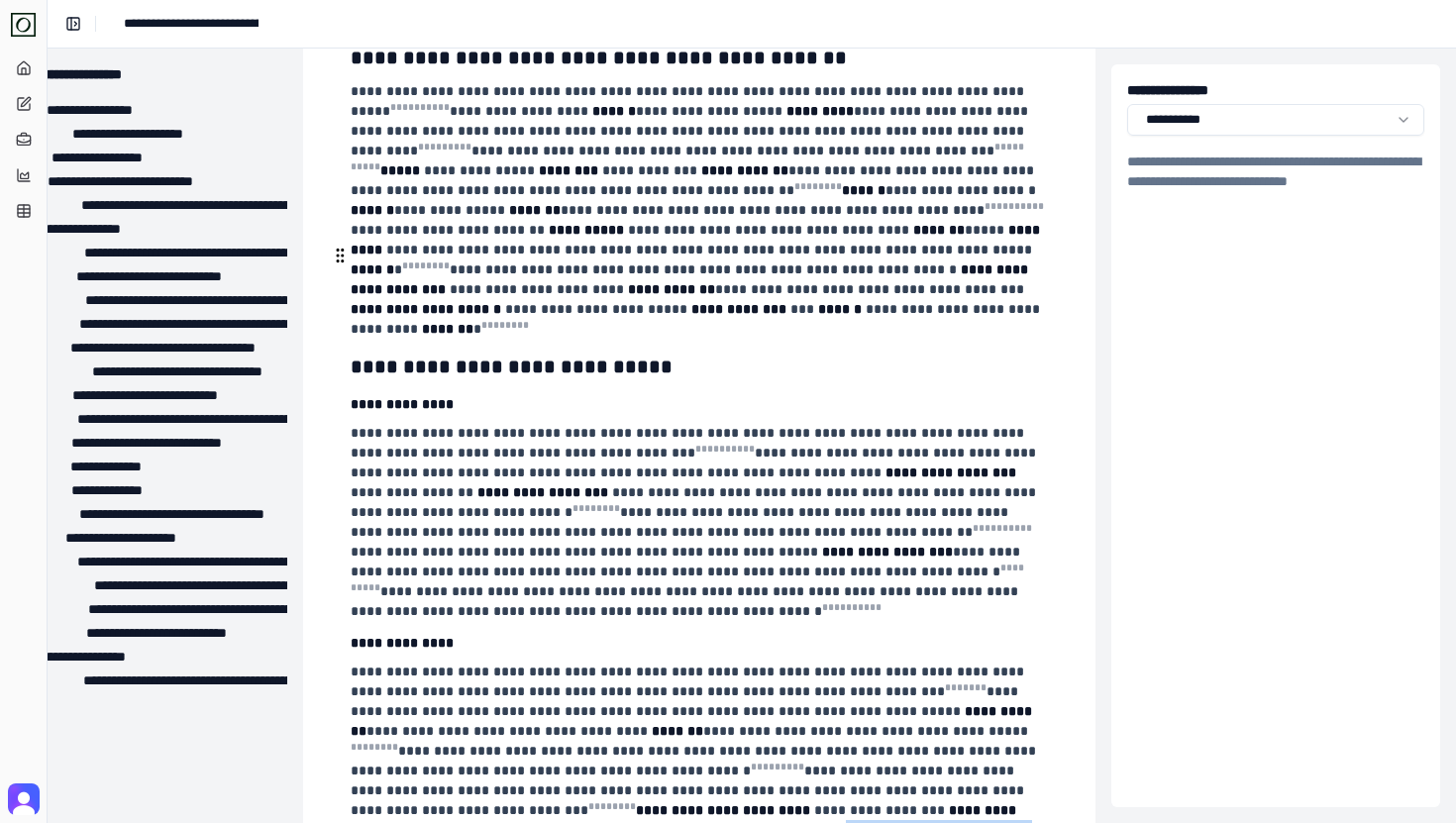 drag, startPoint x: 431, startPoint y: 409, endPoint x: 662, endPoint y: 423, distance: 231.42385 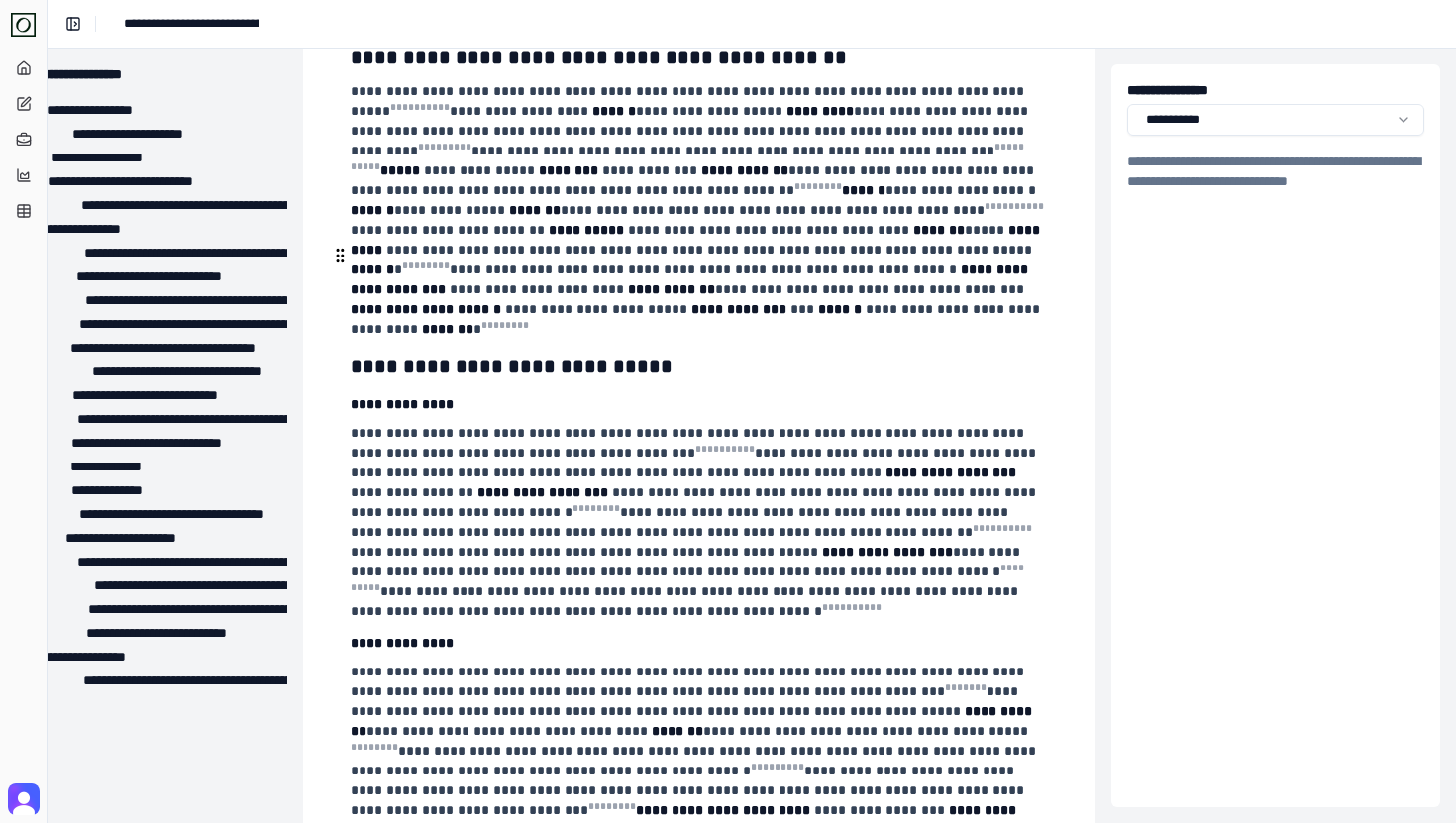 click on "**********" at bounding box center [697, 761] 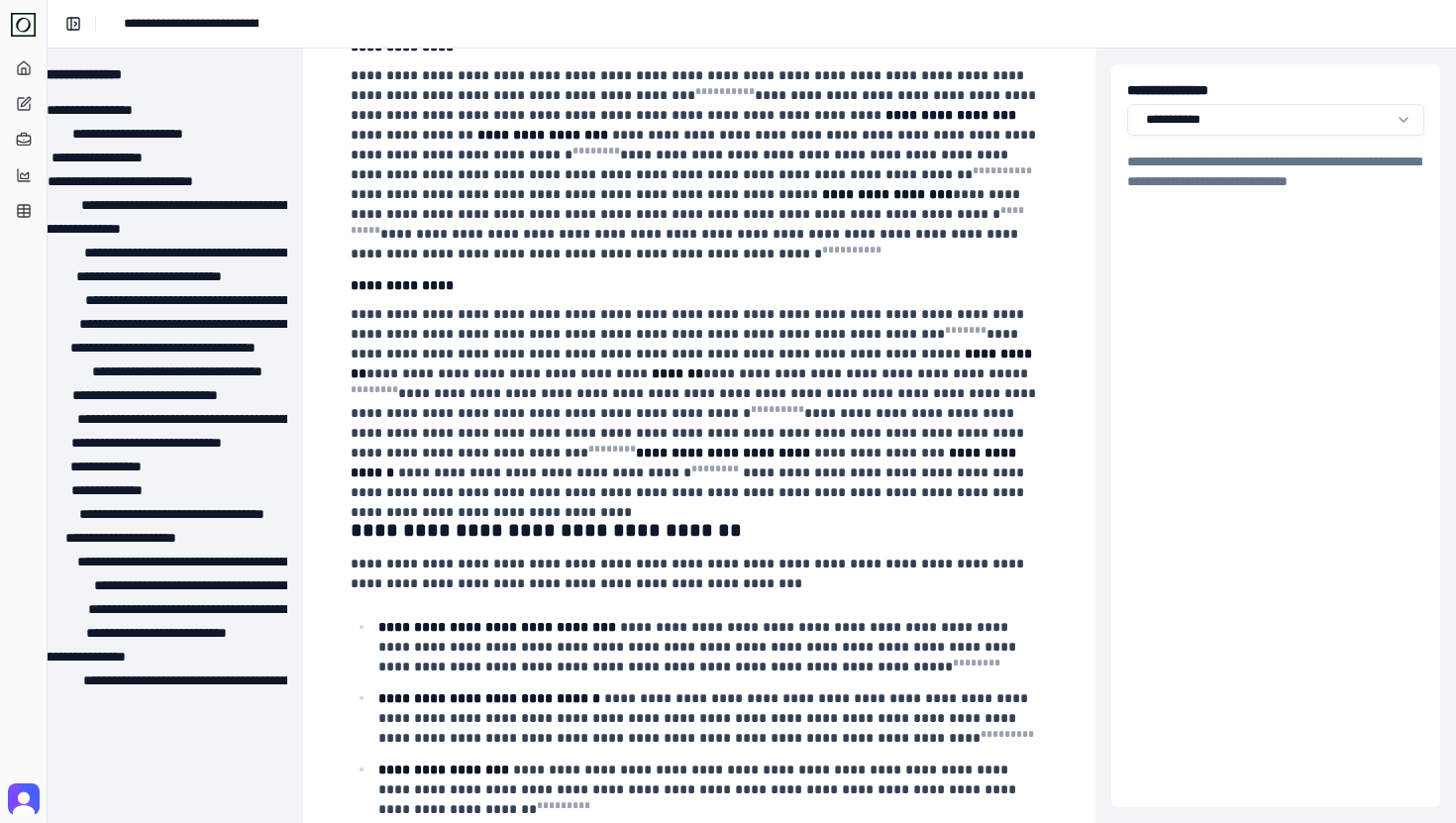 scroll, scrollTop: 12640, scrollLeft: 53, axis: both 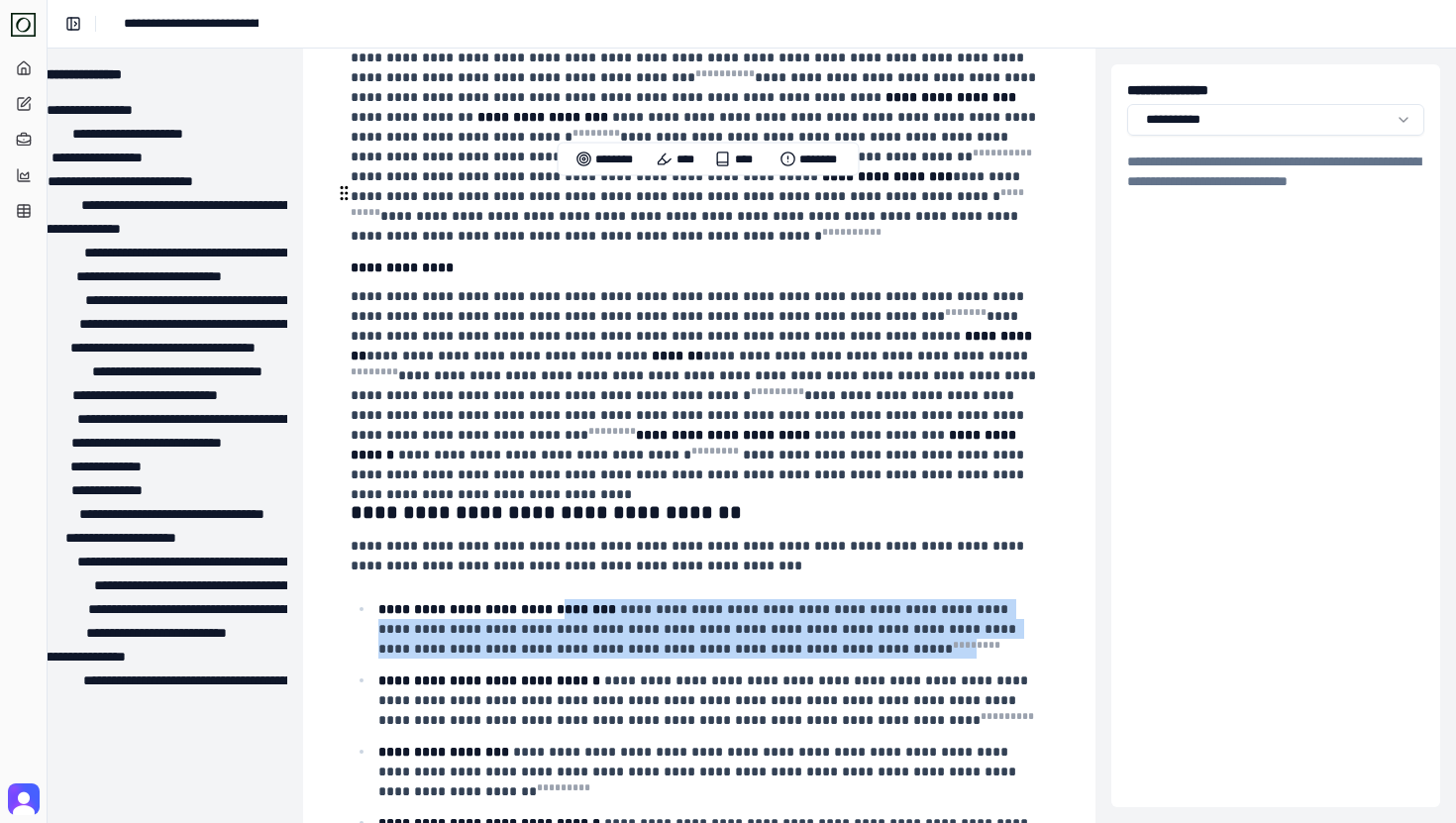 drag, startPoint x: 579, startPoint y: 197, endPoint x: 885, endPoint y: 232, distance: 307.9951 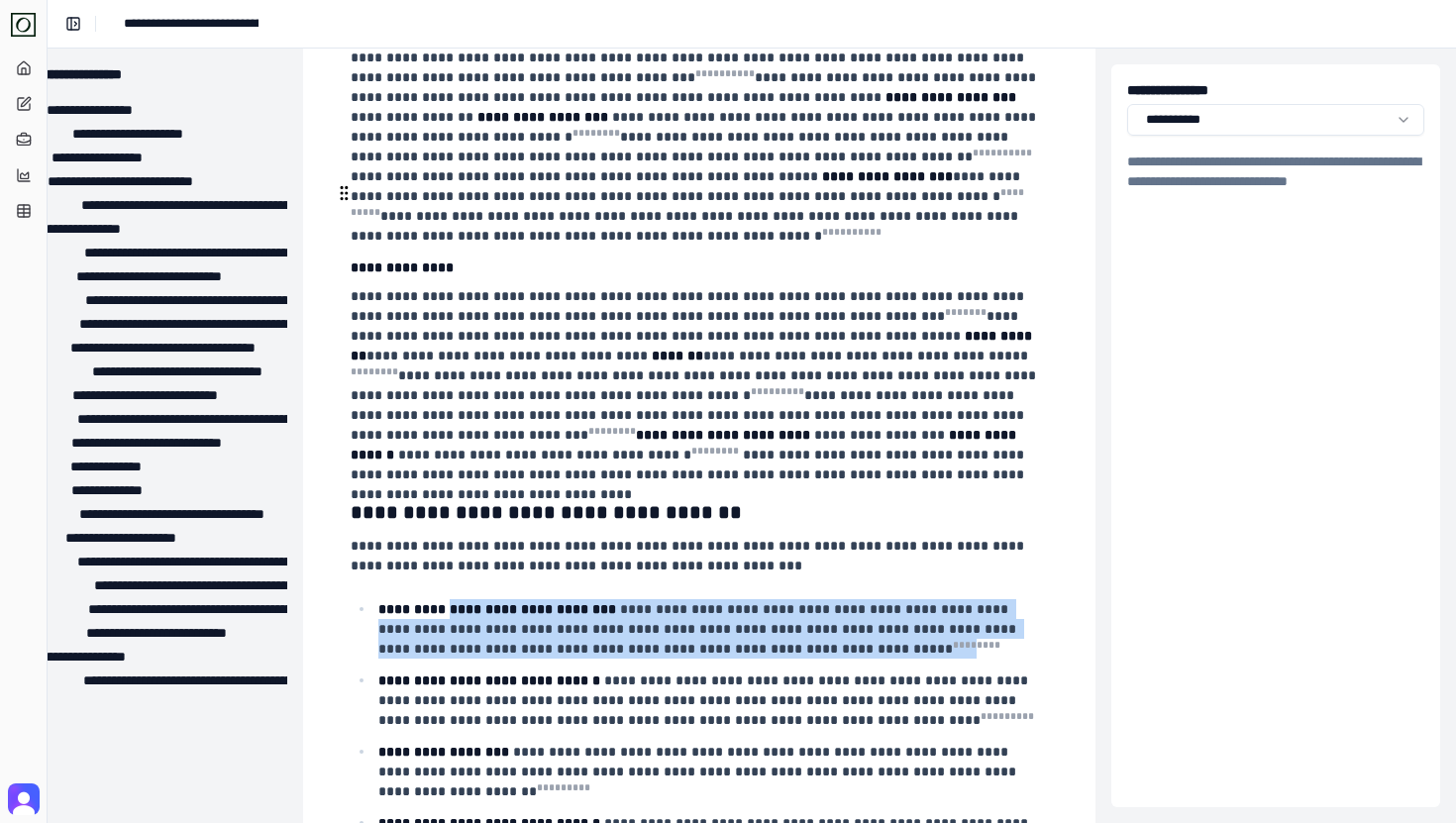 drag, startPoint x: 885, startPoint y: 232, endPoint x: 453, endPoint y: 199, distance: 433.25858 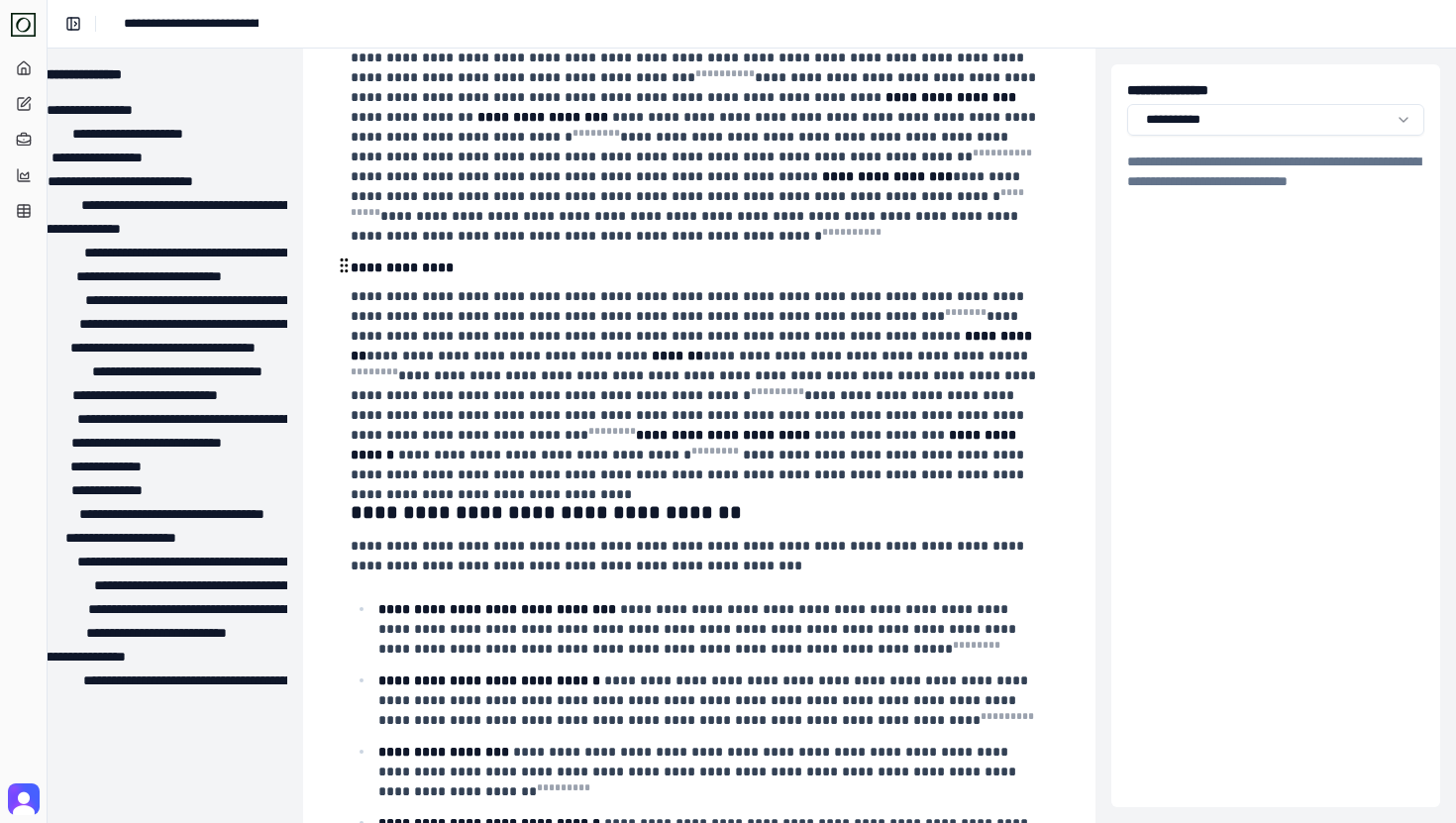 click on "**********" at bounding box center [705, 700] 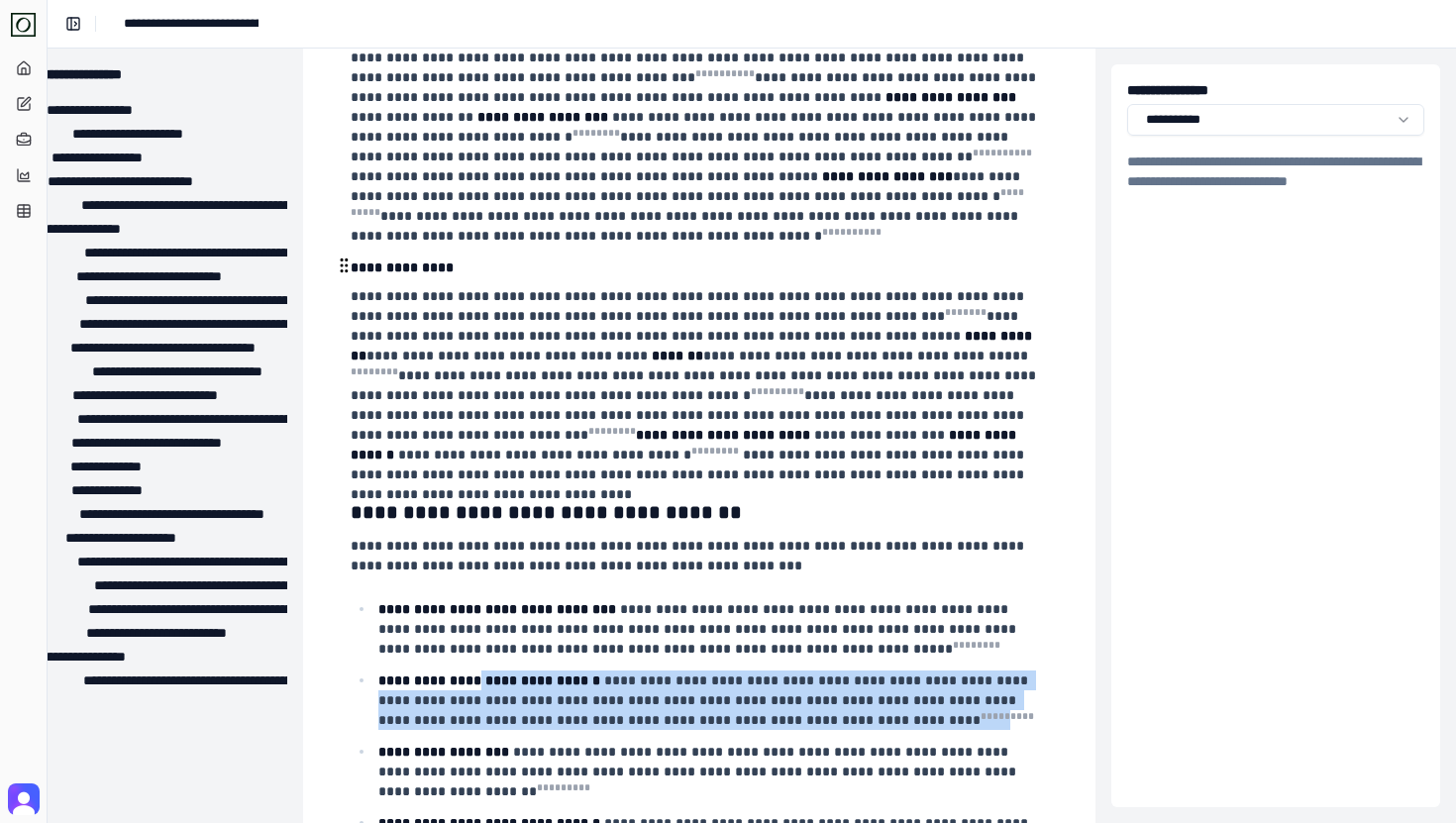 drag, startPoint x: 896, startPoint y: 312, endPoint x: 467, endPoint y: 264, distance: 431.677 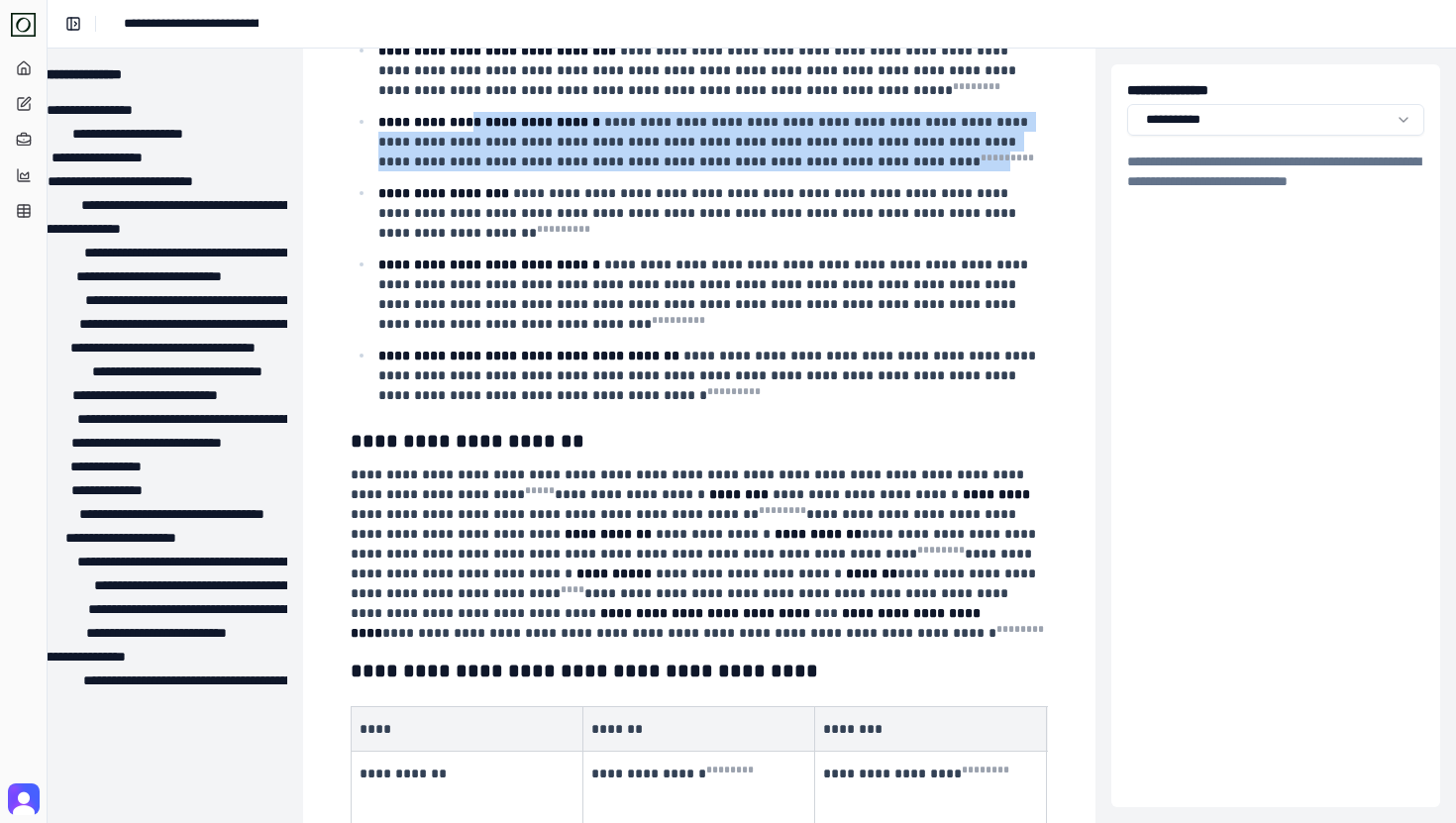 scroll, scrollTop: 13377, scrollLeft: 53, axis: both 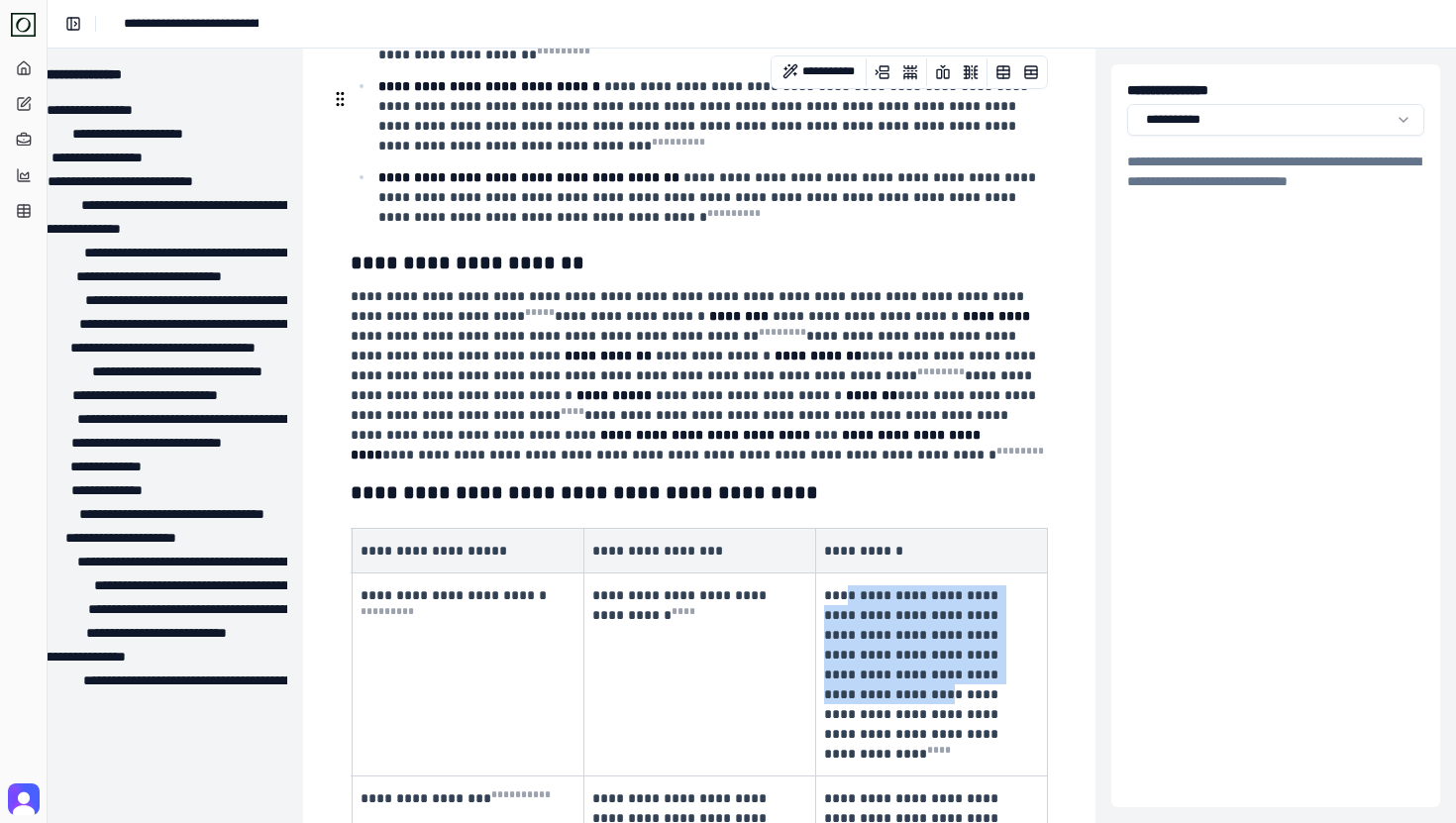 drag, startPoint x: 846, startPoint y: 158, endPoint x: 934, endPoint y: 270, distance: 142.436 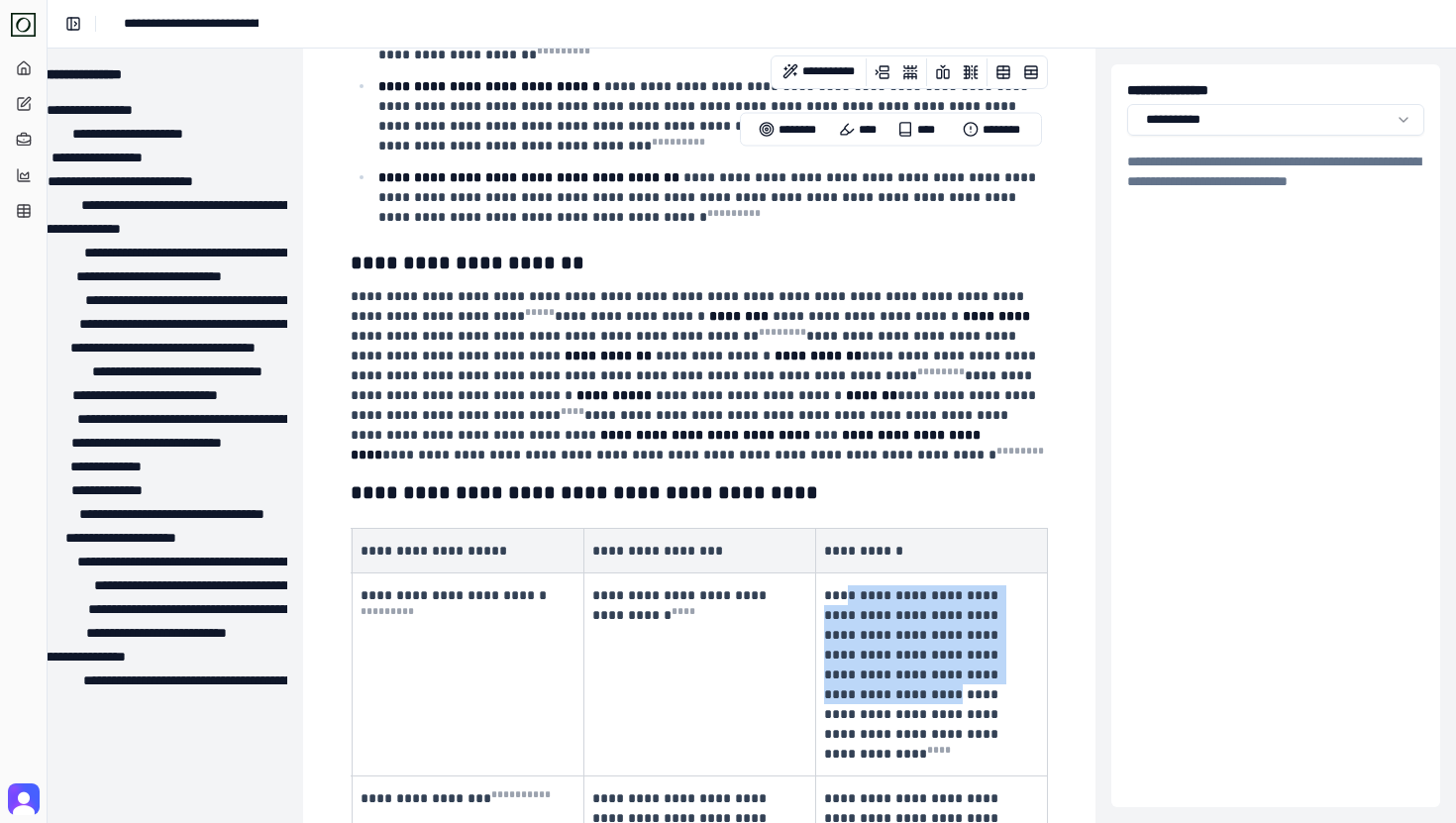 scroll, scrollTop: 0, scrollLeft: 0, axis: both 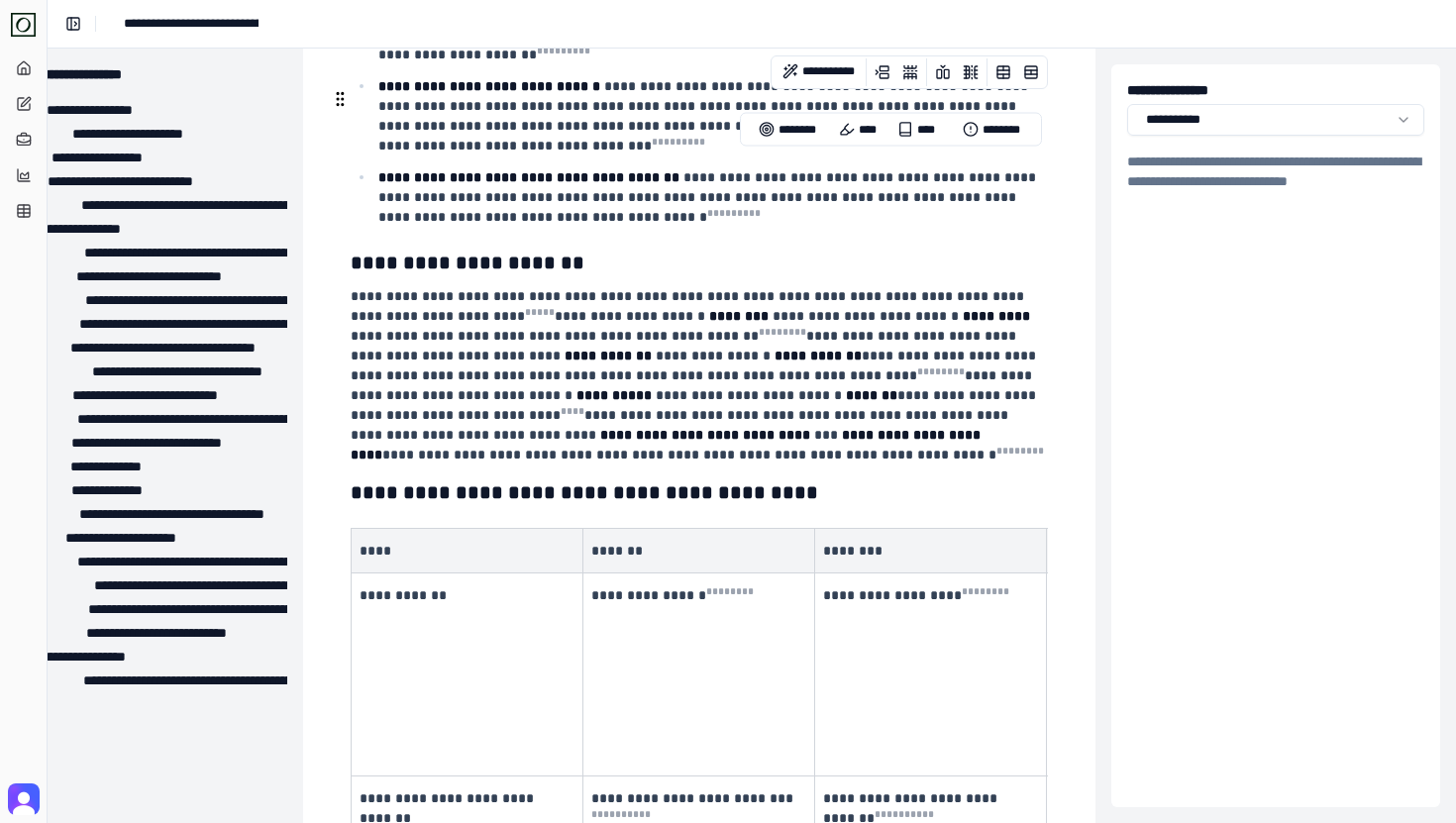 click on "**********" at bounding box center (468, 674) 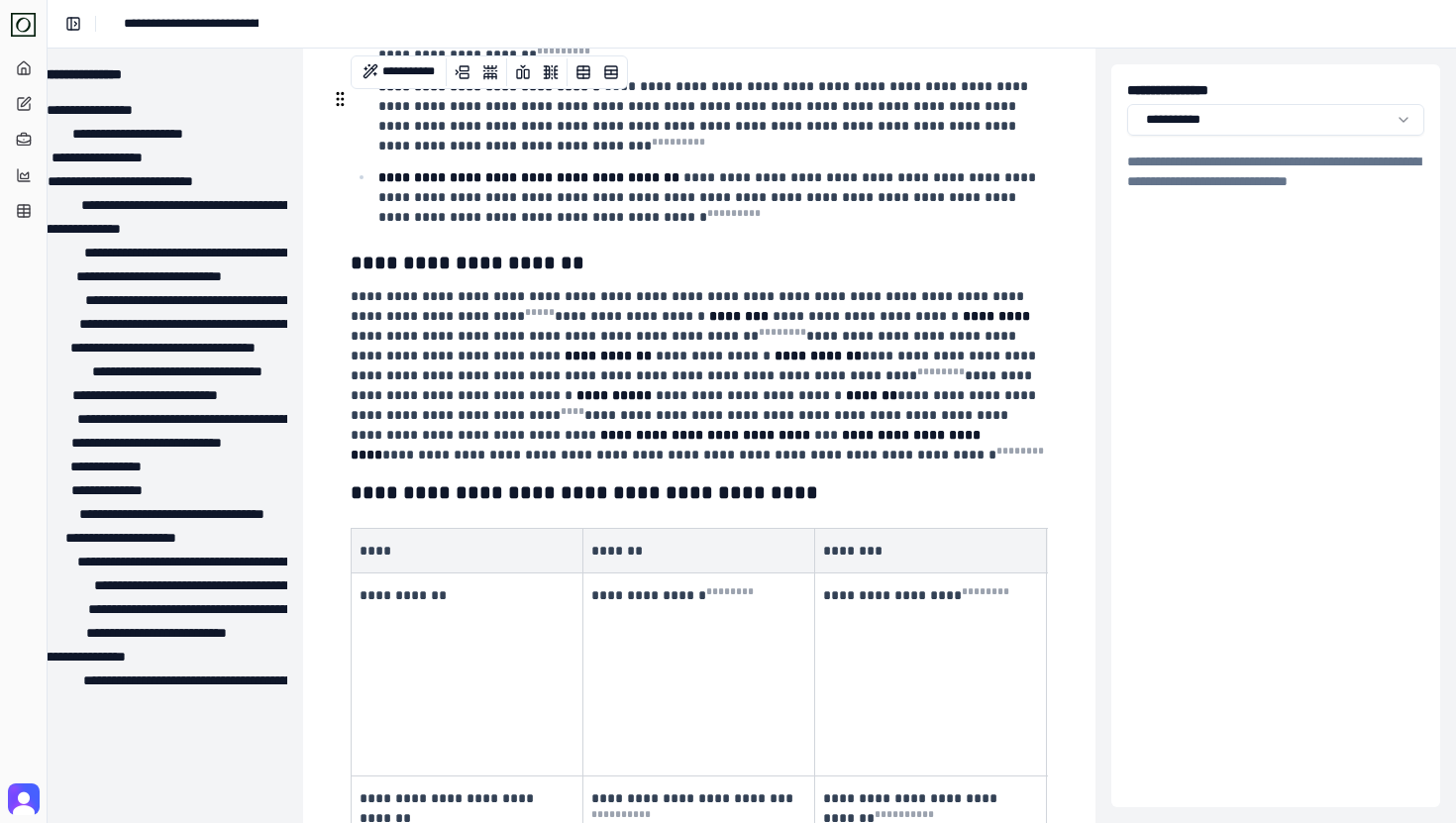 click on "**********" at bounding box center (465, 595) 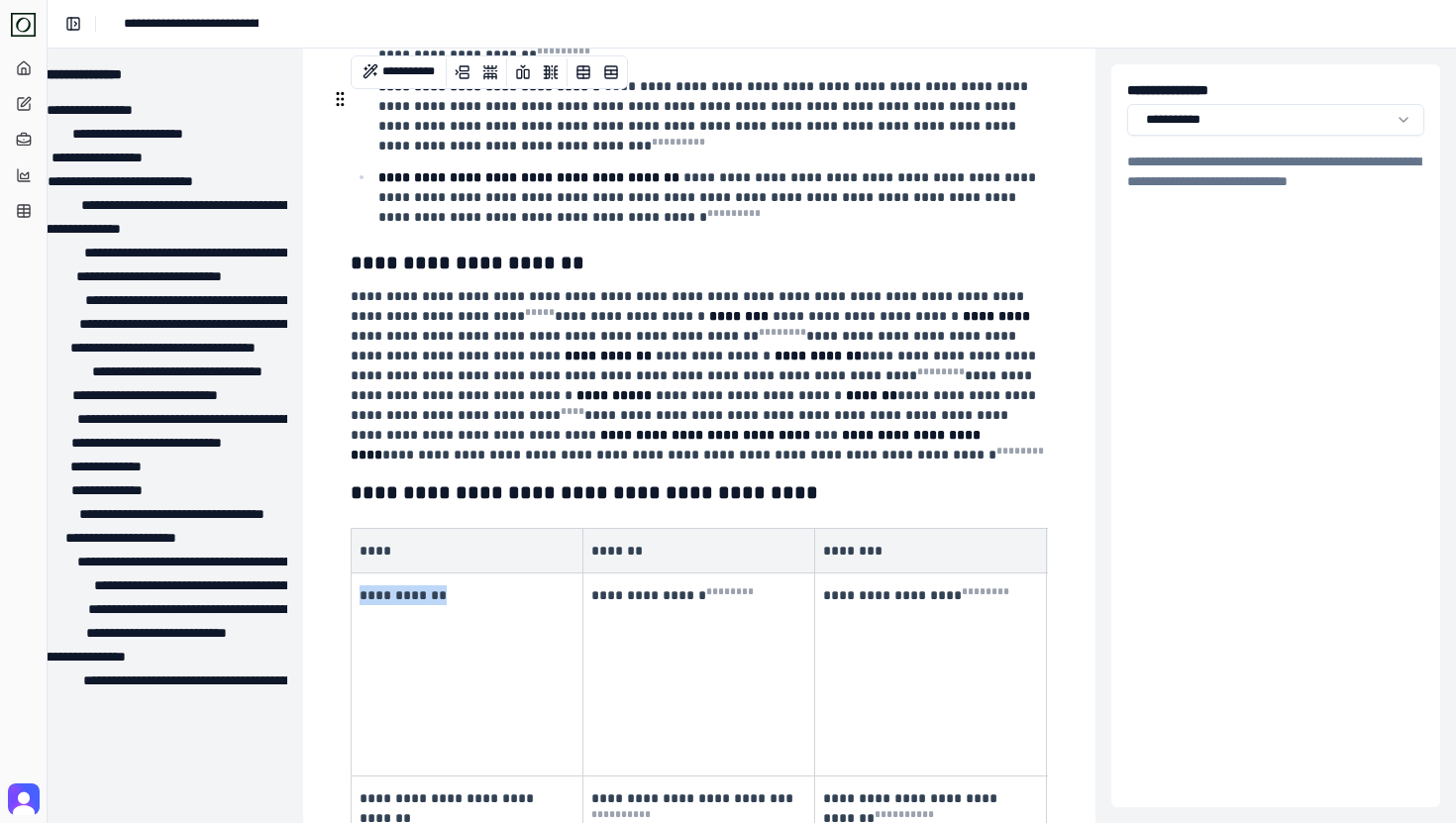 copy on "**********" 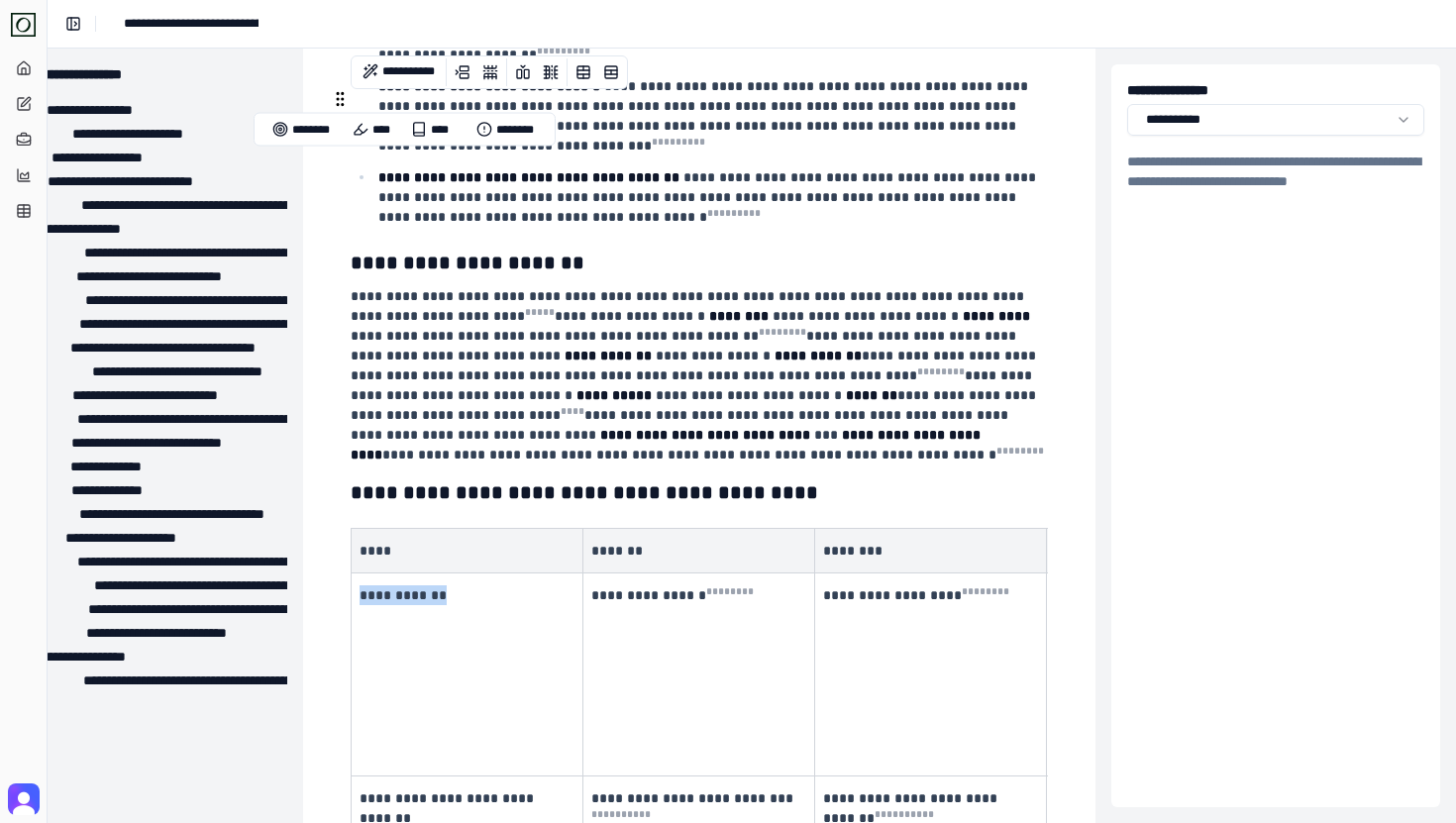 click on "**********" at bounding box center [468, 674] 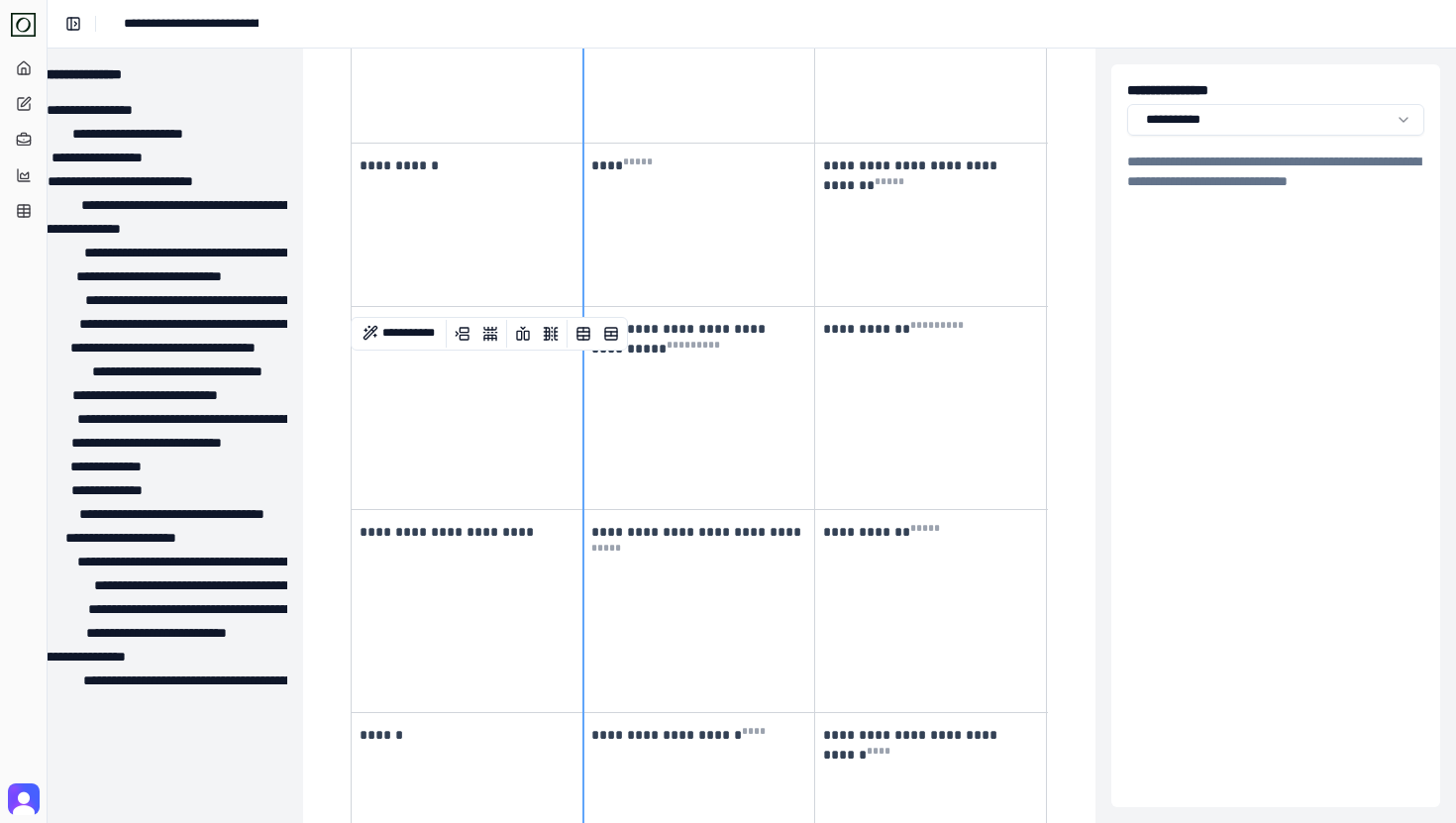 scroll, scrollTop: 15450, scrollLeft: 53, axis: both 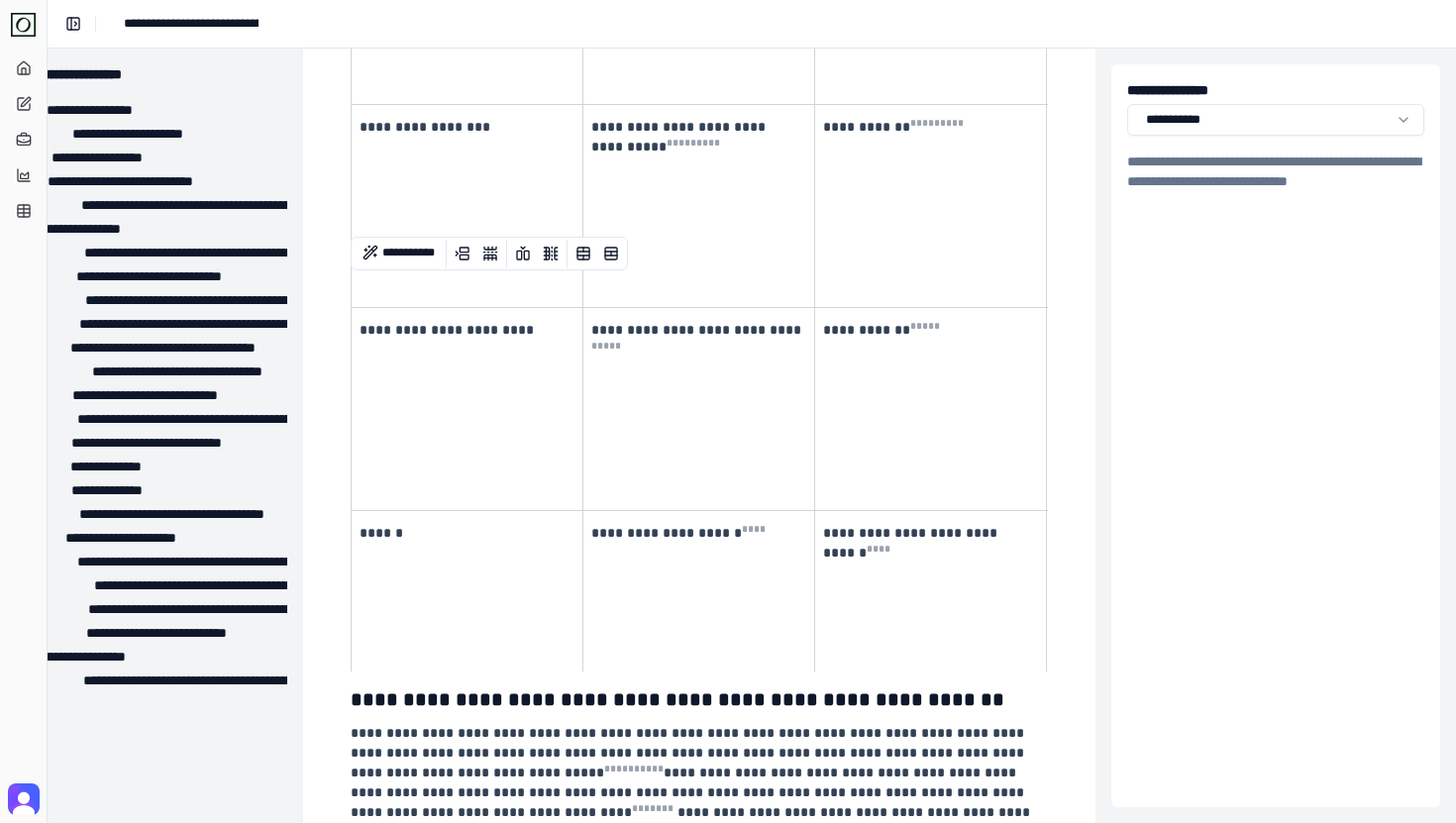 click on "**********" at bounding box center [699, 699] 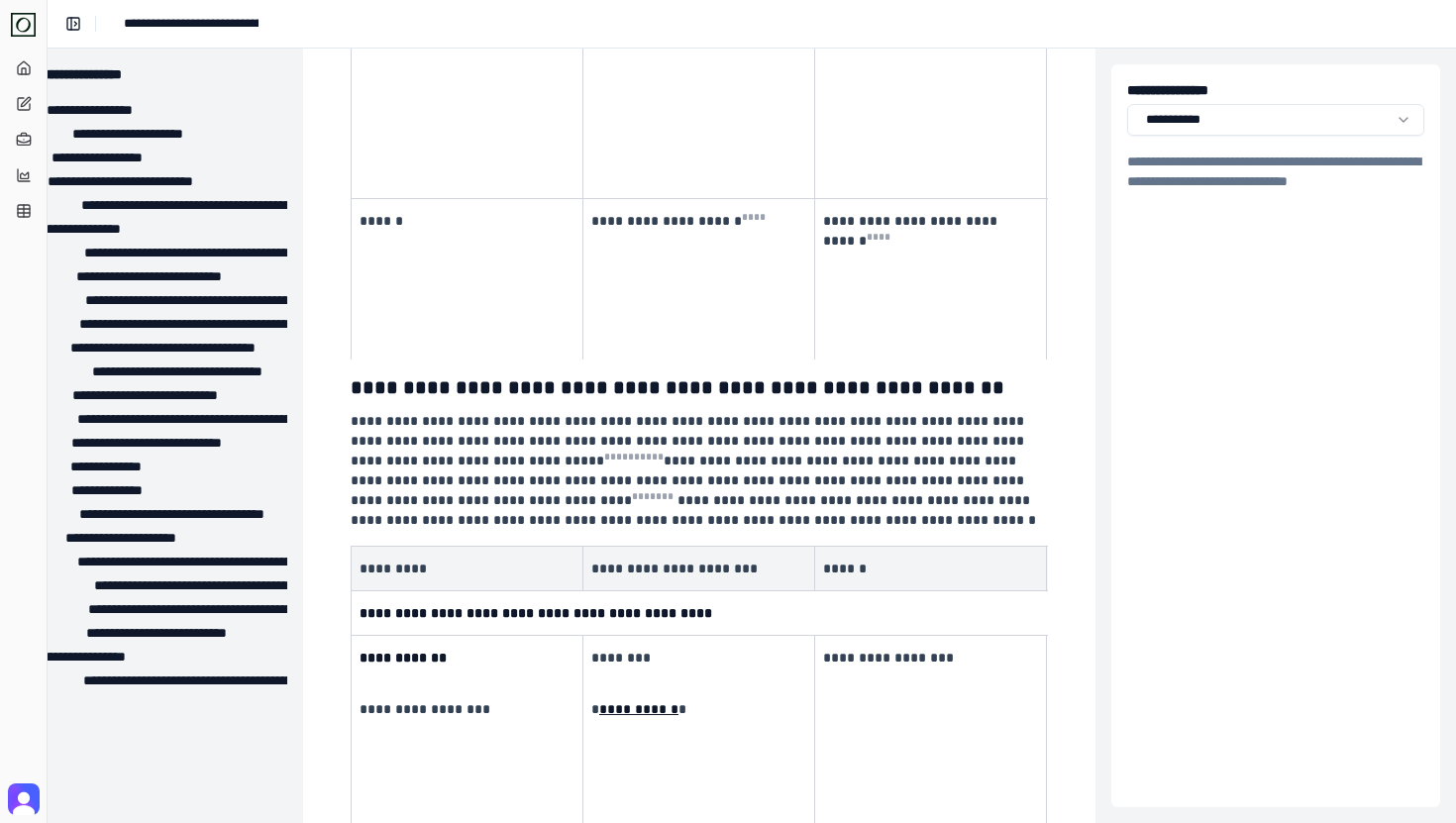 scroll, scrollTop: 15795, scrollLeft: 53, axis: both 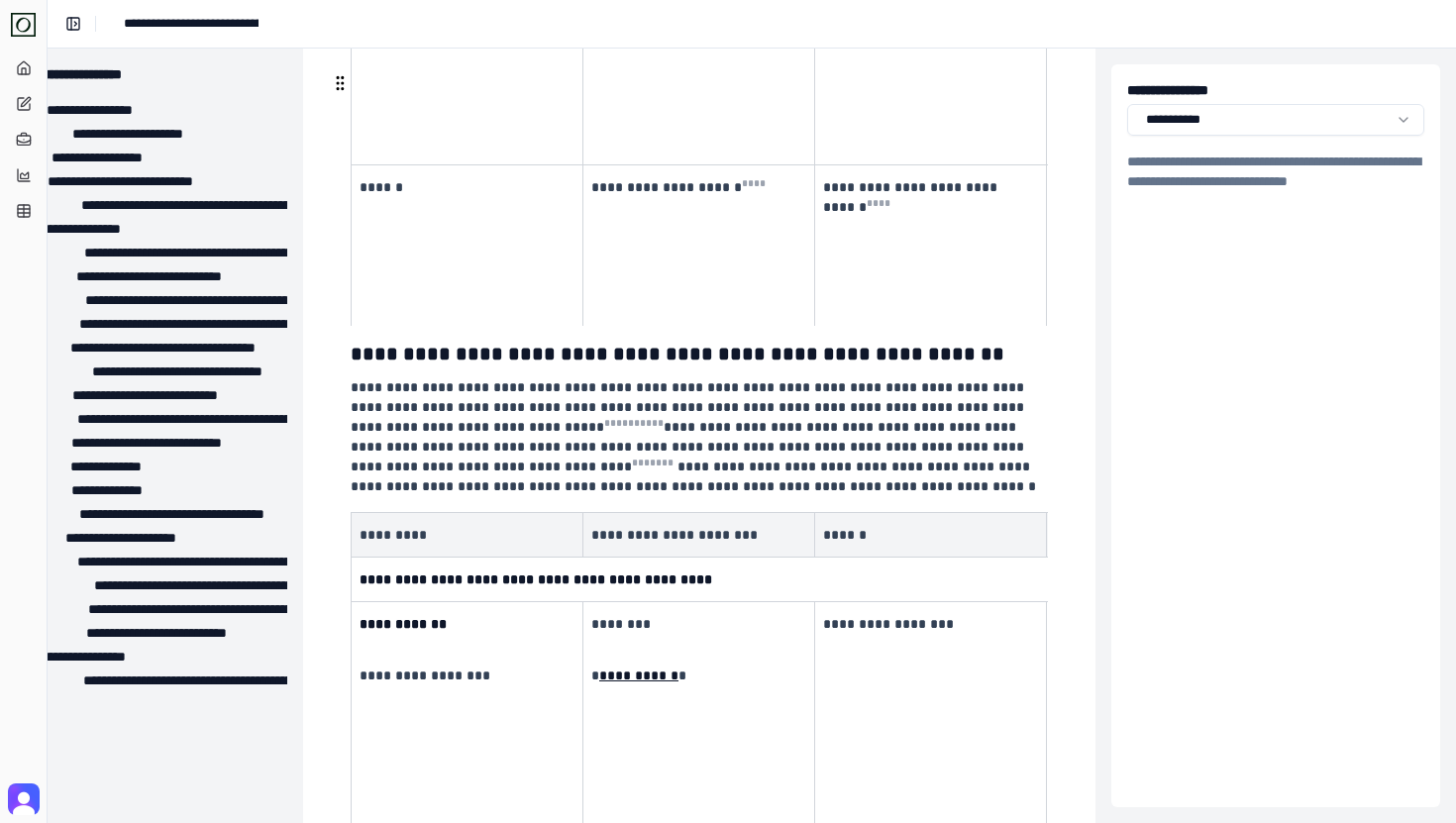 click on "**********" at bounding box center [468, 761] 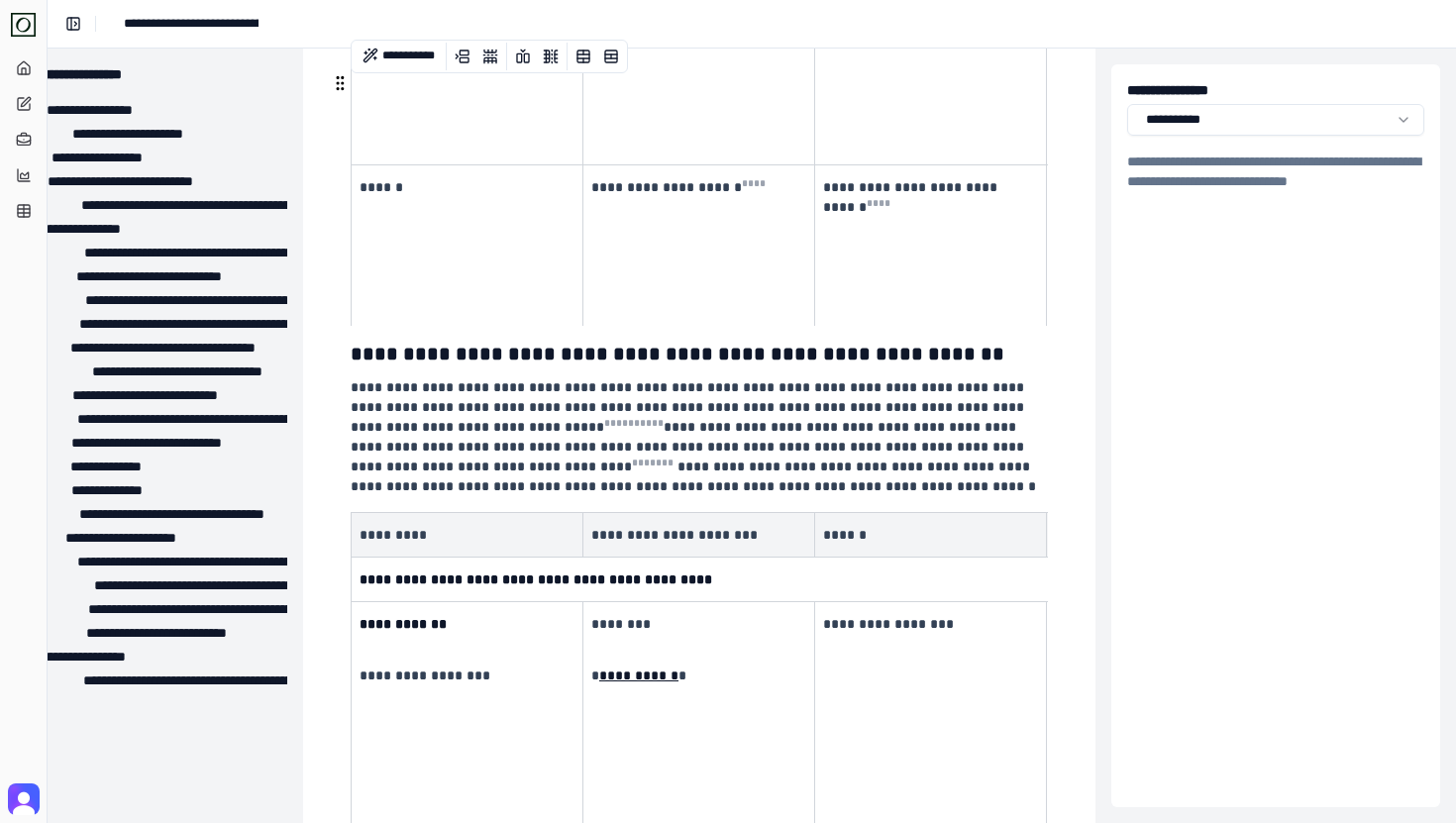 click on "**********" at bounding box center (465, 624) 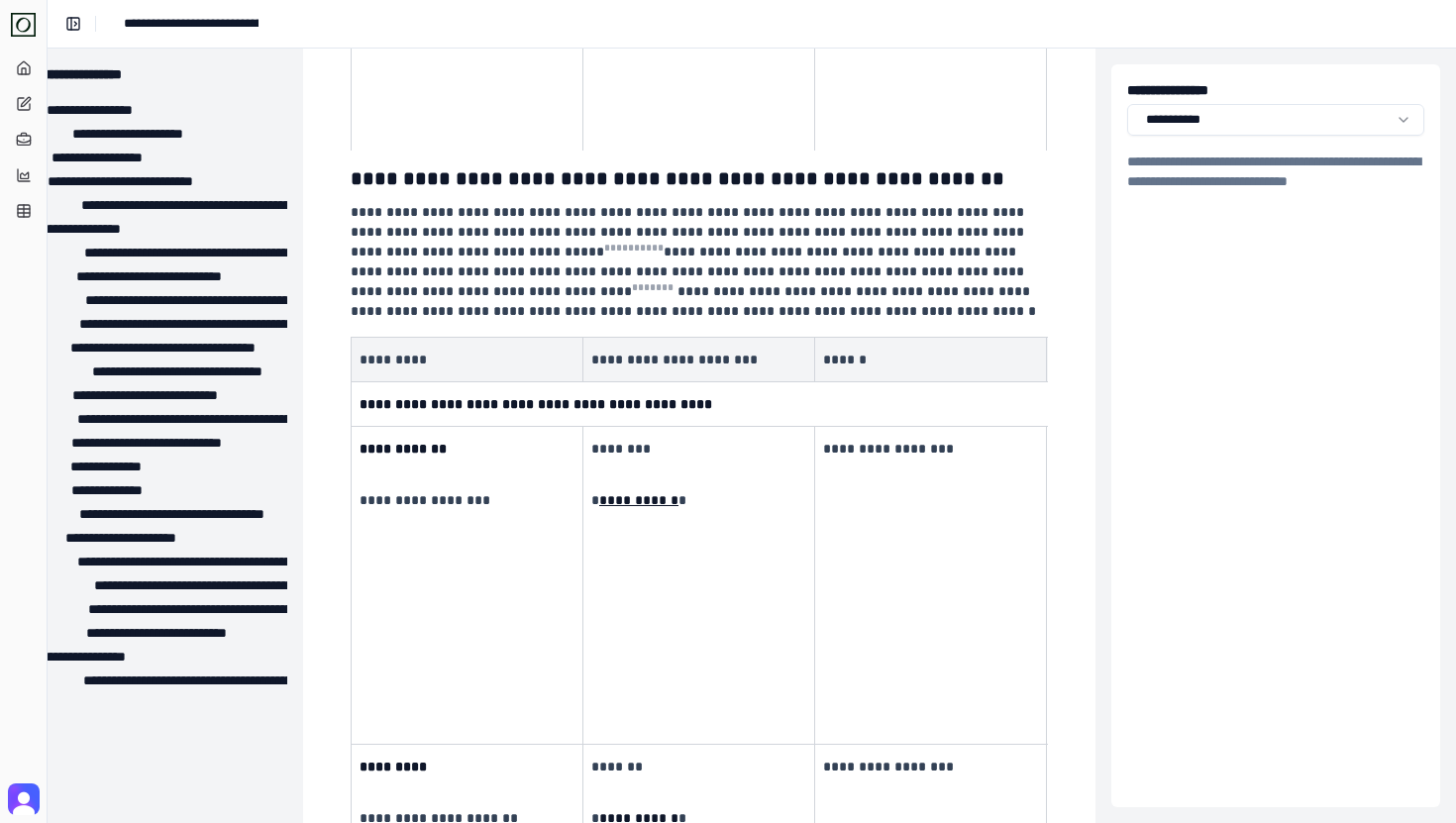 scroll, scrollTop: 15996, scrollLeft: 53, axis: both 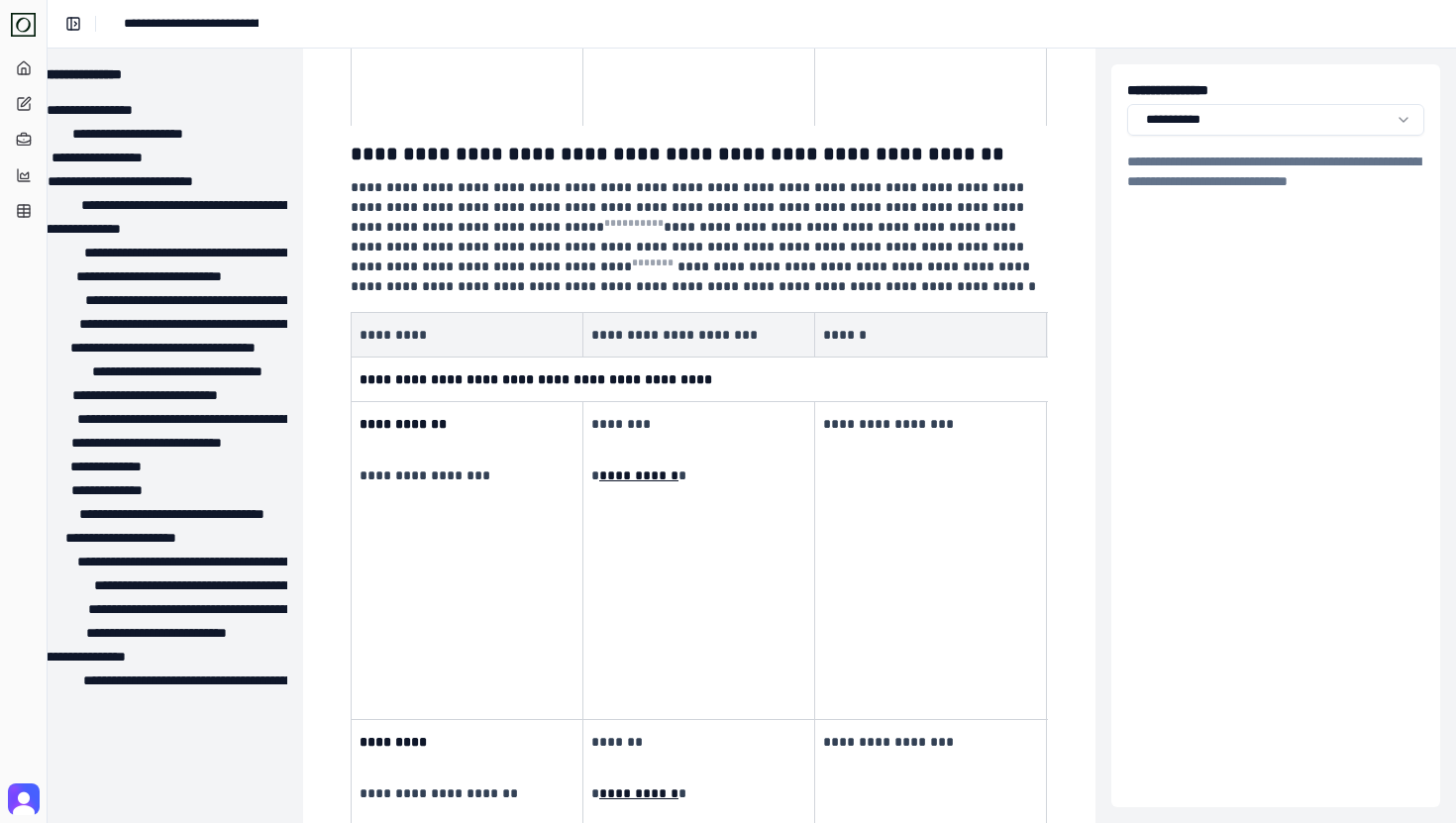 click on "**********" at bounding box center (468, 859) 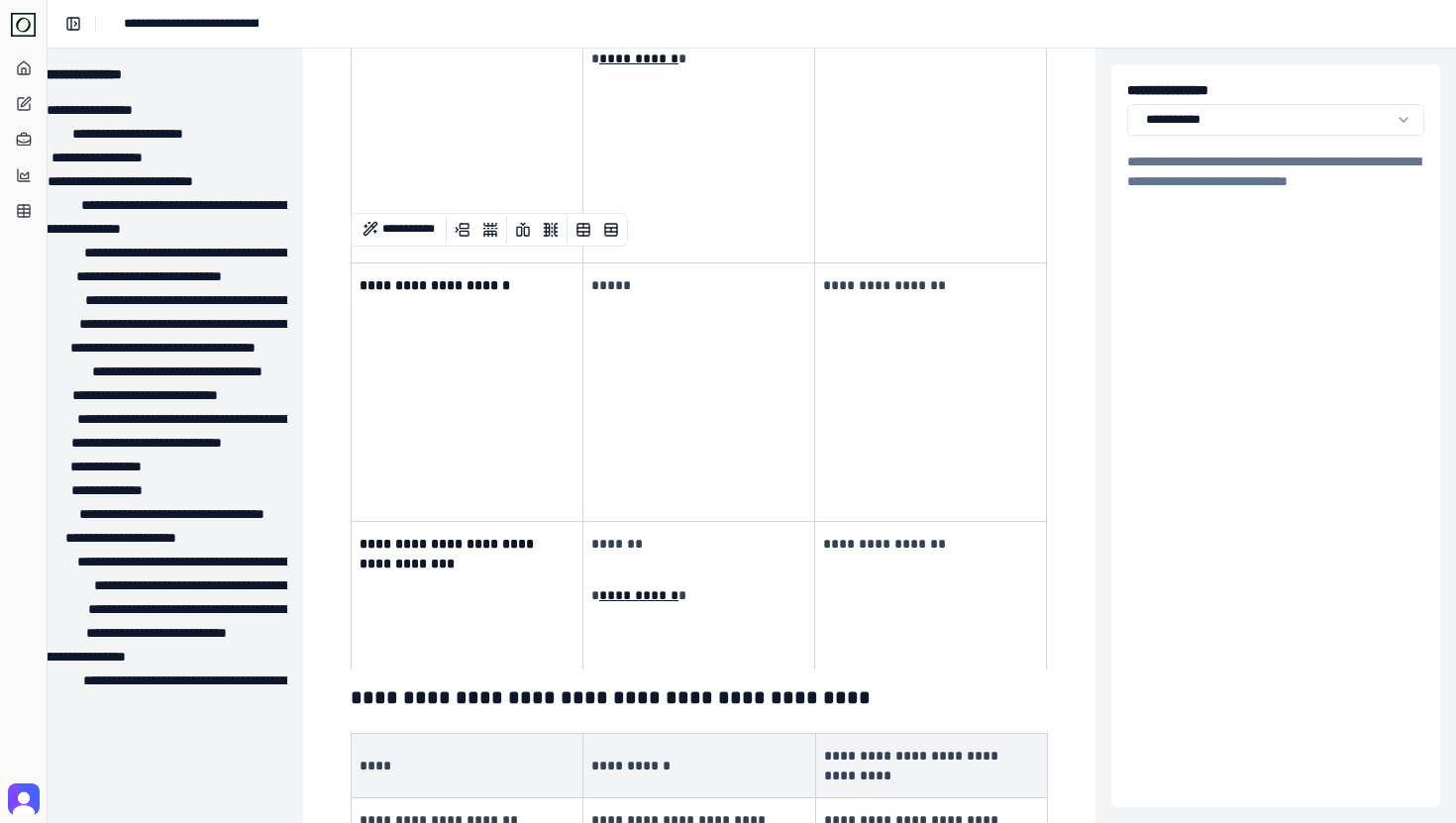 scroll, scrollTop: 17664, scrollLeft: 53, axis: both 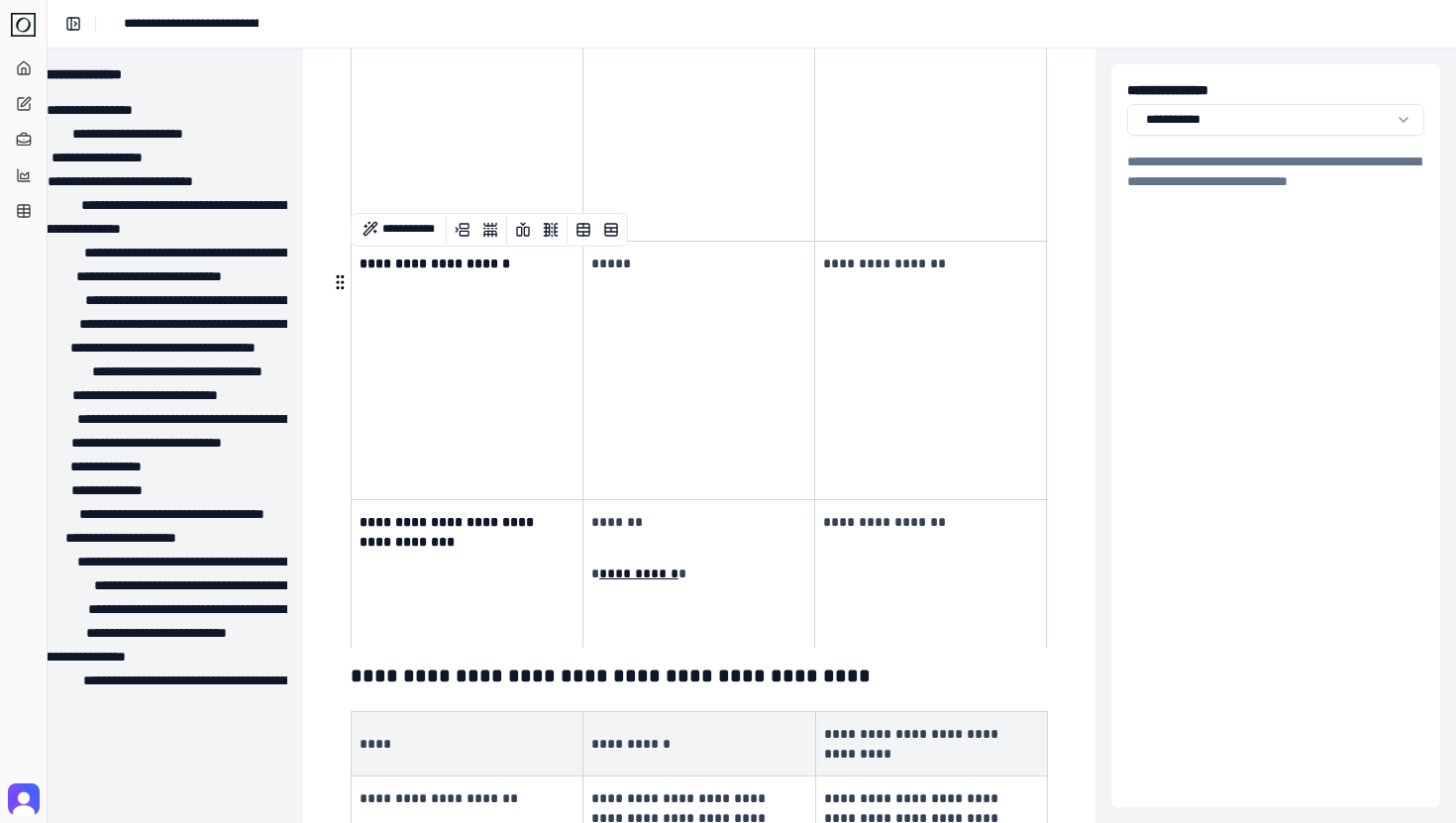 click on "**********" at bounding box center [725, -4263] 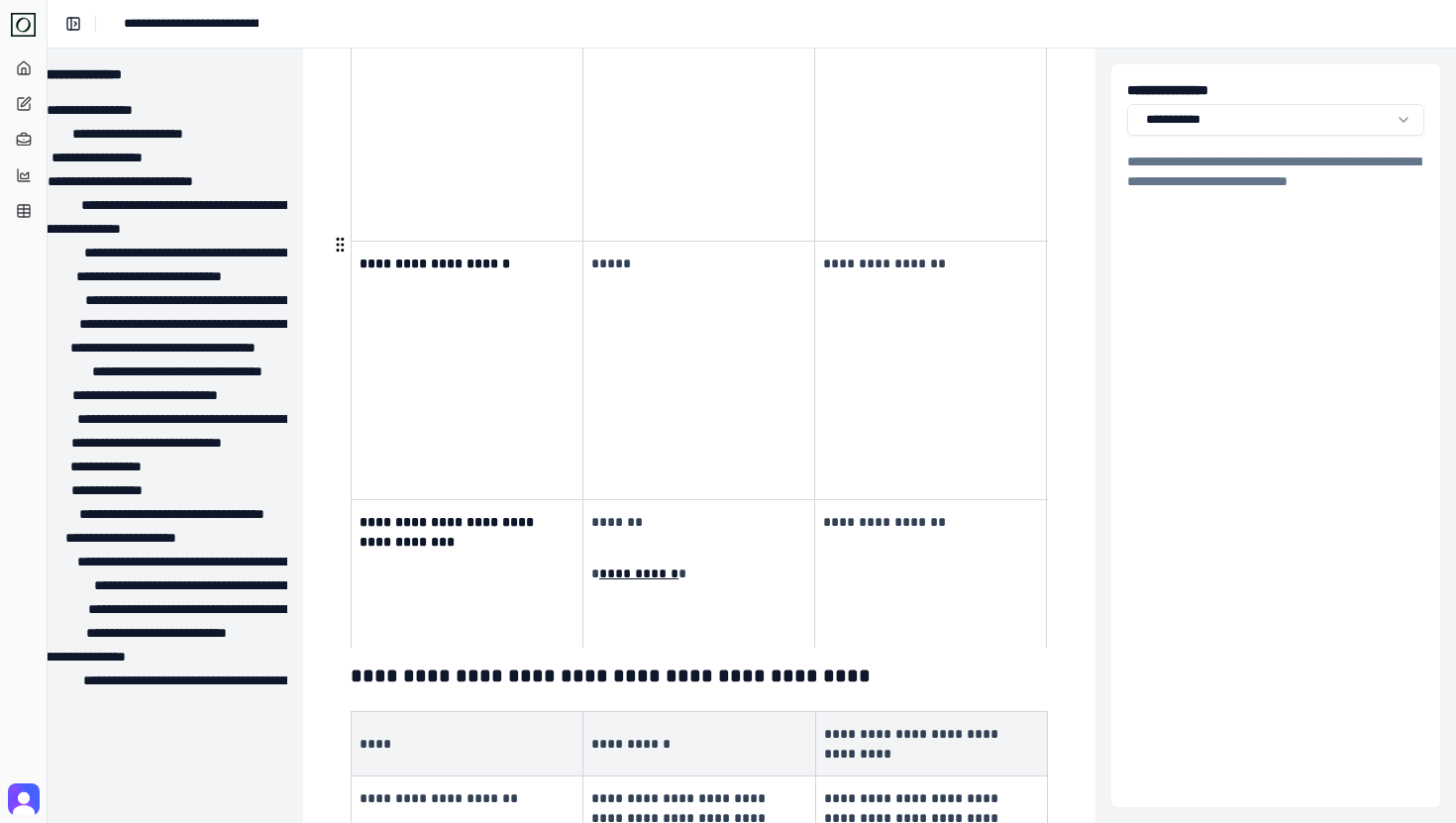 click on "**********" at bounding box center [699, 675] 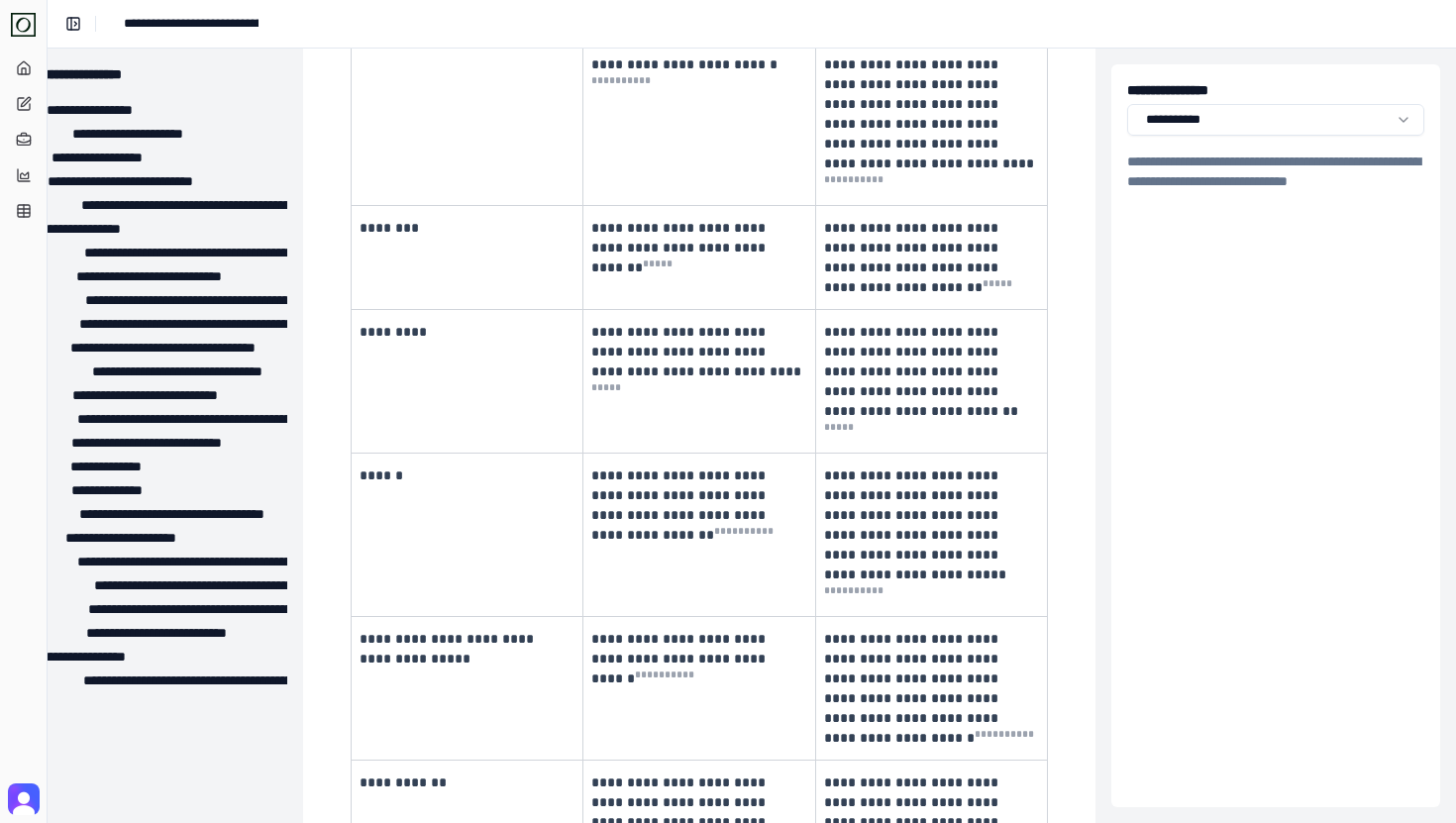 scroll, scrollTop: 20600, scrollLeft: 53, axis: both 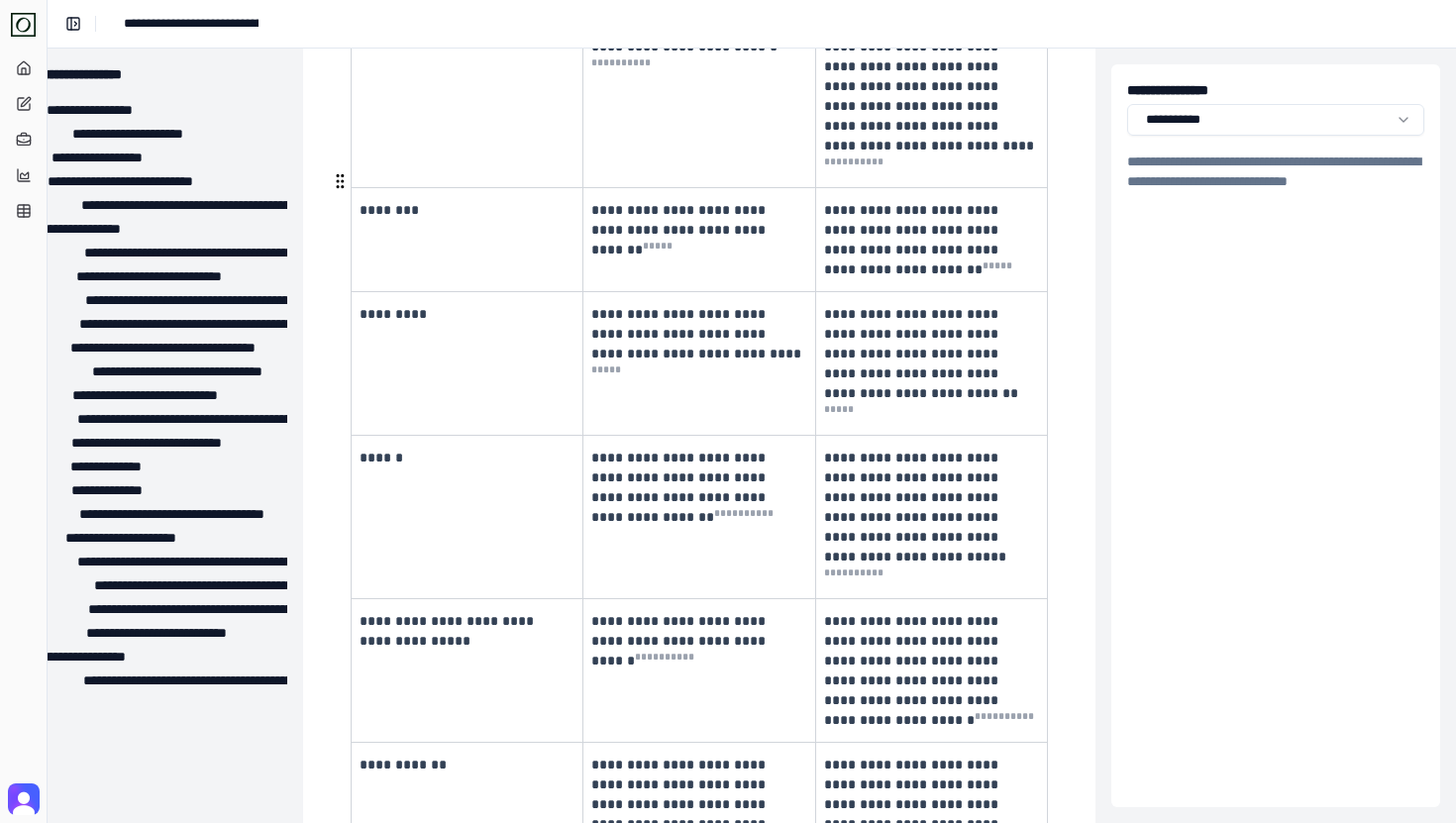 drag, startPoint x: 442, startPoint y: 190, endPoint x: 961, endPoint y: 328, distance: 537.0335 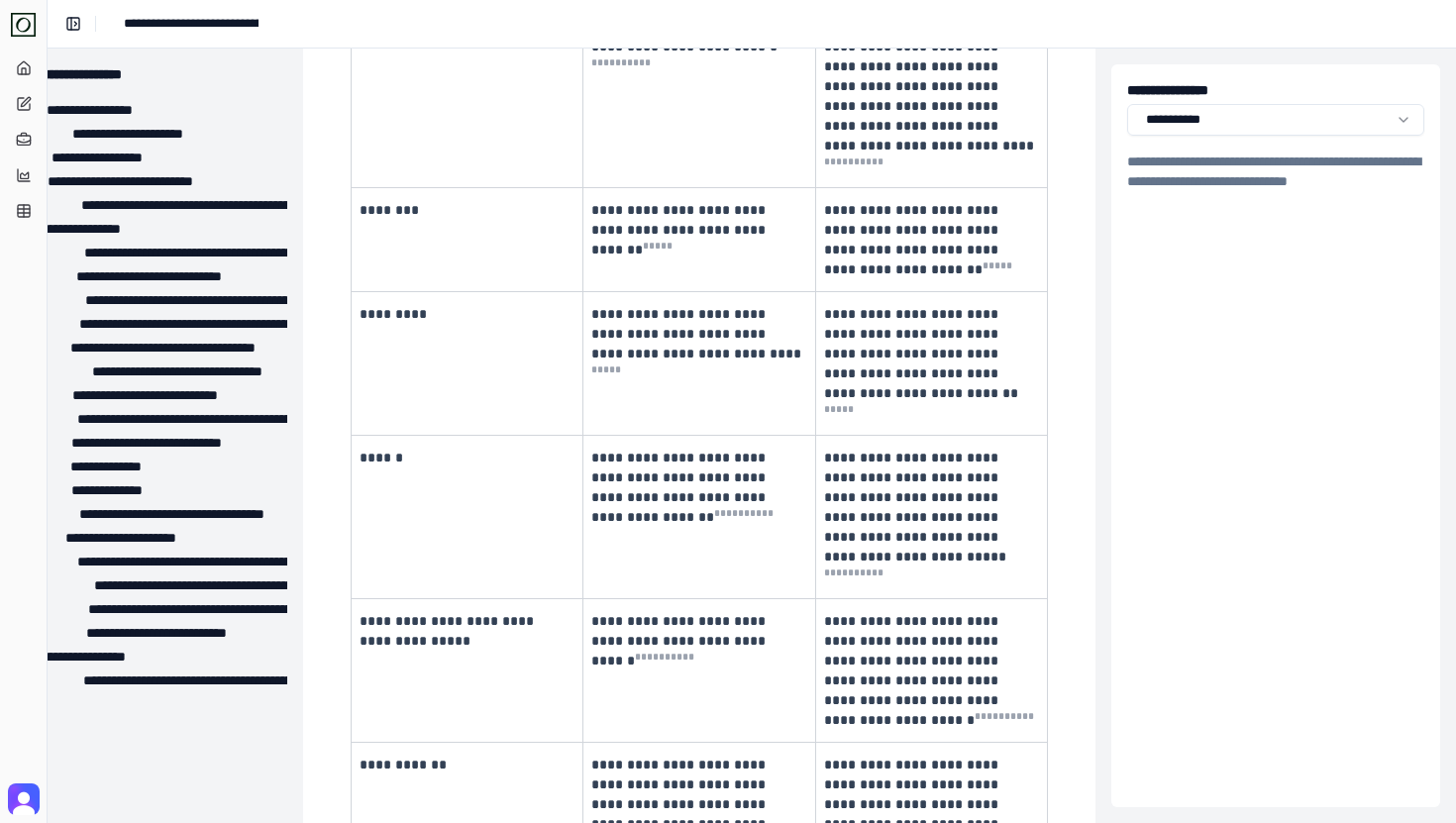 drag, startPoint x: 957, startPoint y: 346, endPoint x: 360, endPoint y: 163, distance: 624.41813 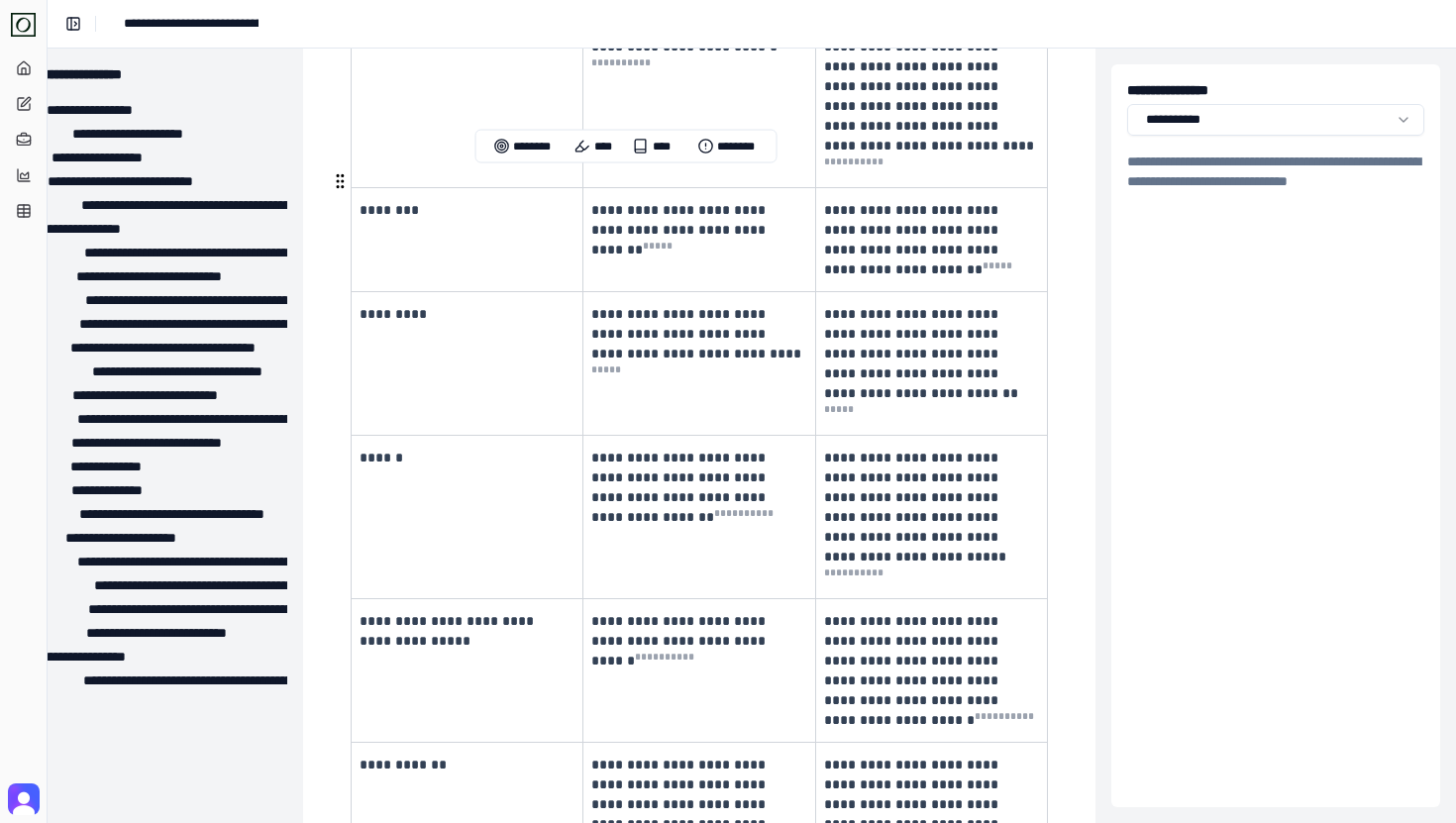 click on "**********" at bounding box center (697, 1028) 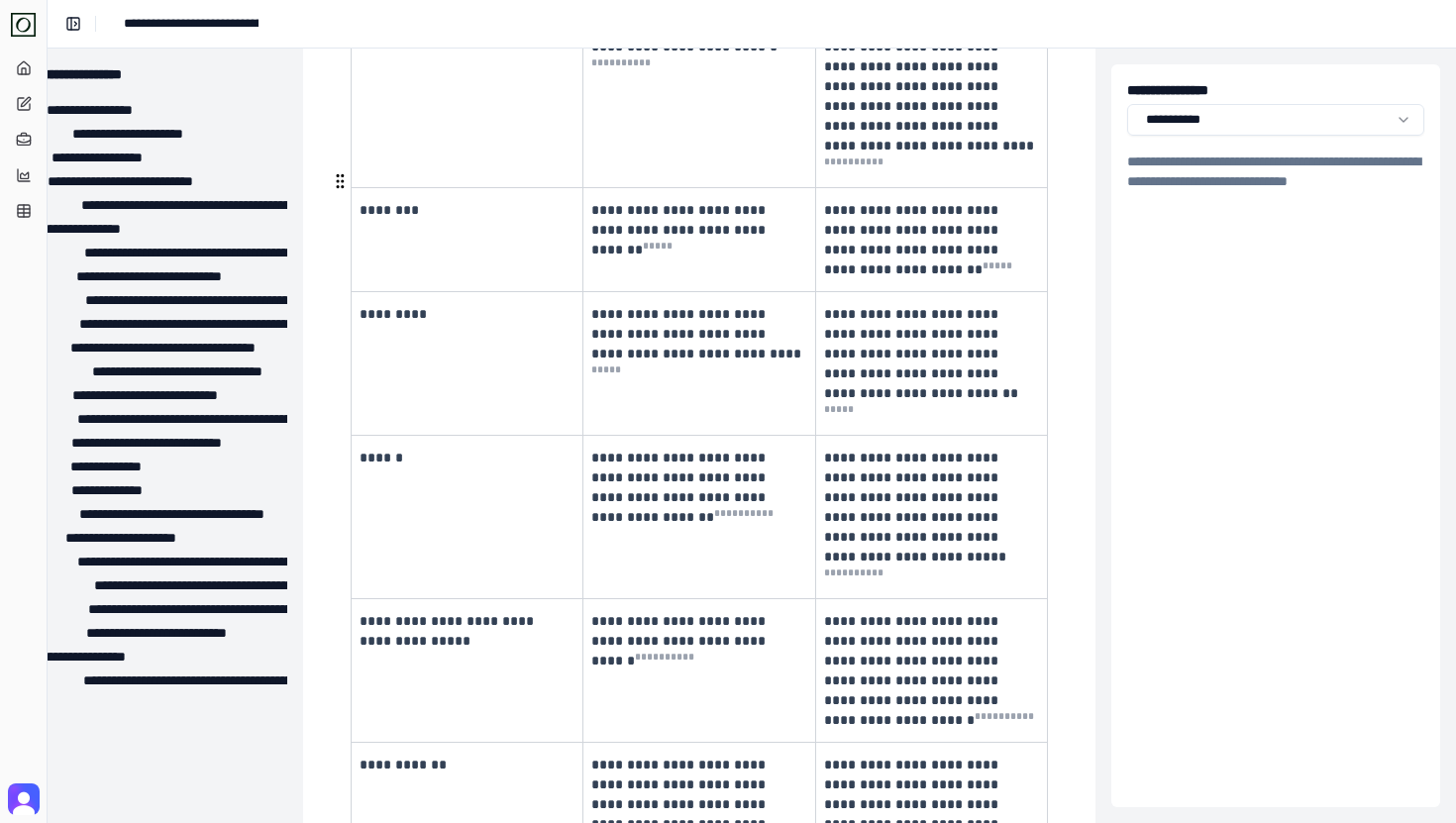 drag, startPoint x: 372, startPoint y: 175, endPoint x: 922, endPoint y: 313, distance: 567.0485 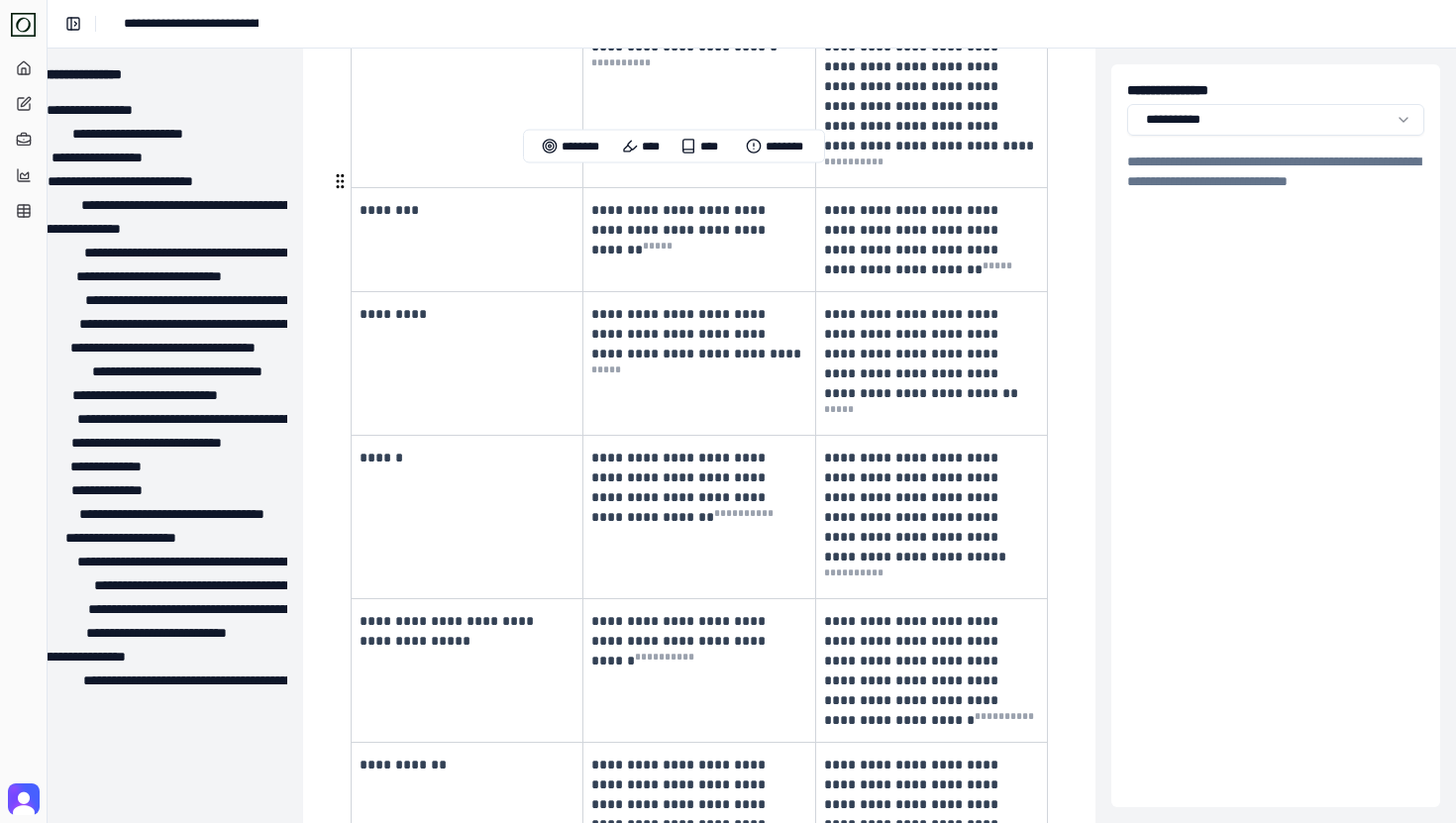 click on "**********" at bounding box center (697, 1028) 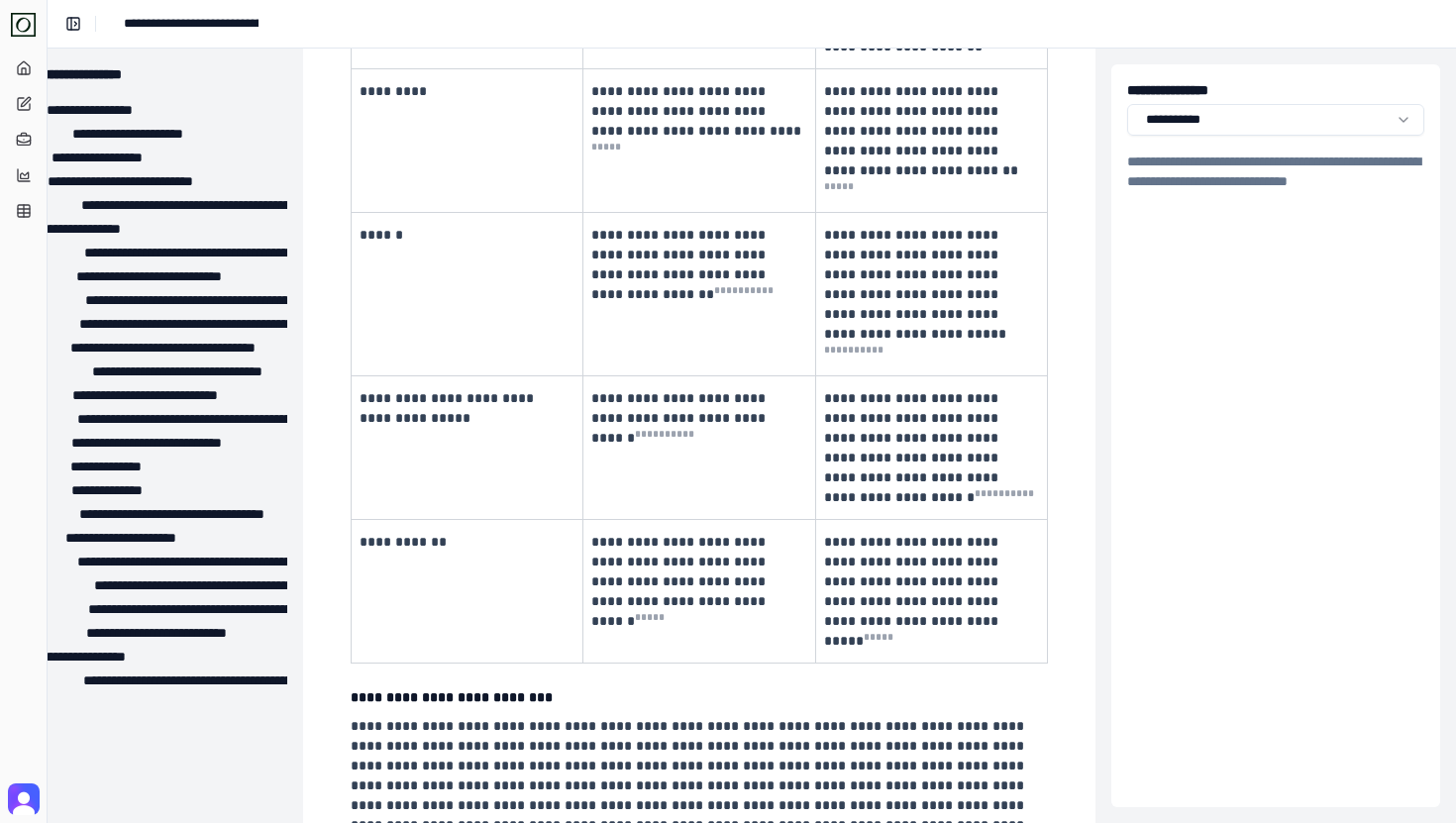 scroll, scrollTop: 20964, scrollLeft: 53, axis: both 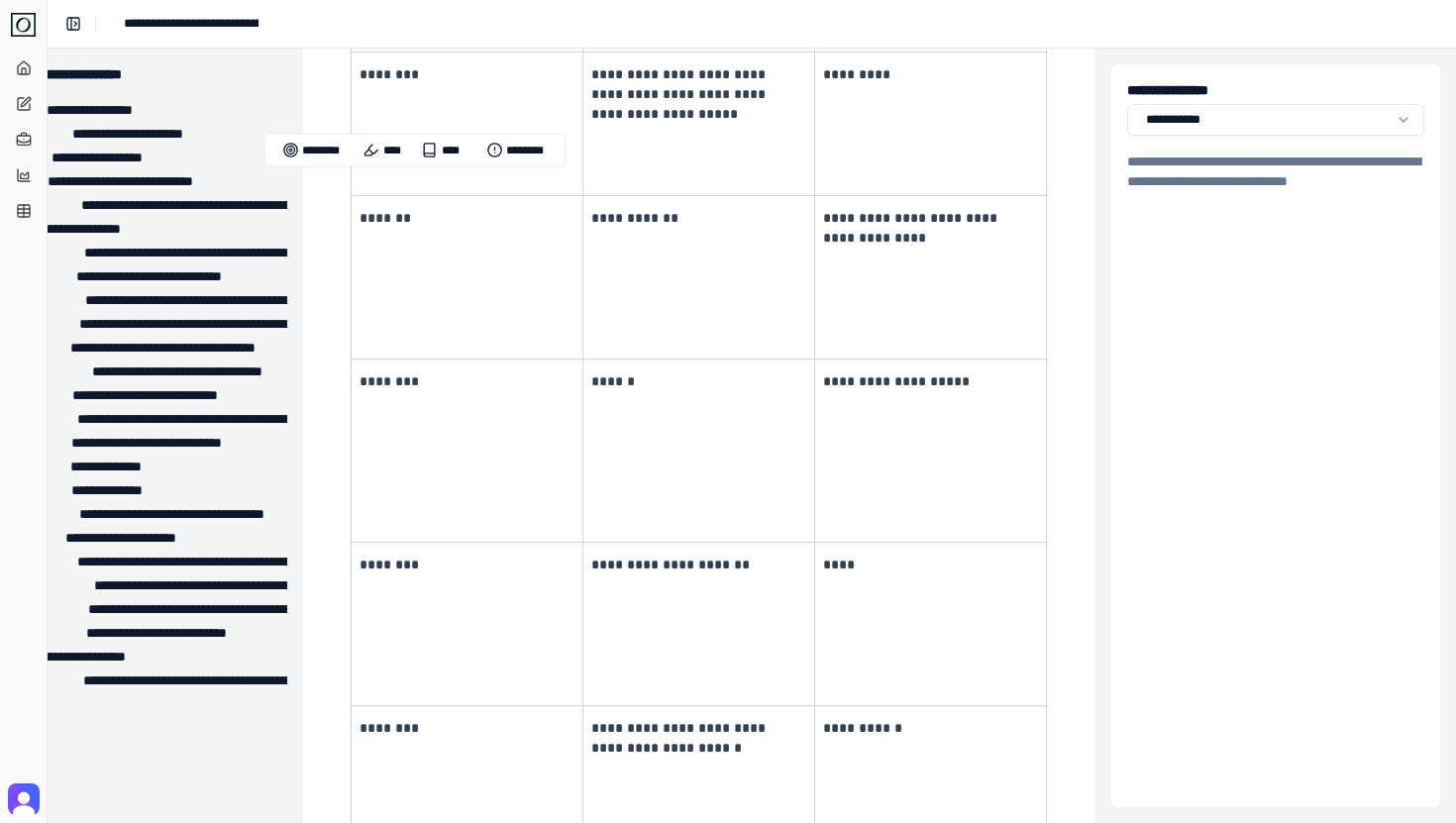 drag, startPoint x: 649, startPoint y: 174, endPoint x: 1000, endPoint y: 470, distance: 459.14812 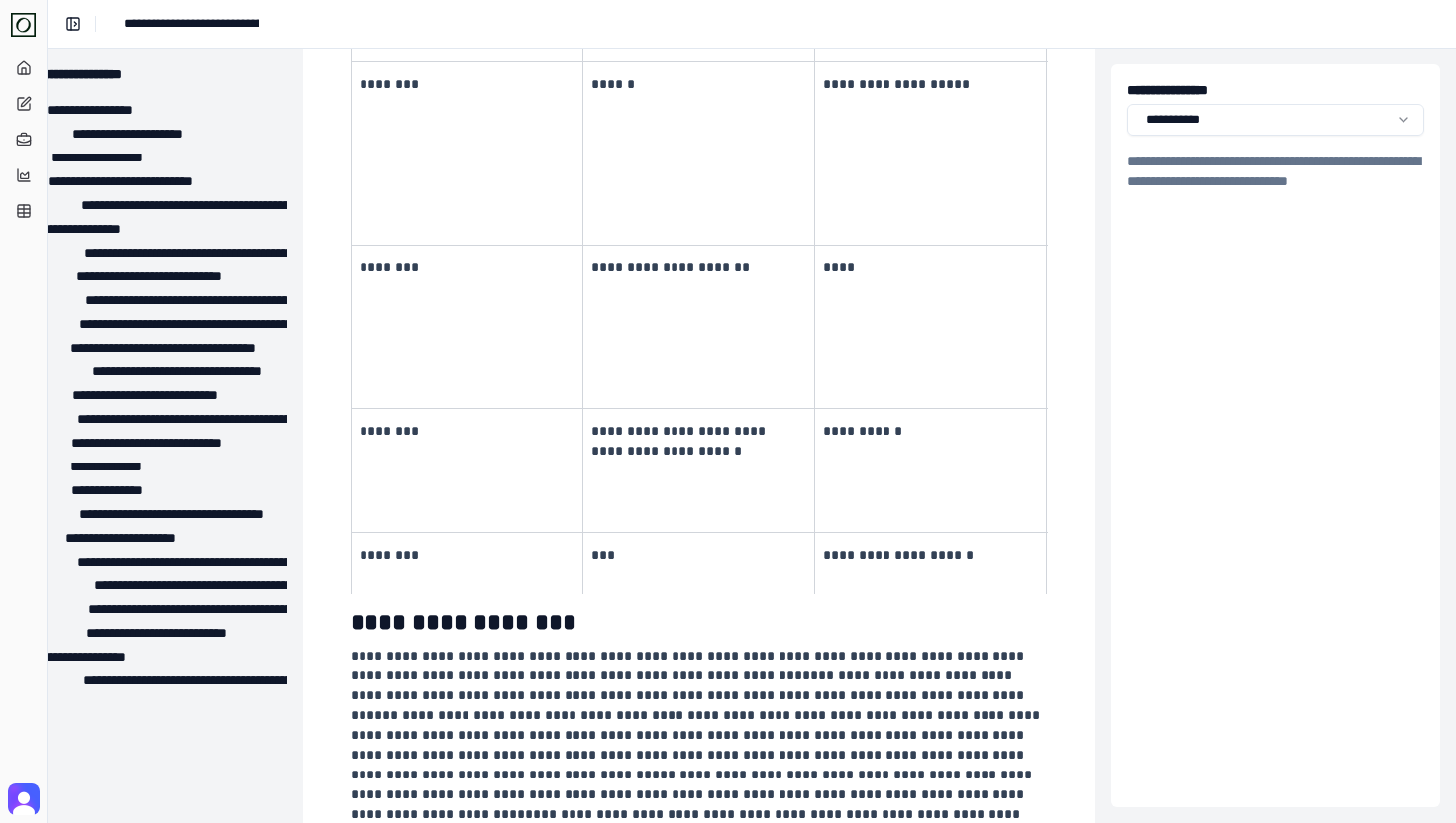 scroll, scrollTop: 22984, scrollLeft: 53, axis: both 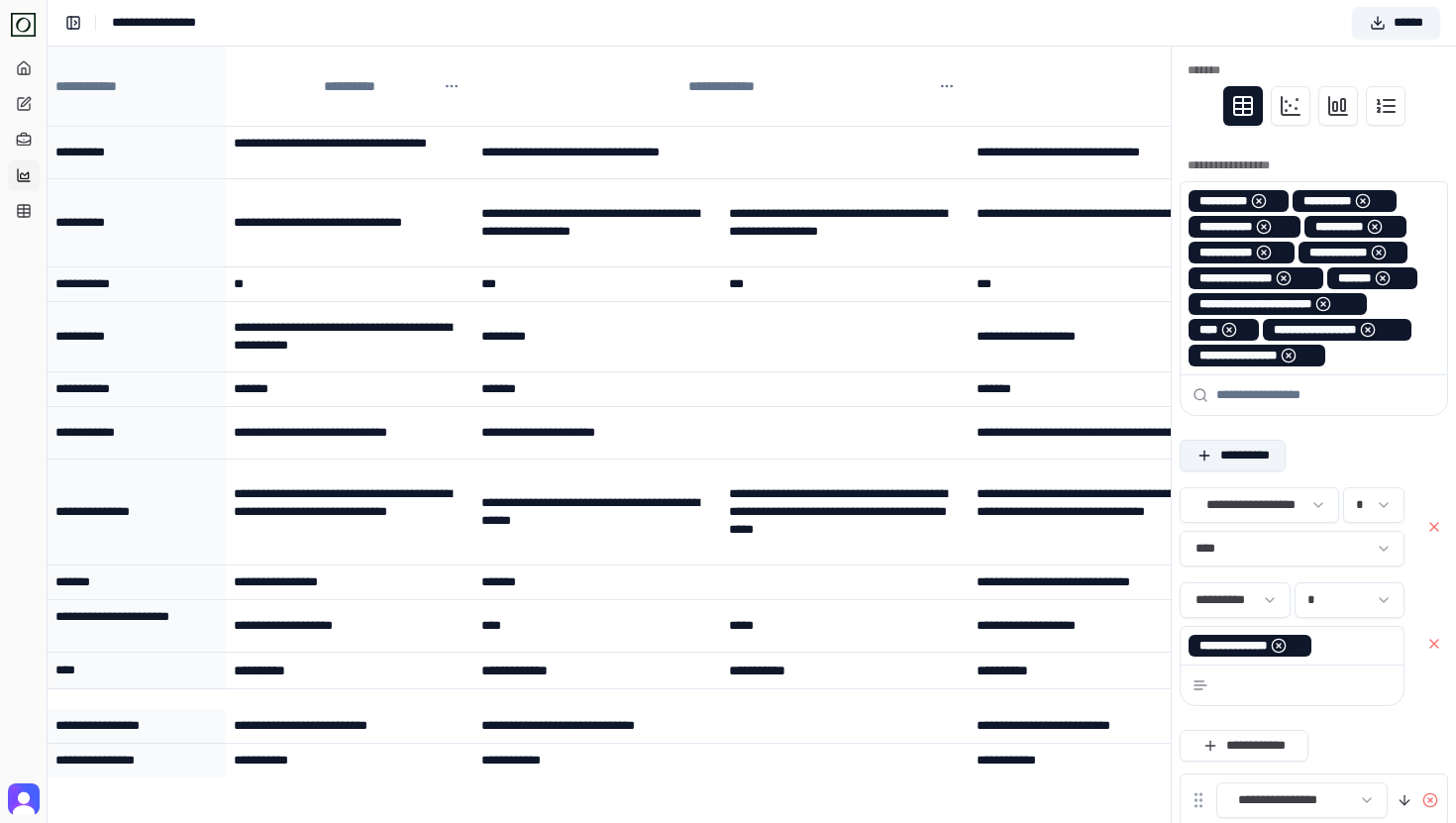 click on "**********" at bounding box center (1232, 456) 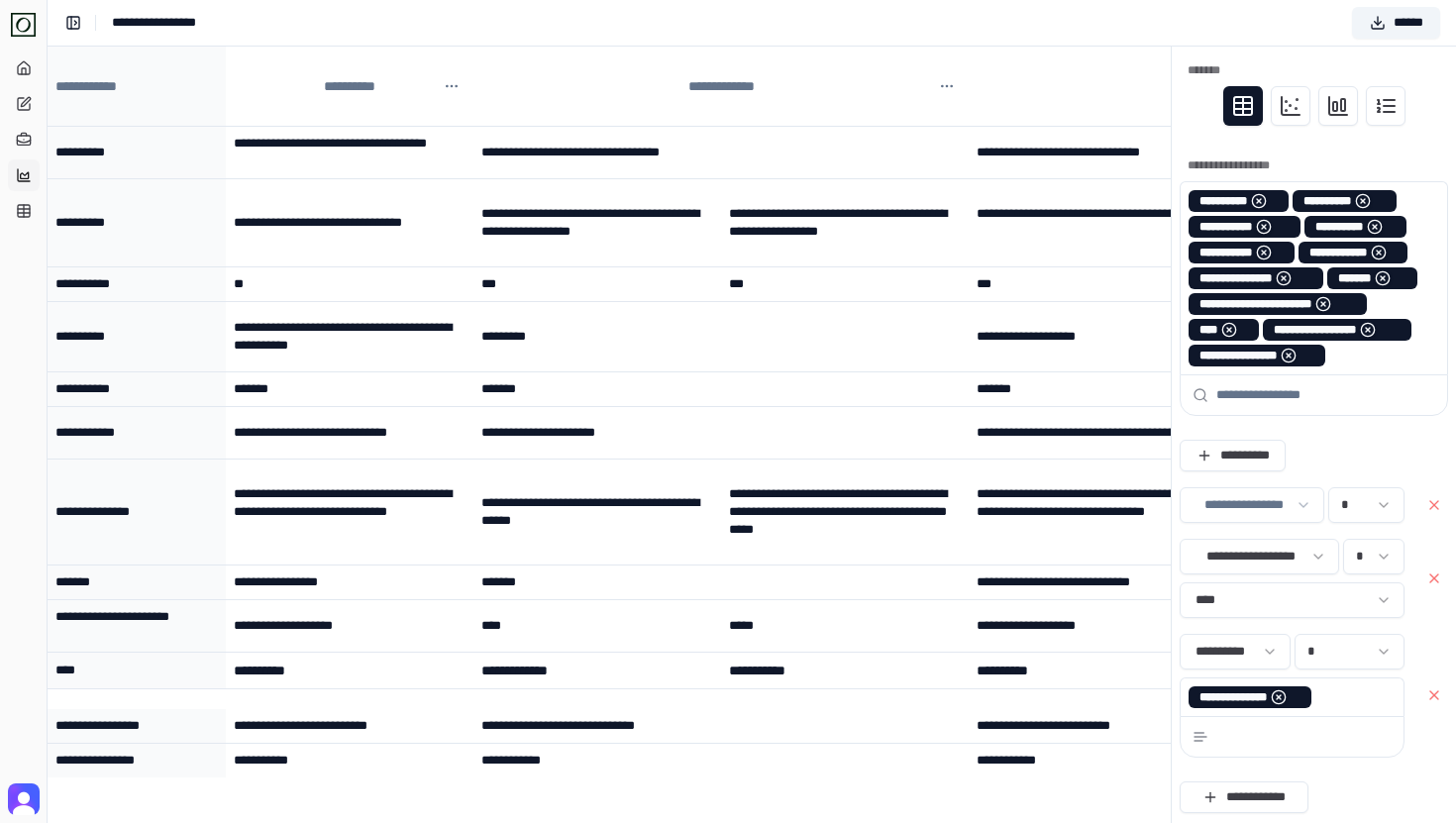 click on "**********" at bounding box center (728, 491) 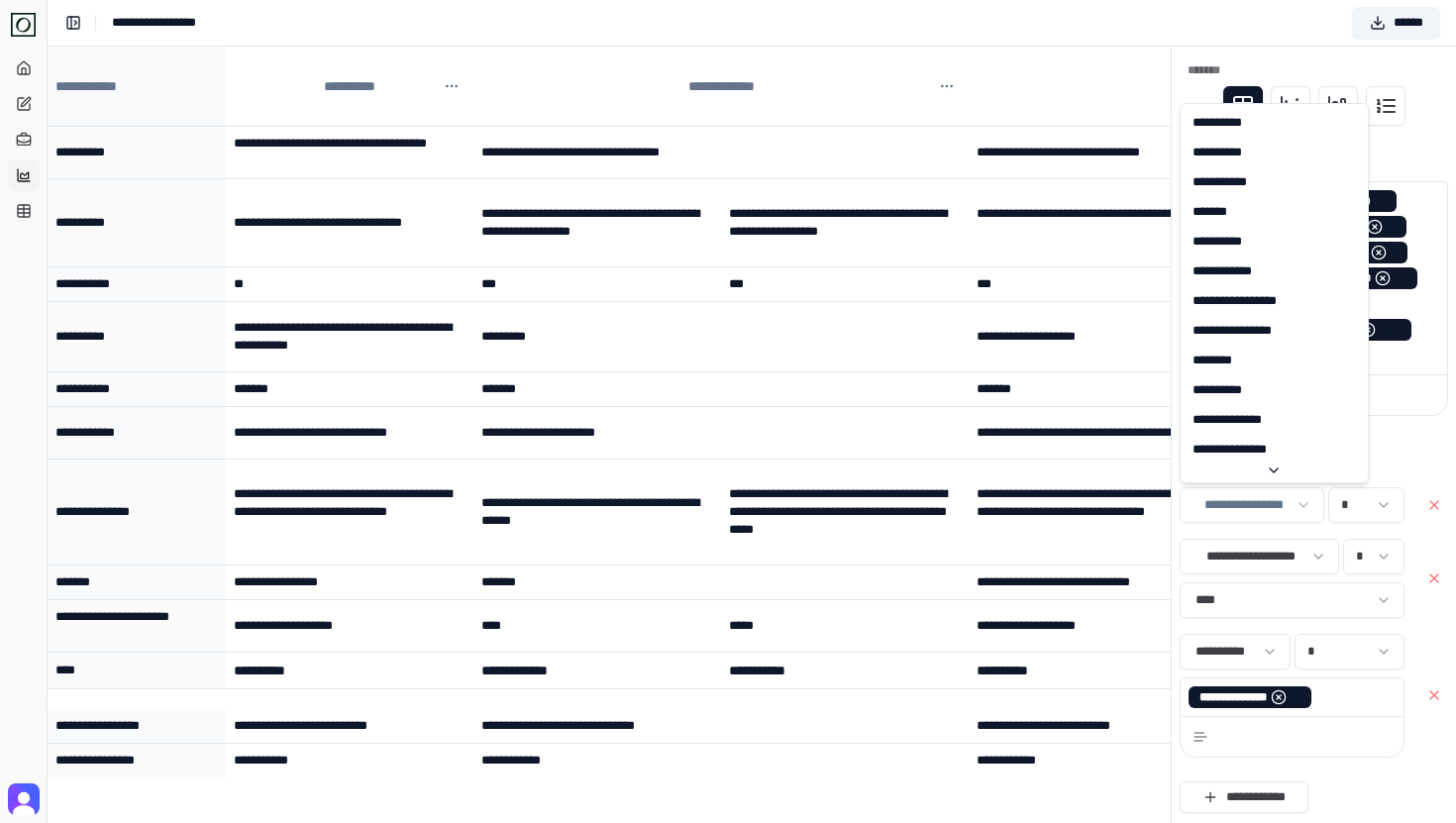 scroll, scrollTop: 218, scrollLeft: 0, axis: vertical 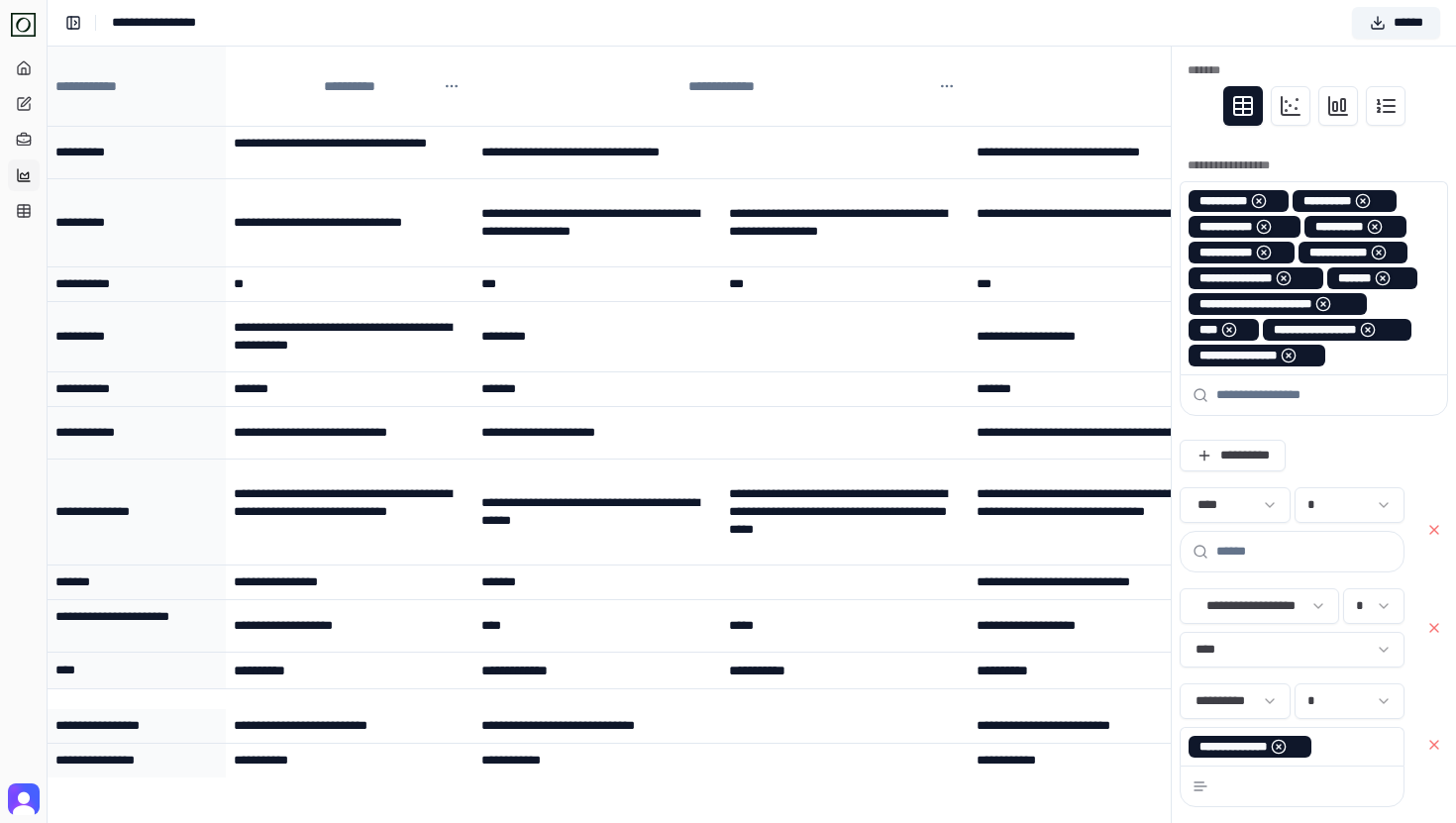 click at bounding box center [1303, 552] 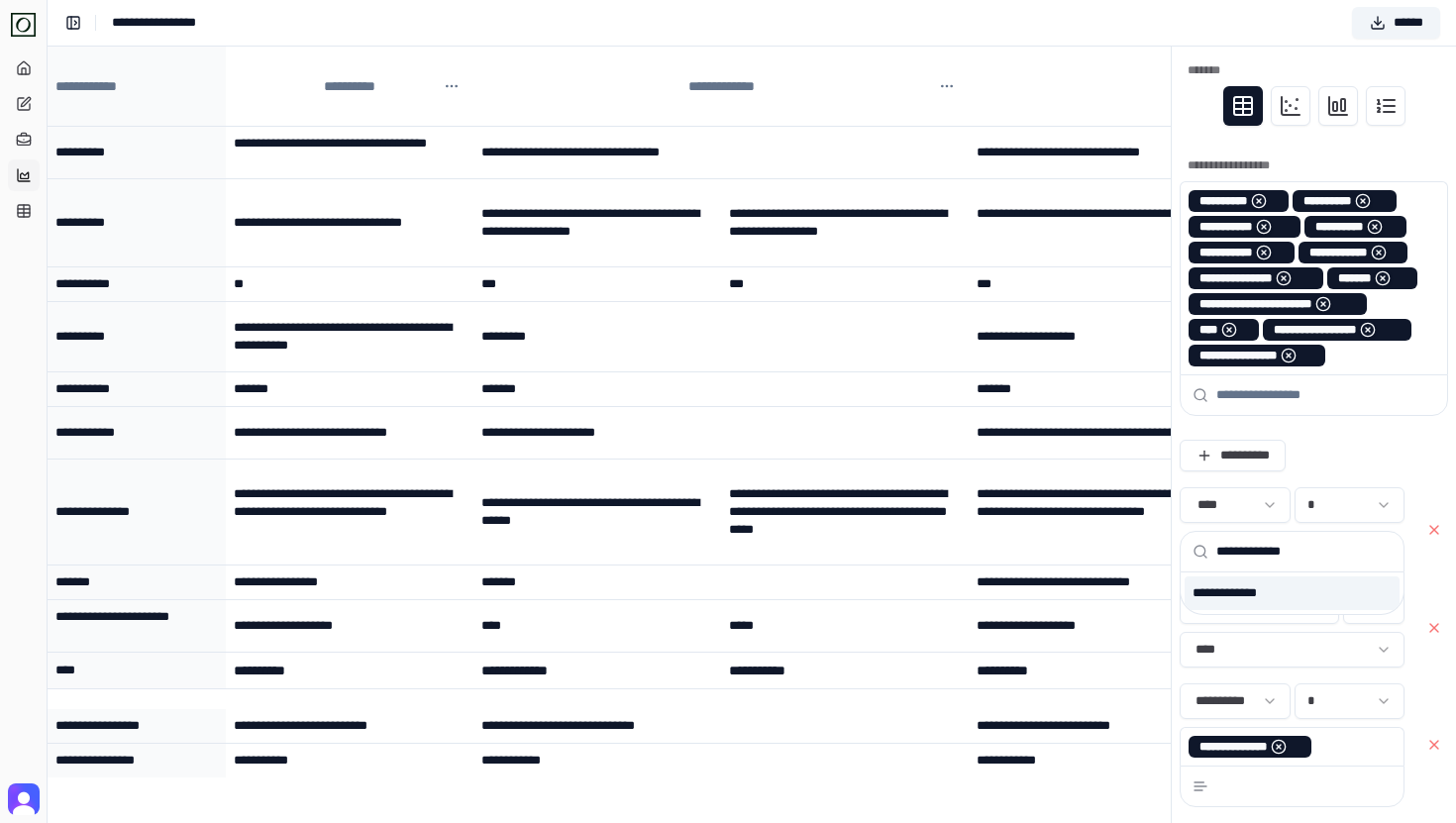 click on "**********" at bounding box center (1292, 593) 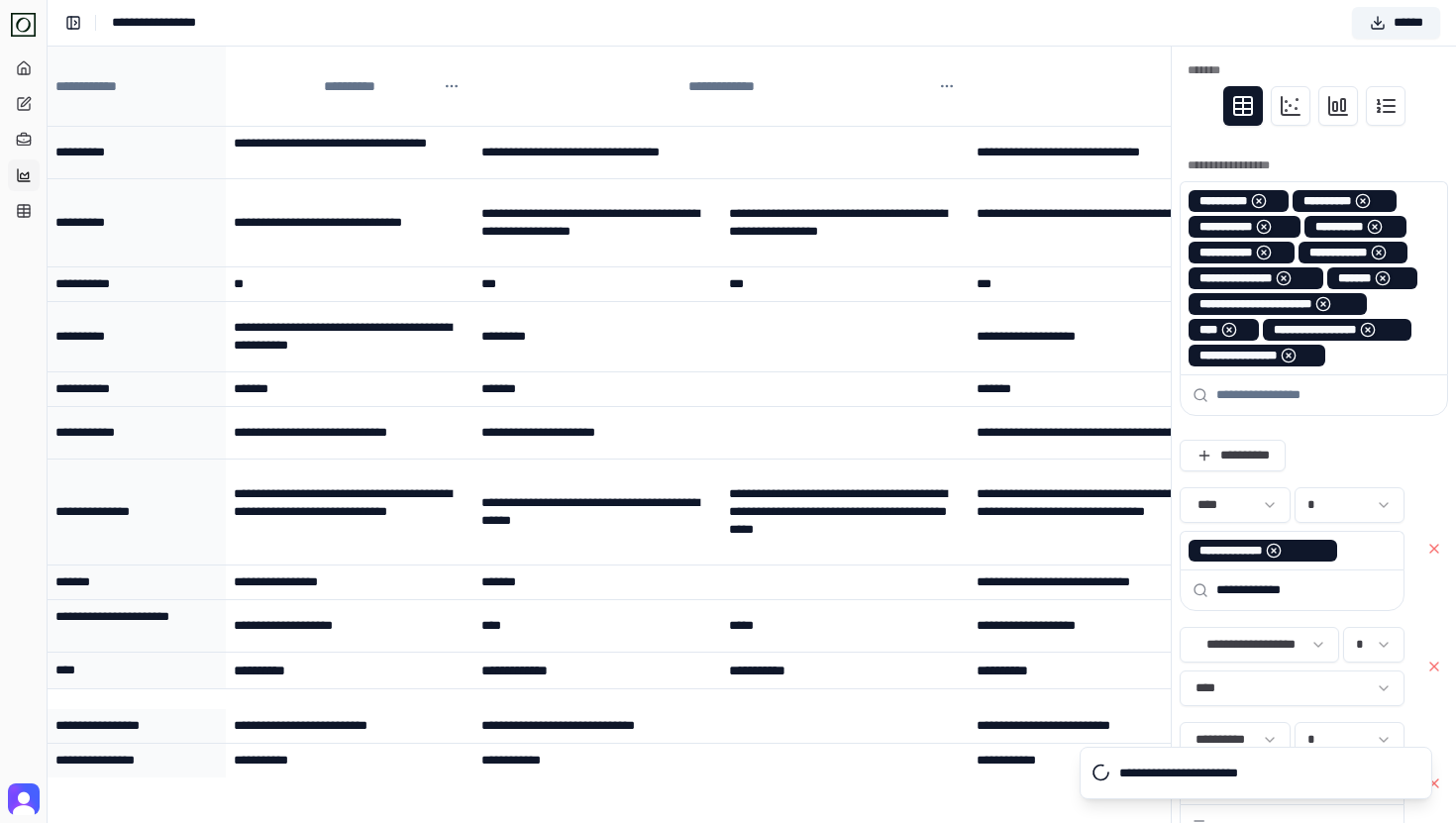 click on "**********" at bounding box center [1313, 456] 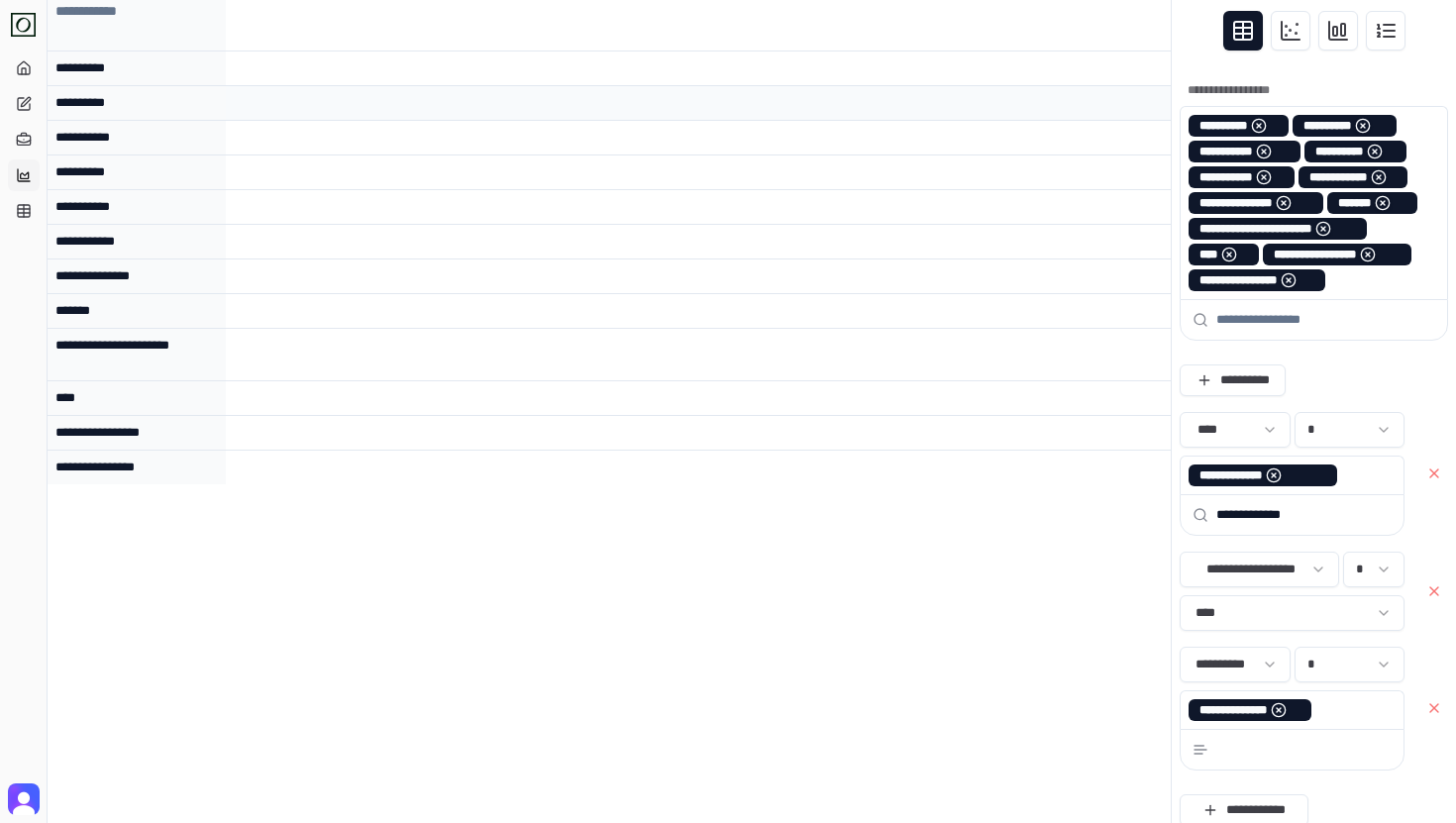 scroll, scrollTop: 0, scrollLeft: 0, axis: both 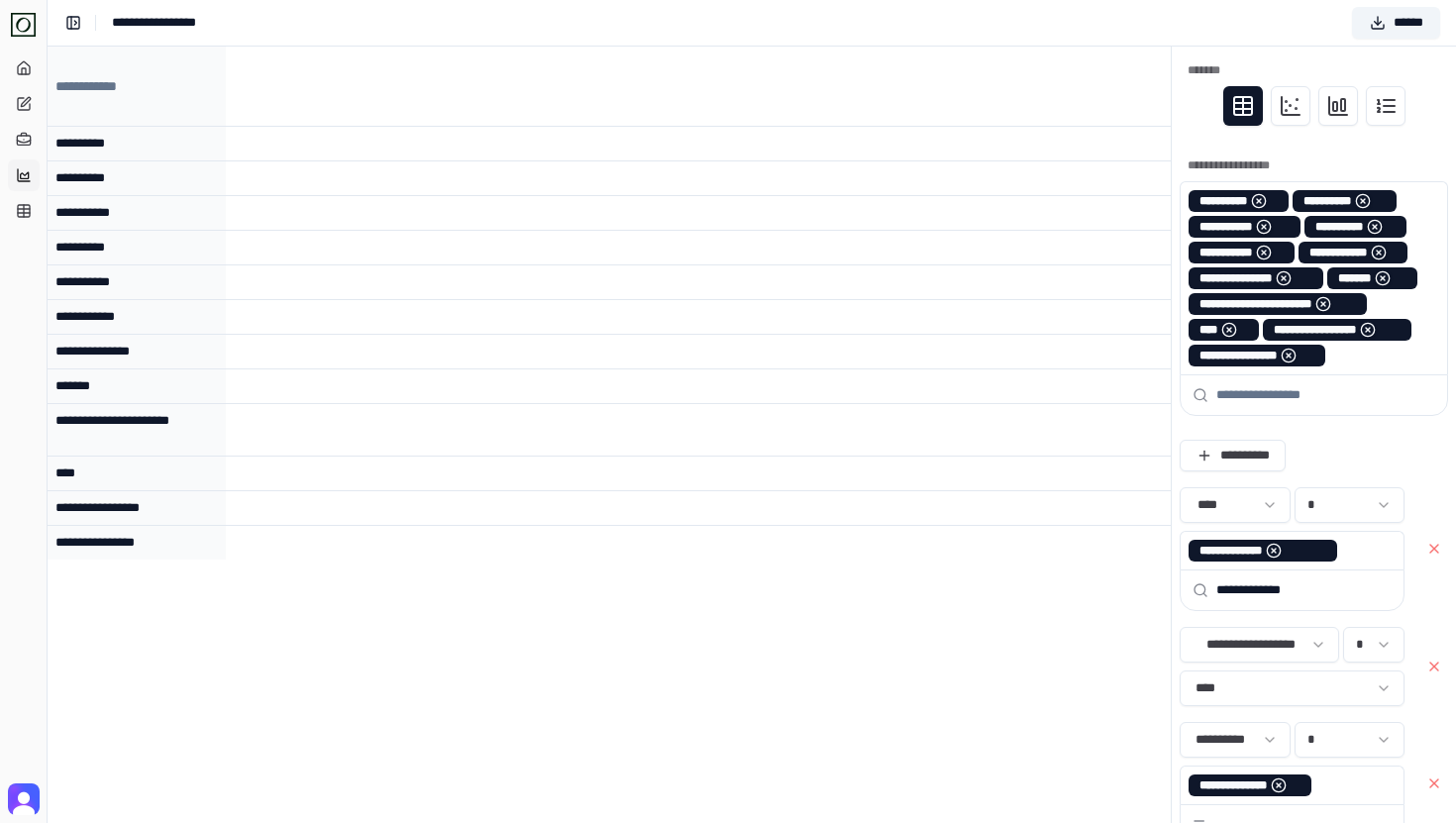 click at bounding box center [1274, 551] 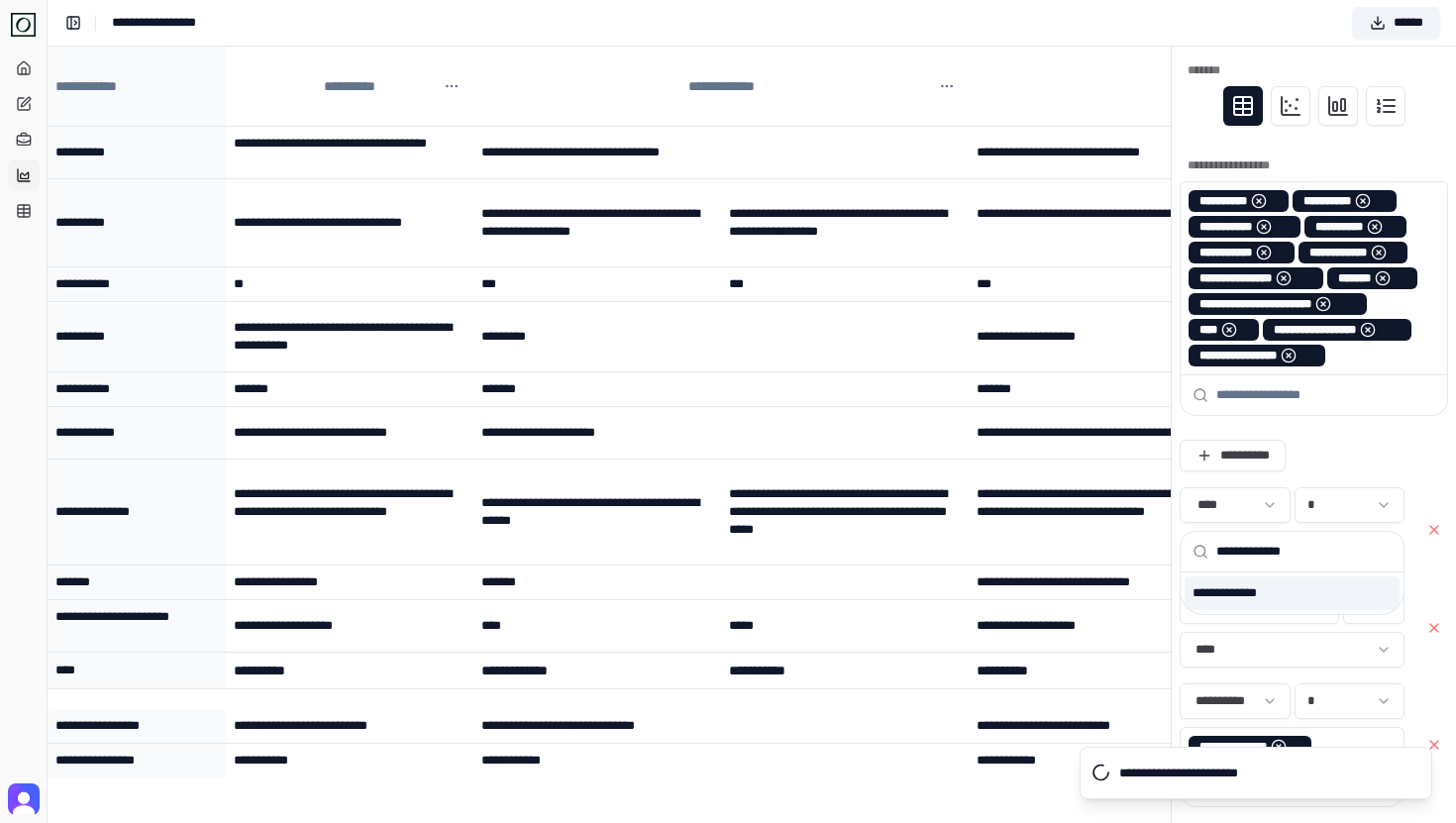 click on "**********" at bounding box center [1303, 552] 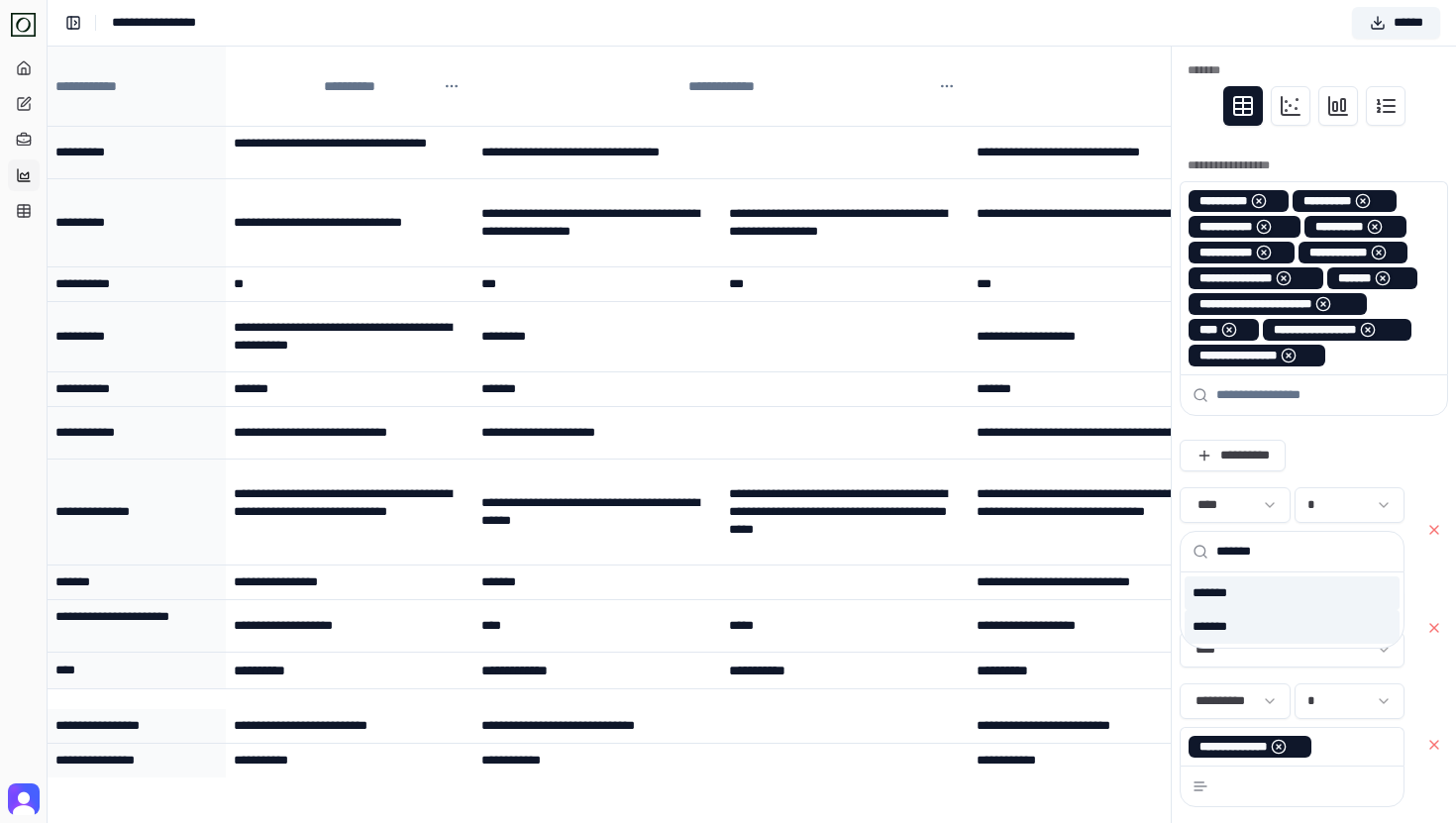type on "*******" 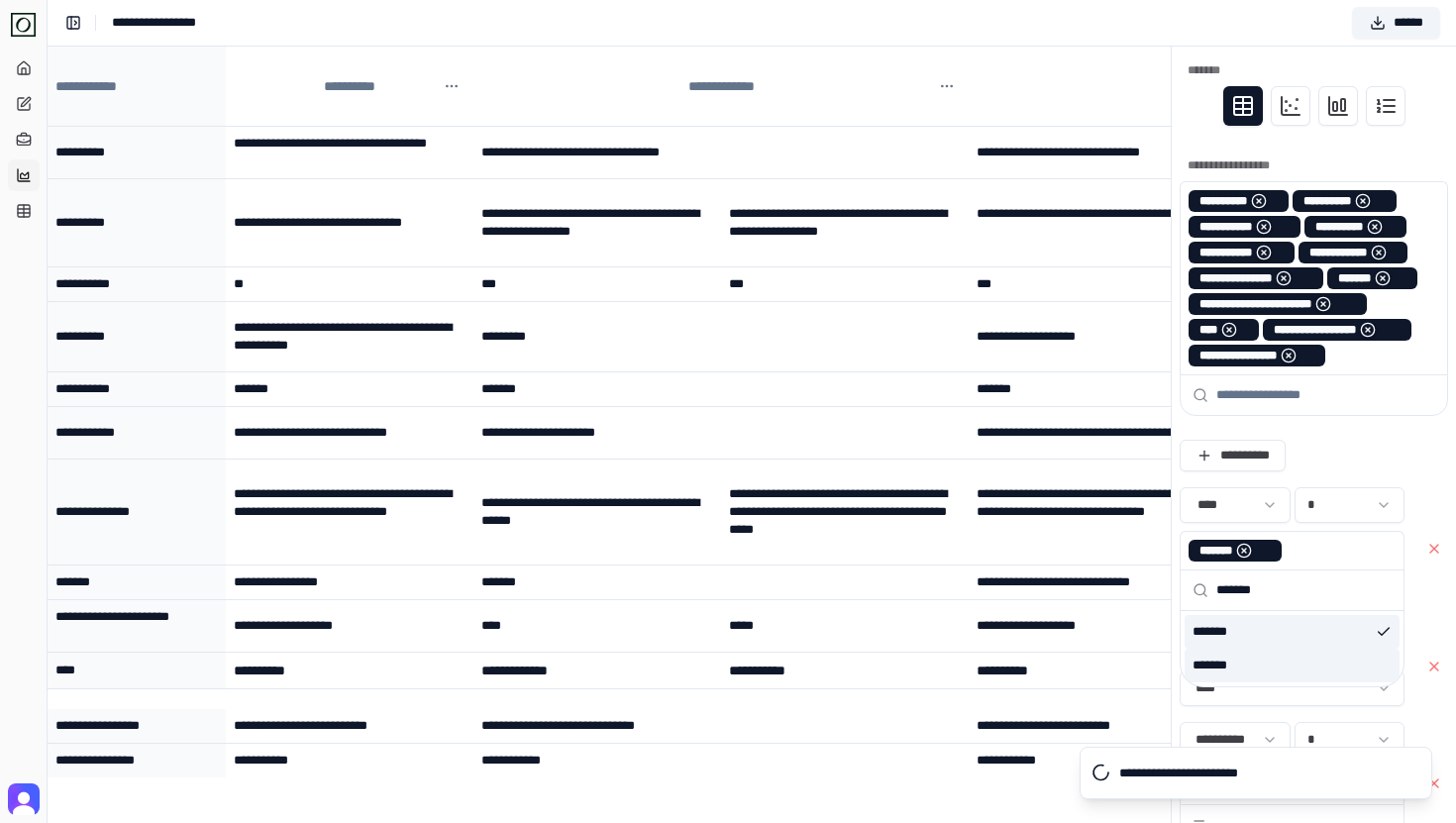 click on "*******" at bounding box center (1292, 666) 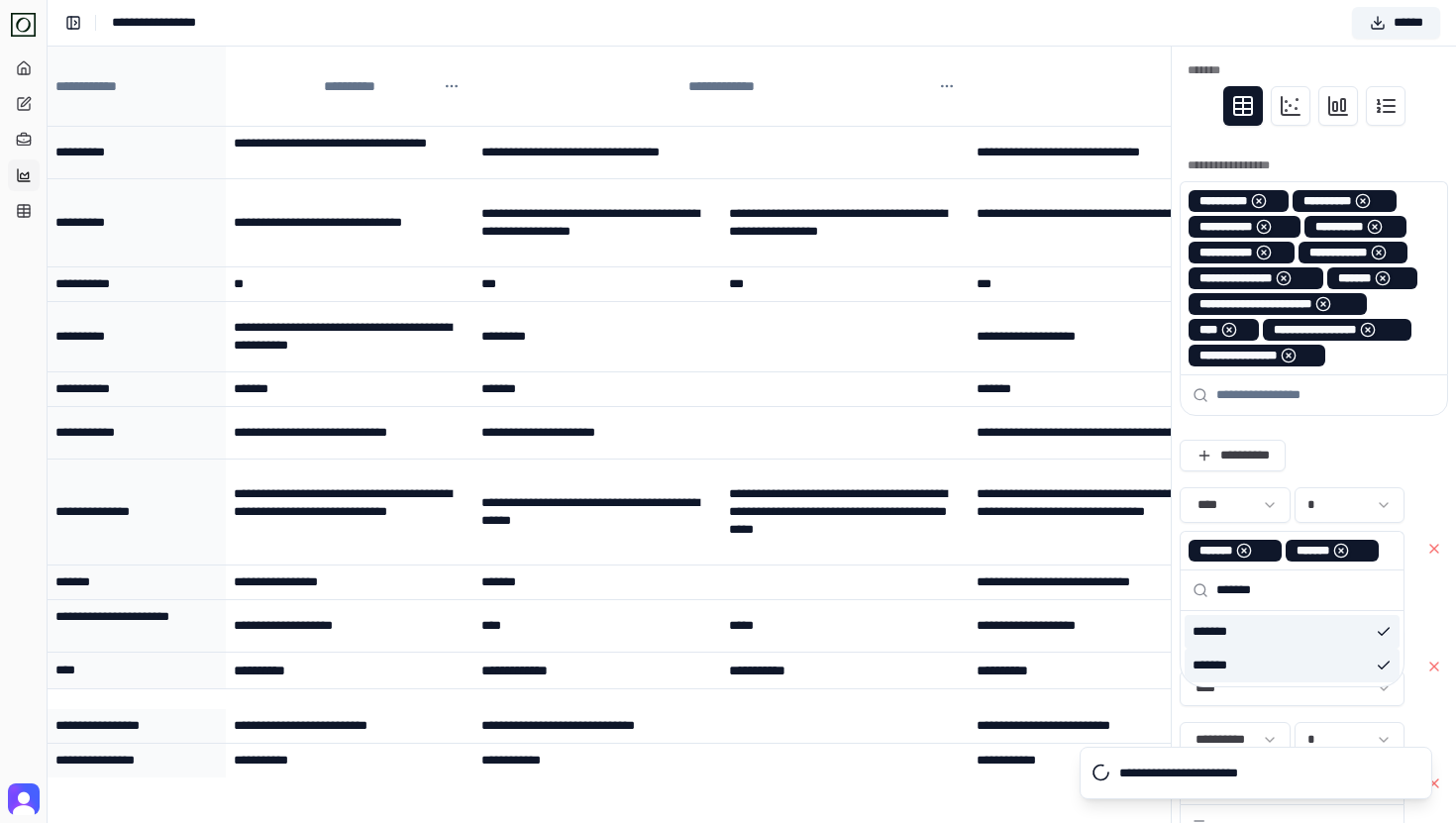 click on "**********" at bounding box center (1313, 456) 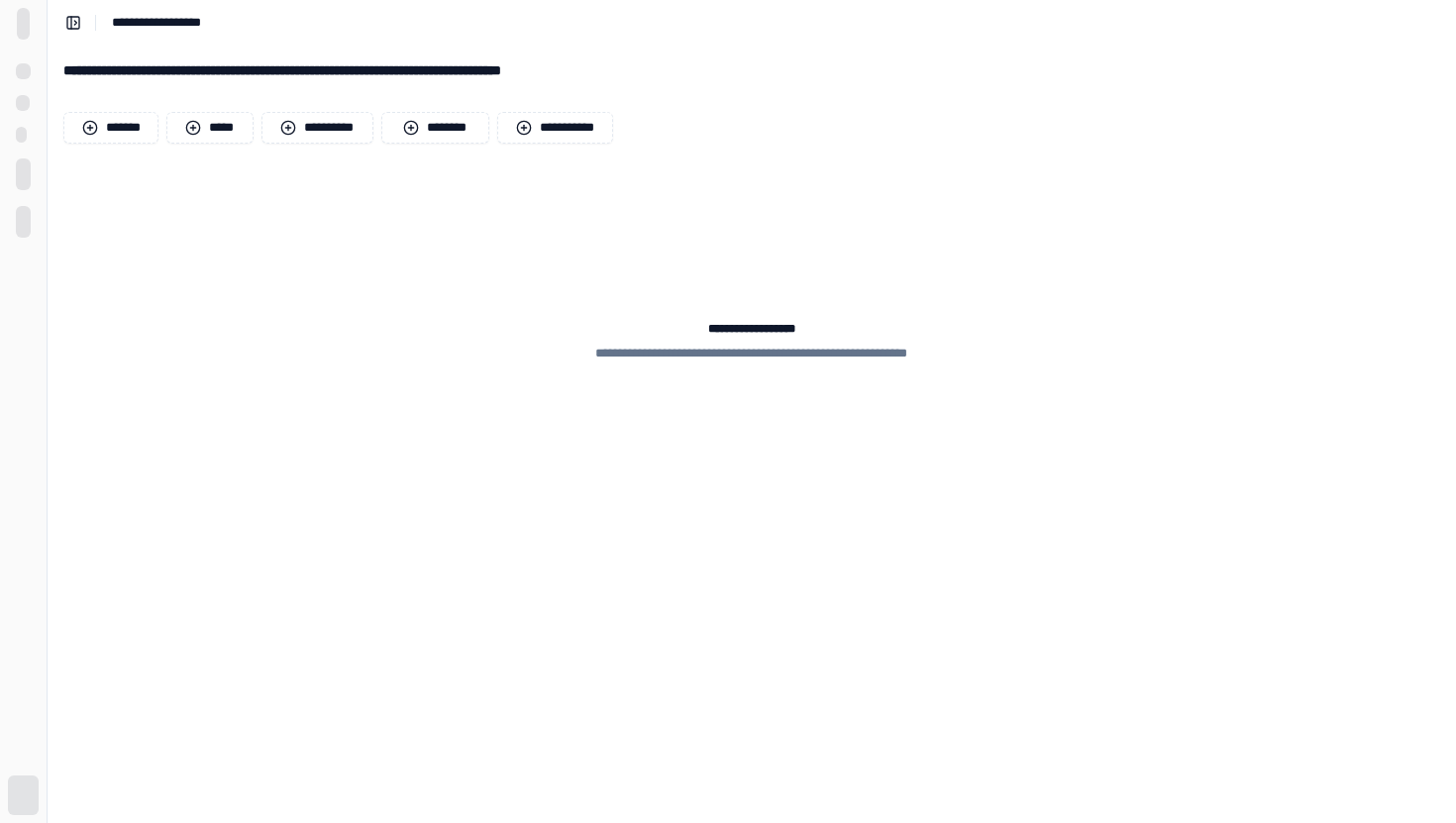 scroll, scrollTop: 0, scrollLeft: 0, axis: both 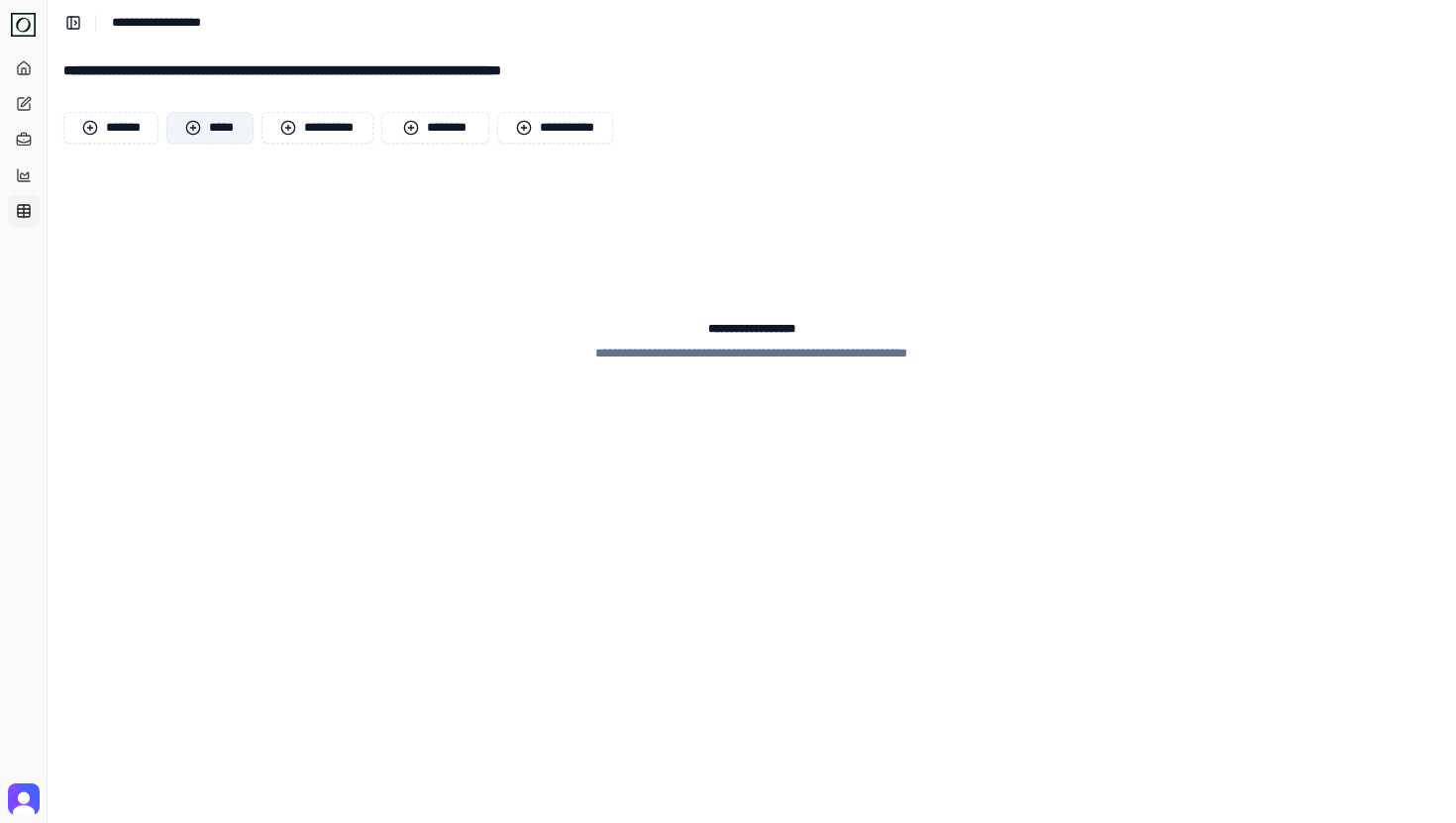 click on "*****" at bounding box center (209, 128) 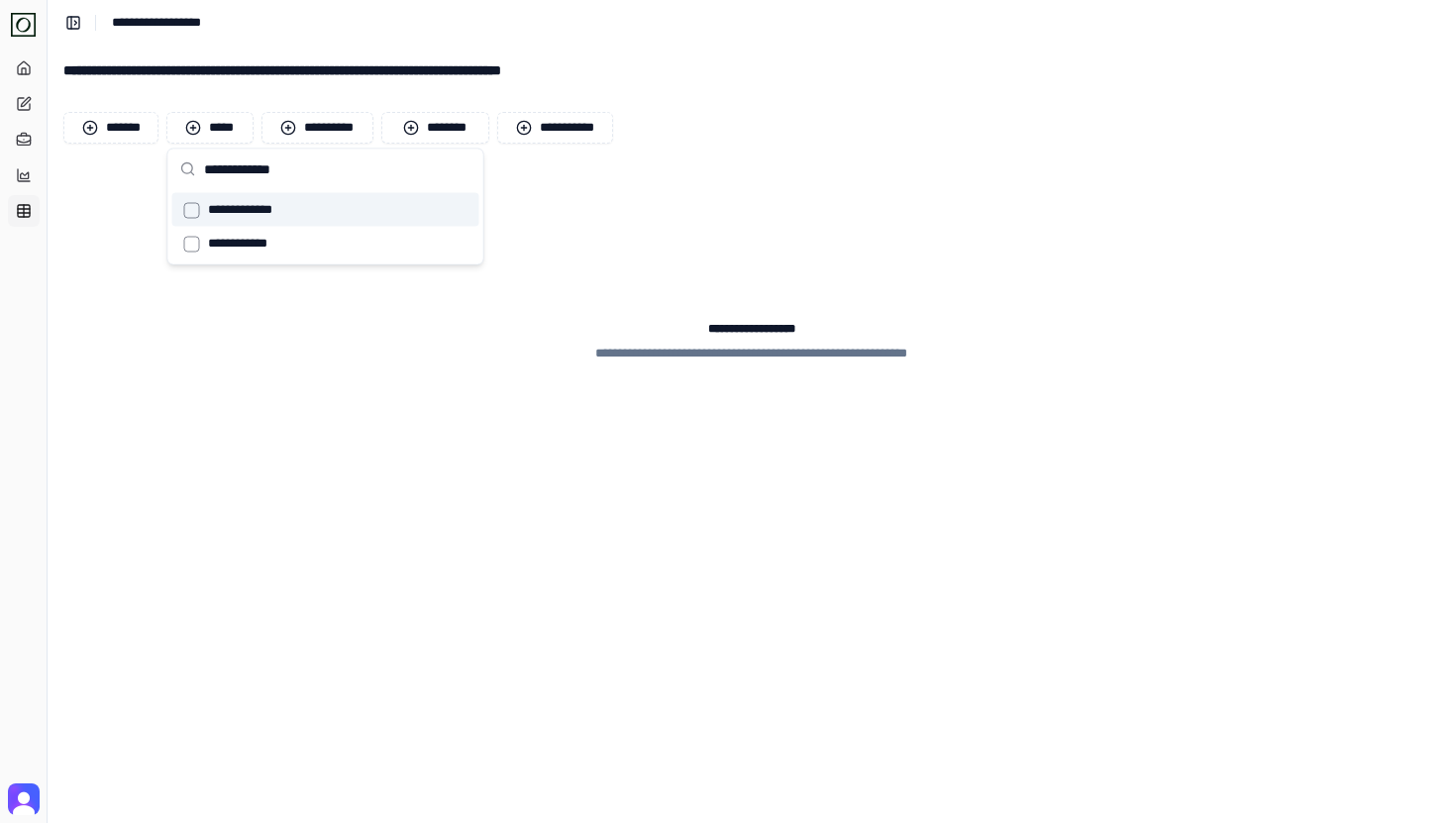 type on "**********" 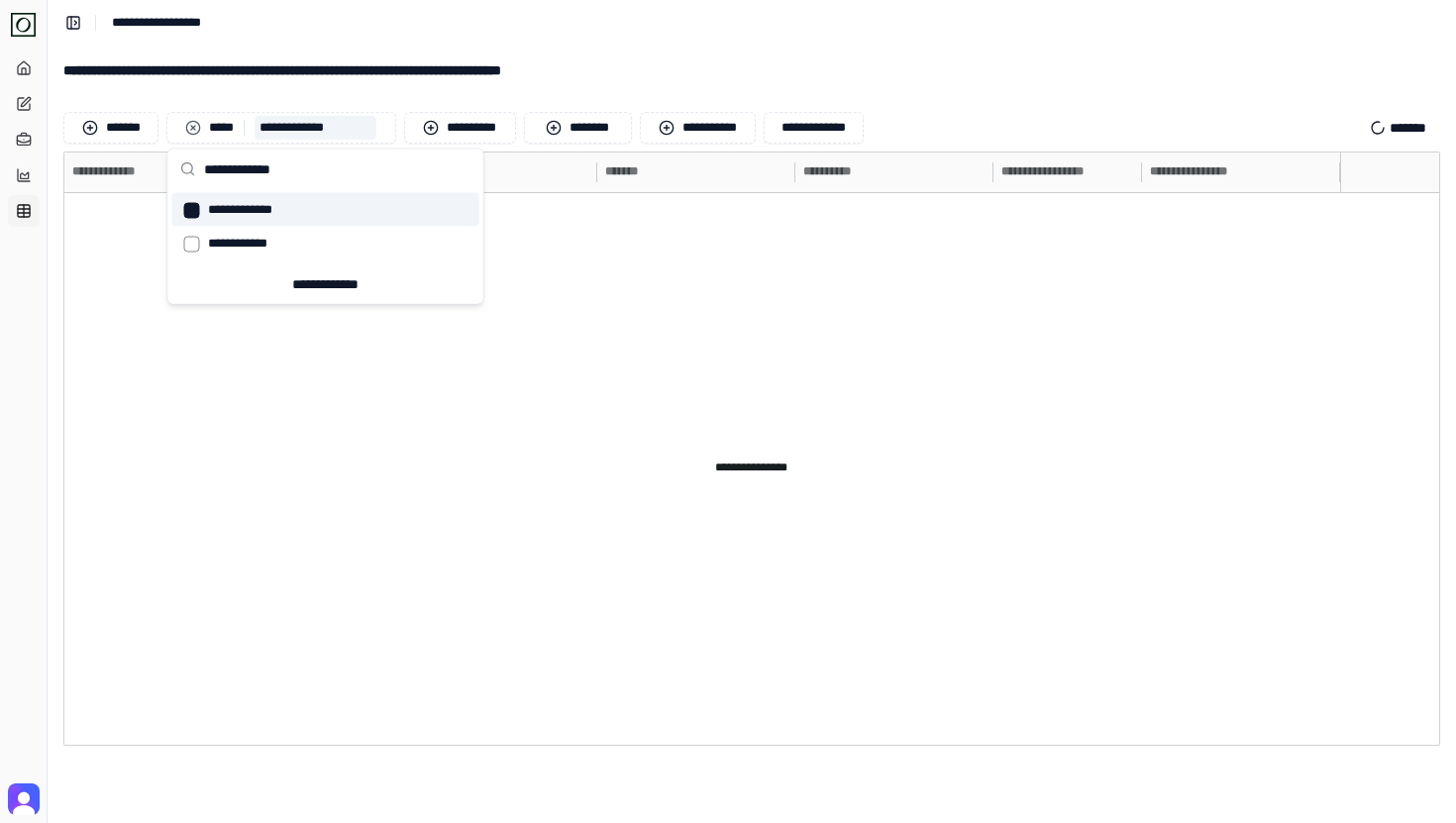 click at bounding box center (702, 468) 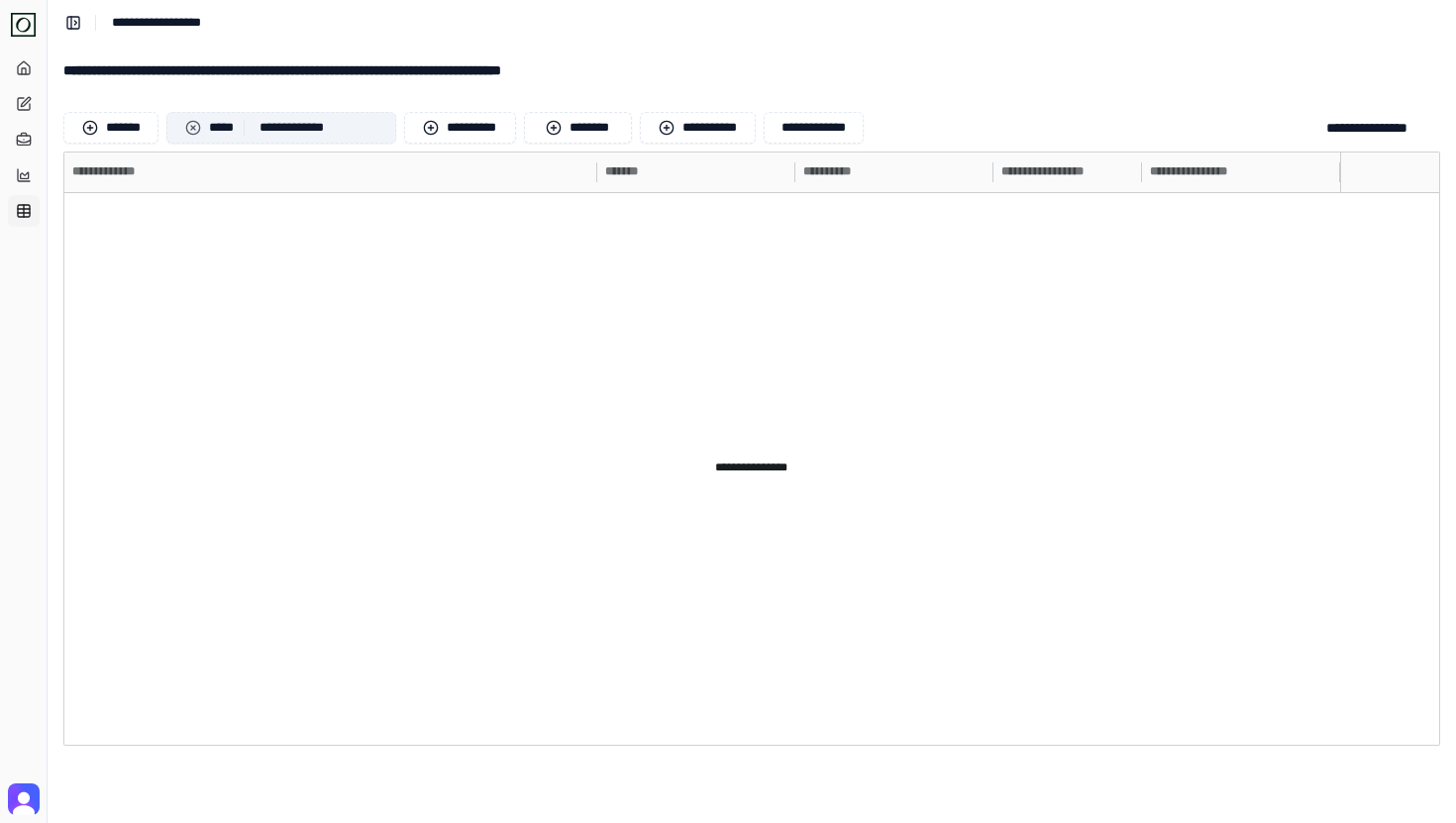 click on "**********" at bounding box center [280, 128] 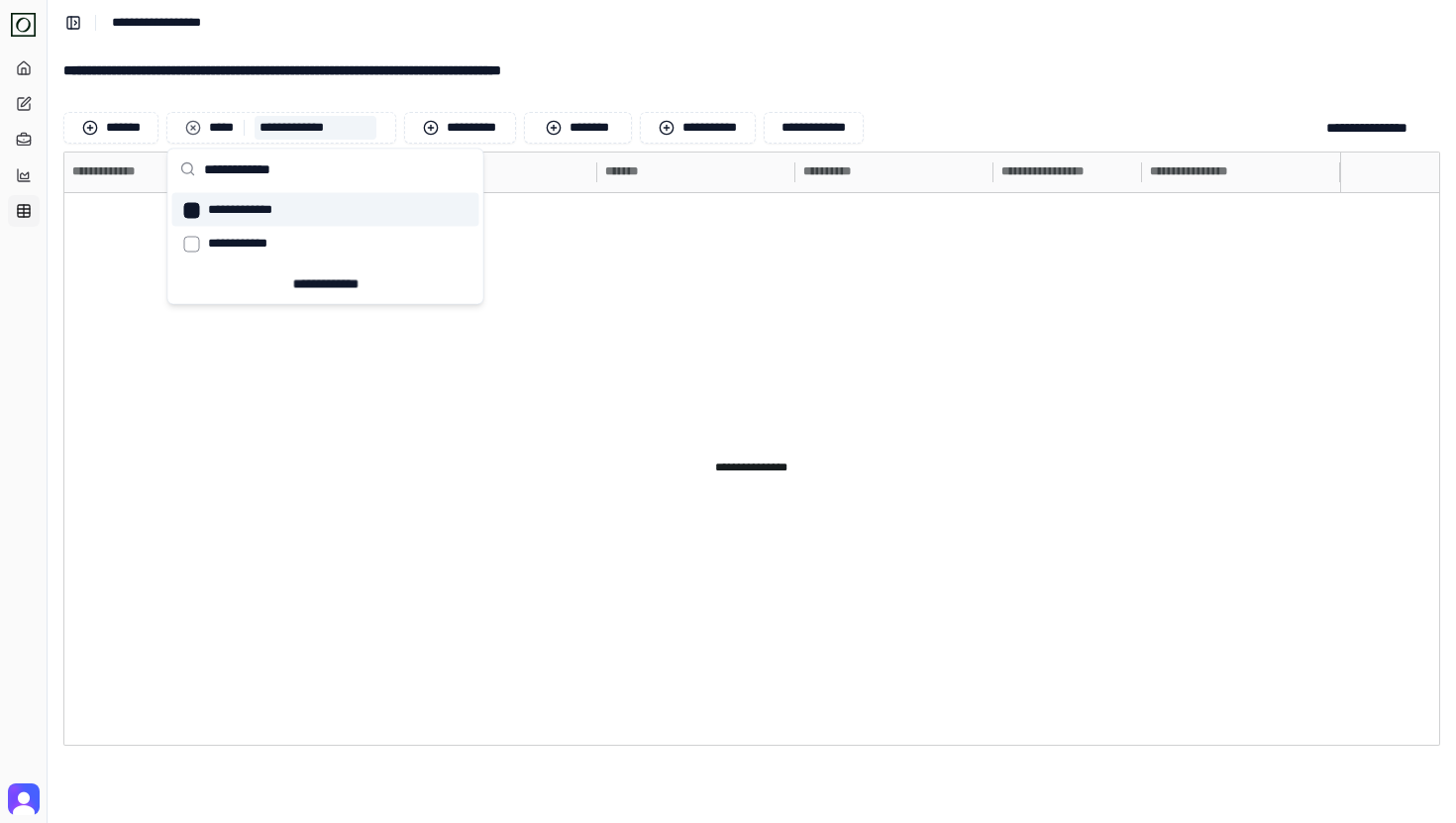 click at bounding box center [192, 211] 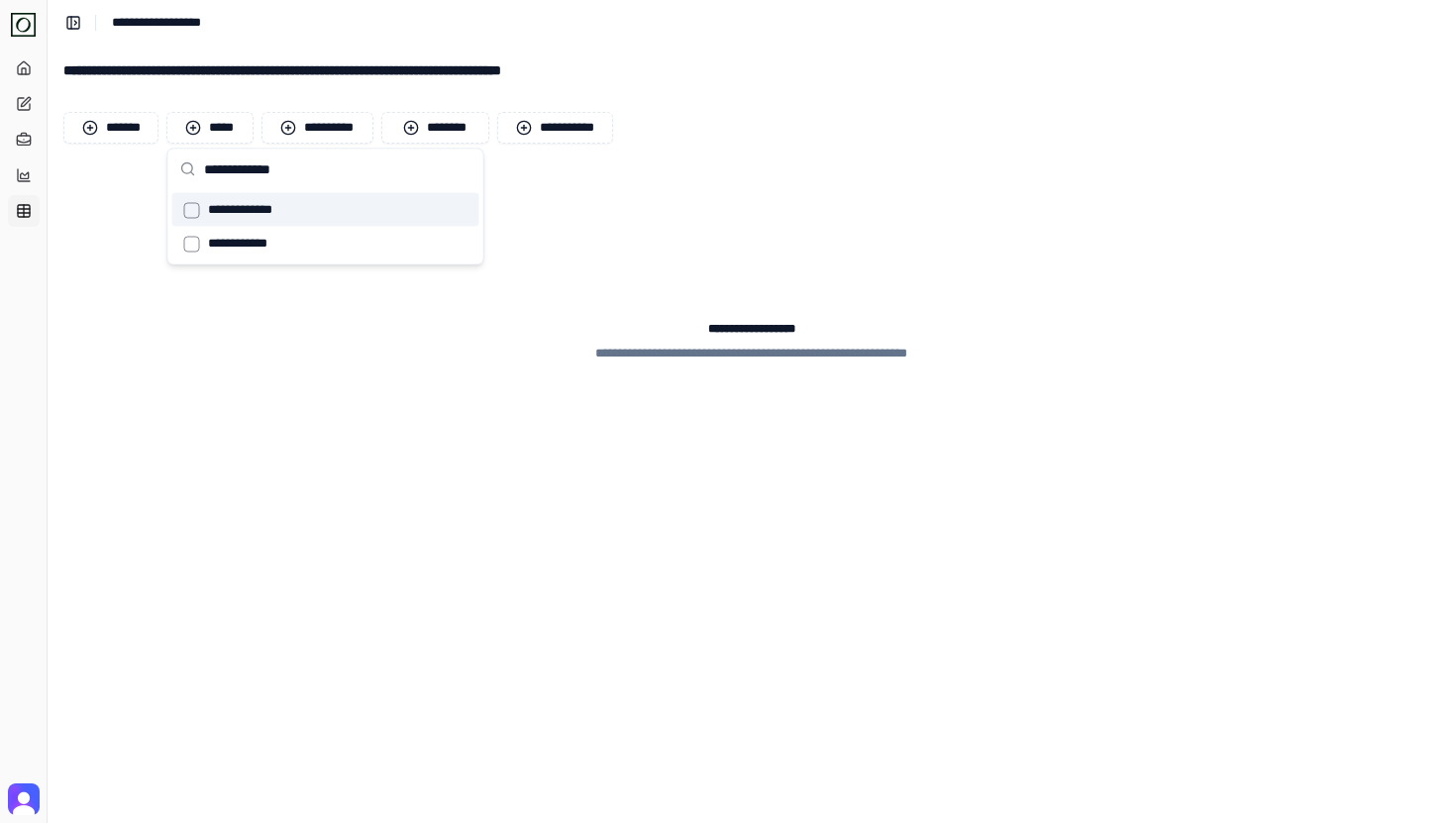 click on "**********" at bounding box center (338, 169) 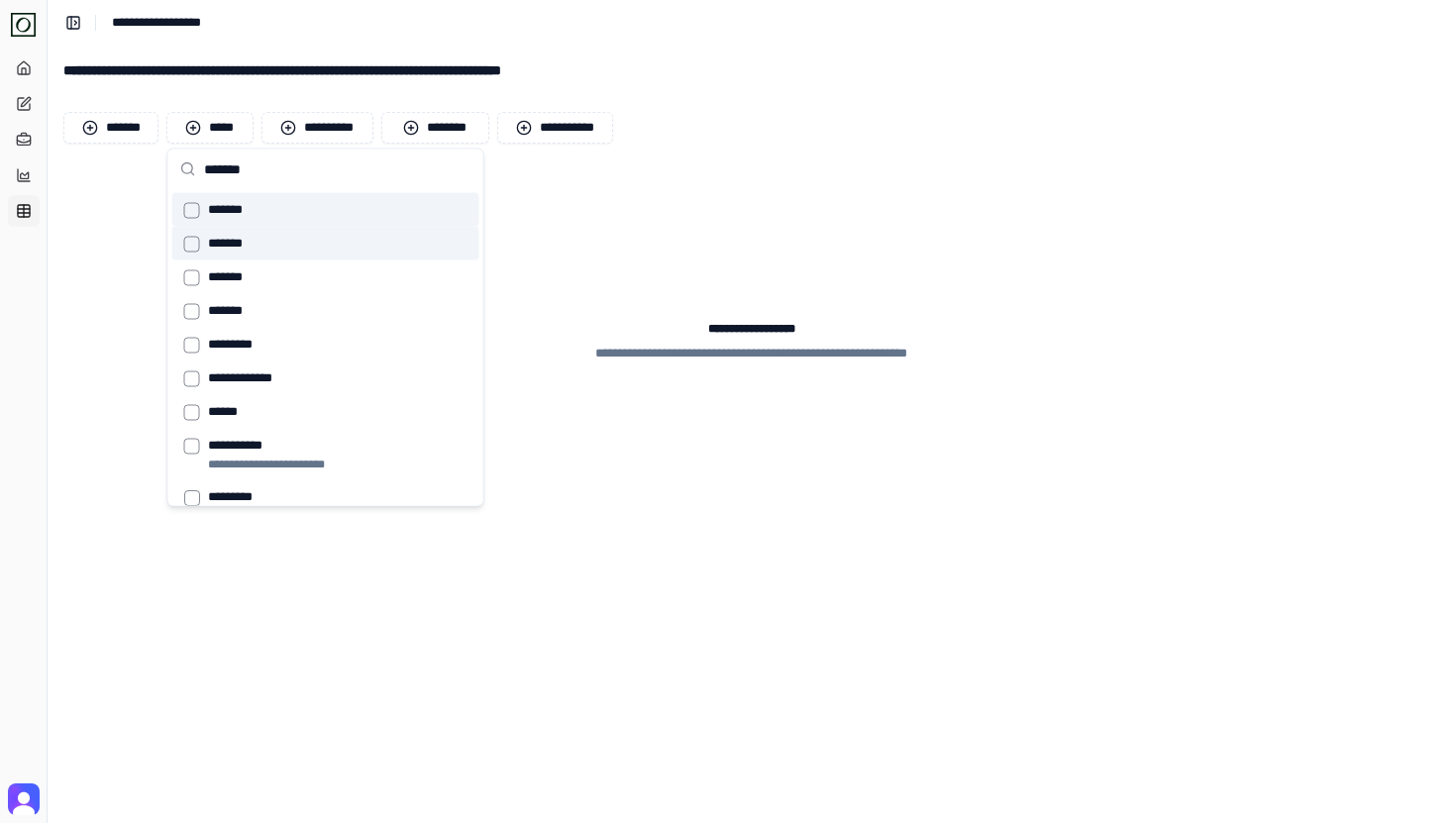 type on "*******" 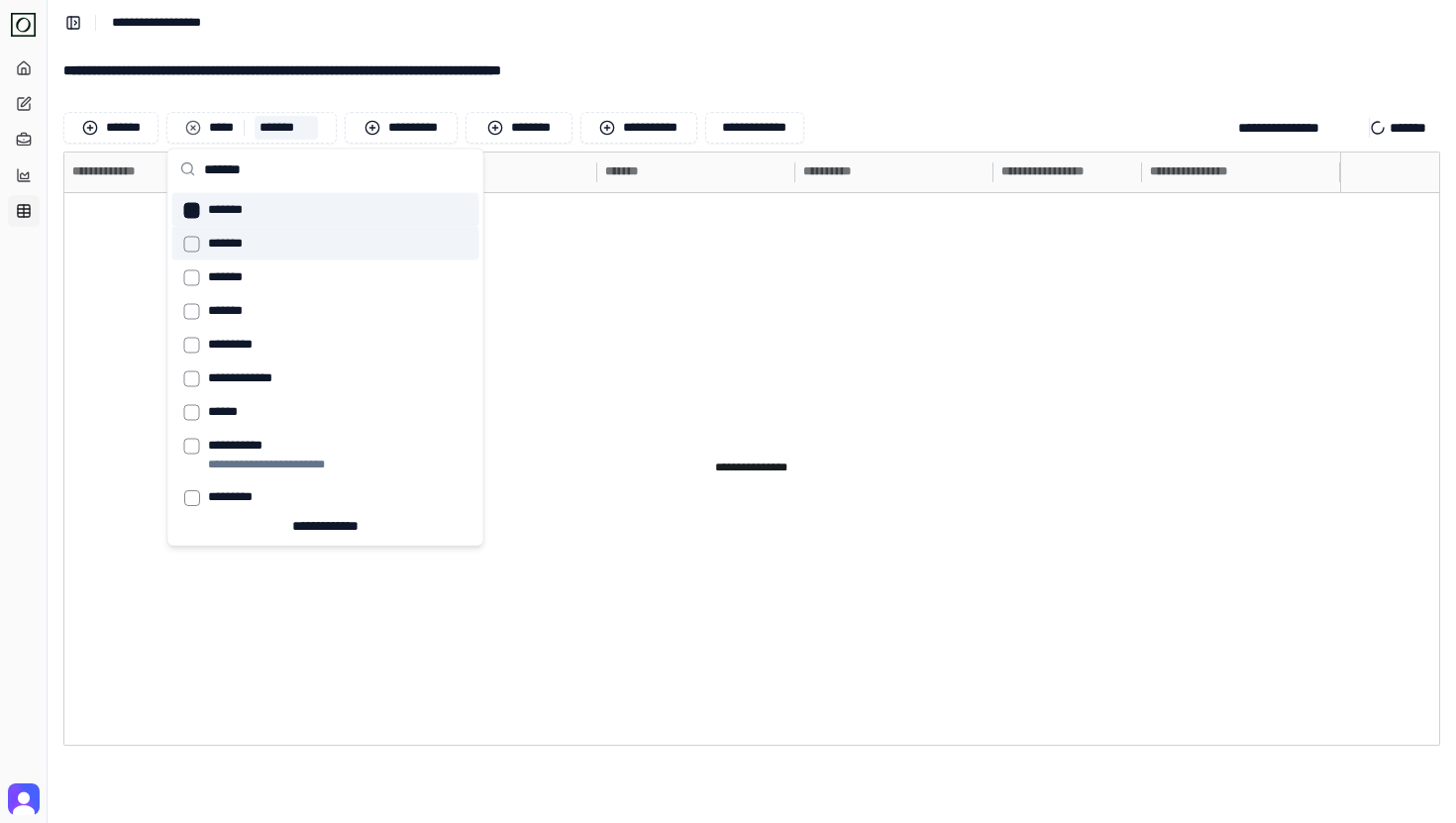 click at bounding box center (192, 245) 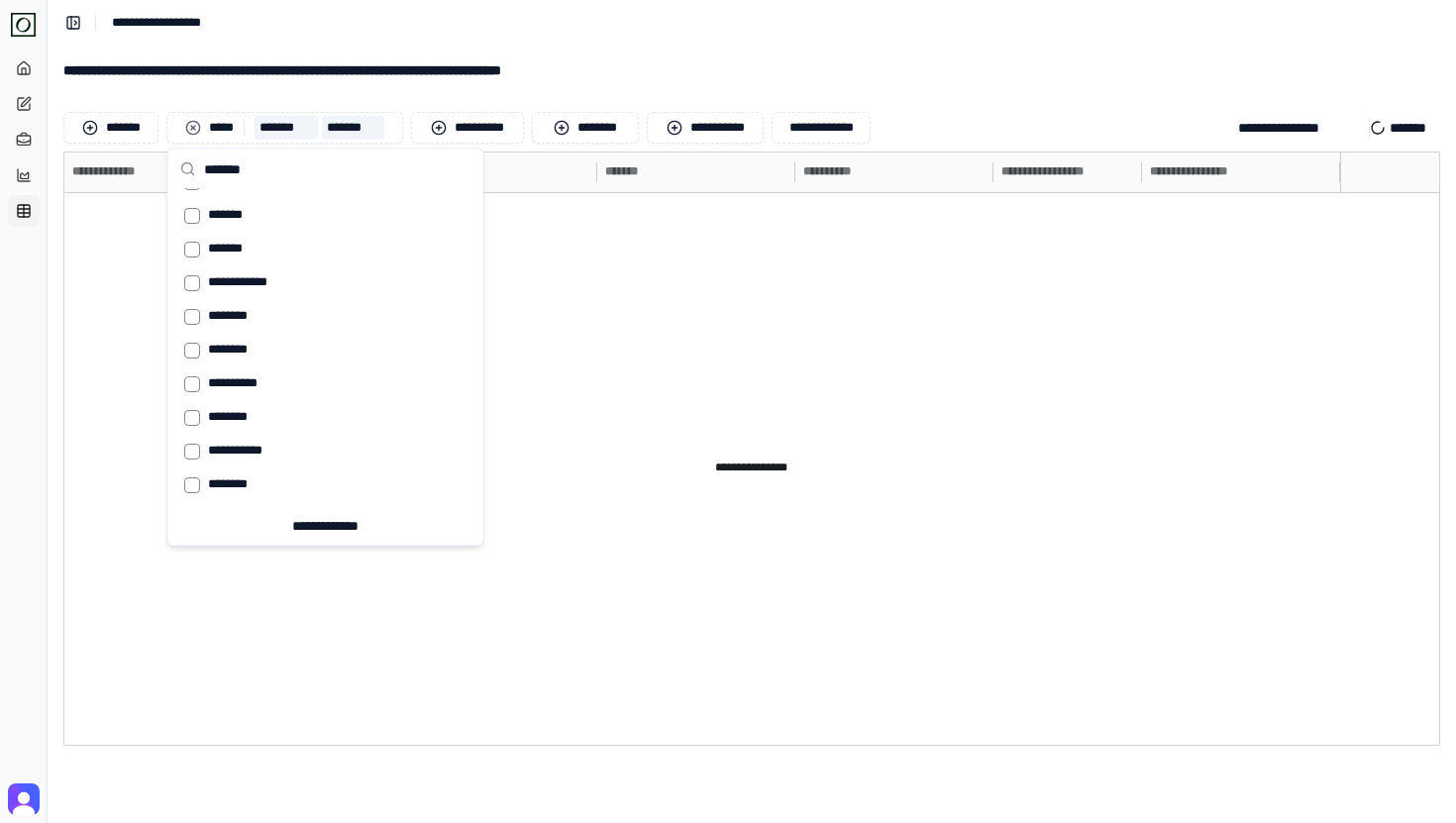 scroll, scrollTop: 0, scrollLeft: 0, axis: both 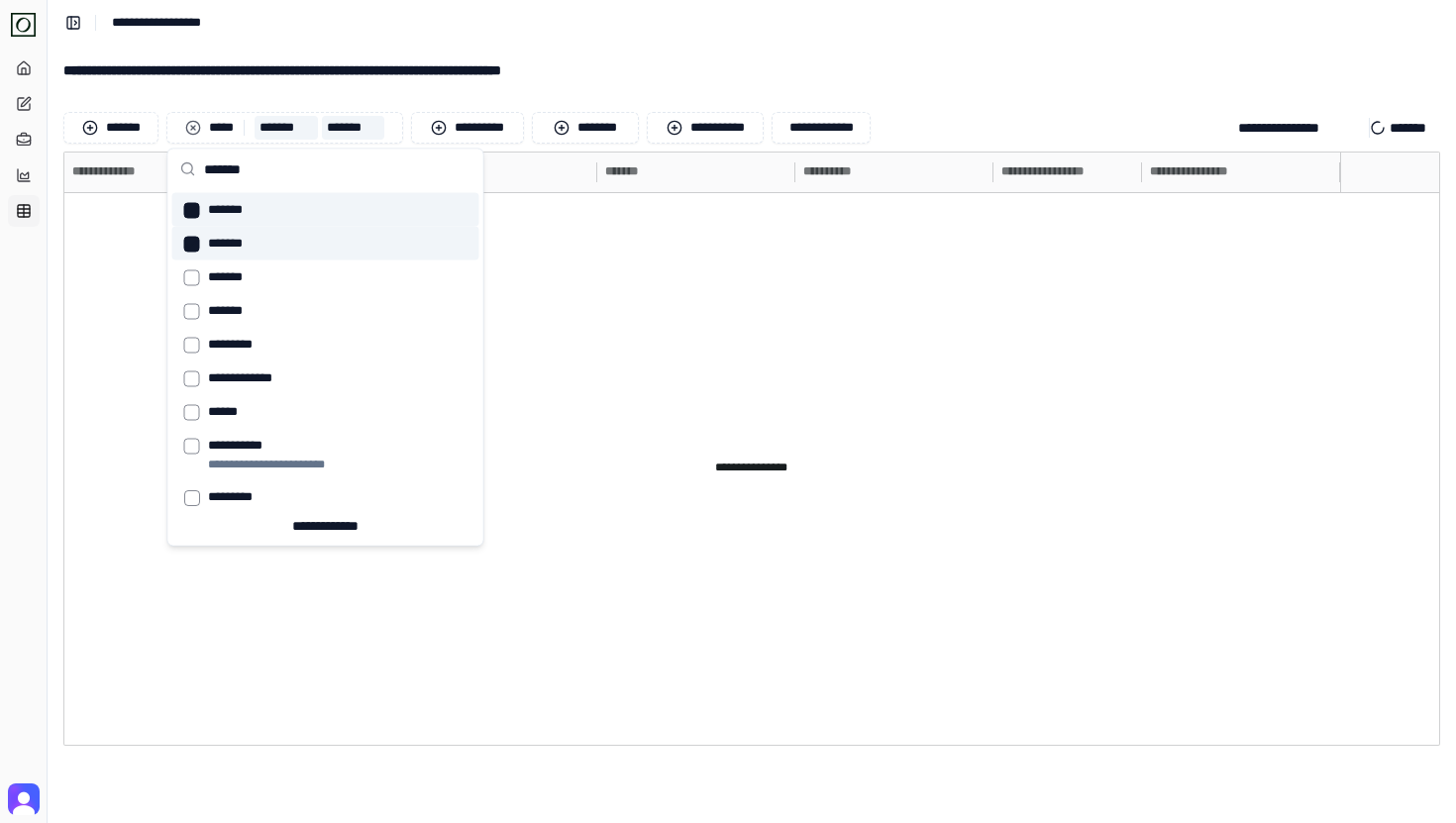 click on "**********" at bounding box center [752, 70] 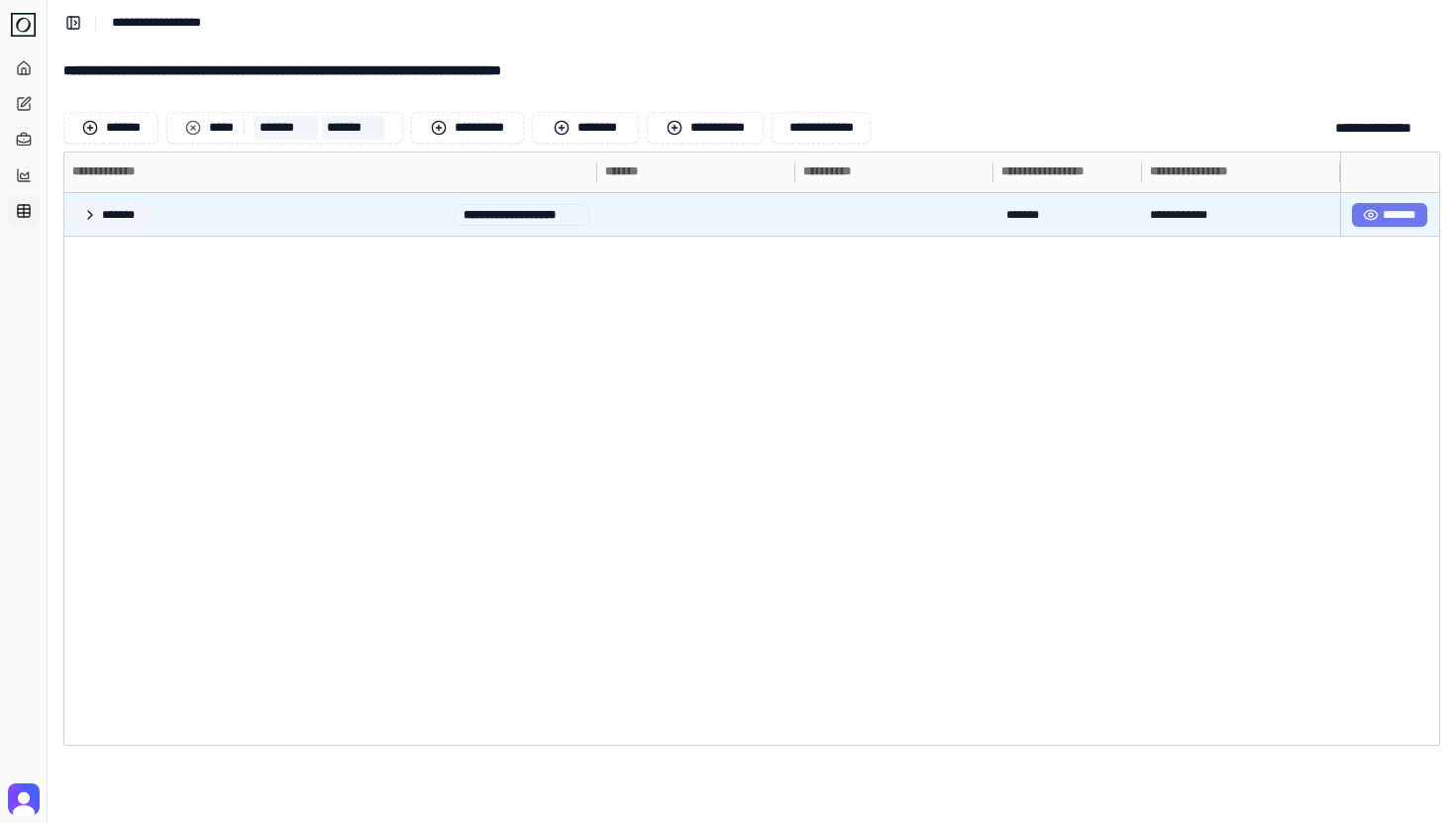 click on "*******" at bounding box center (108, 215) 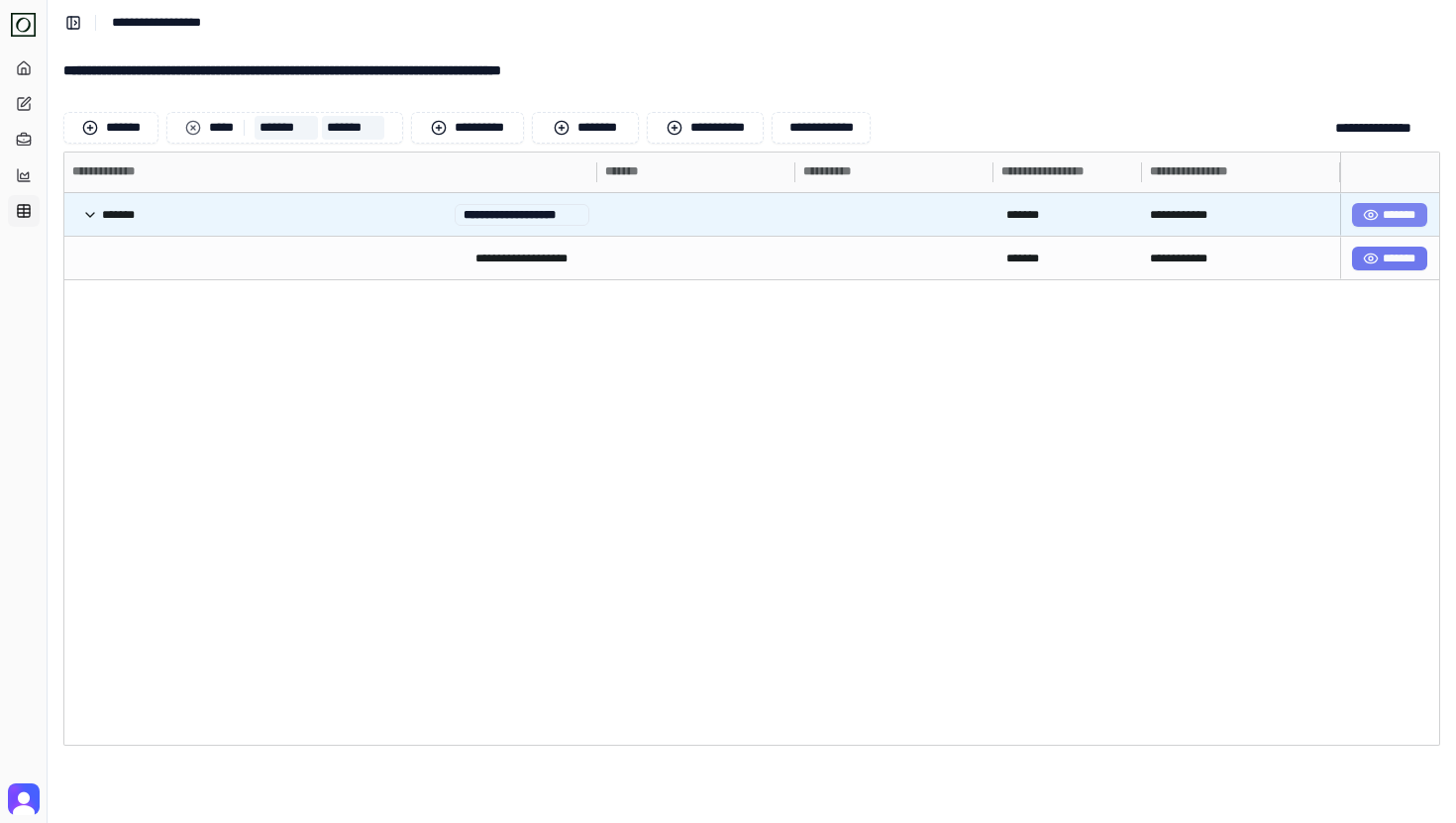 click on "*******" at bounding box center [1390, 215] 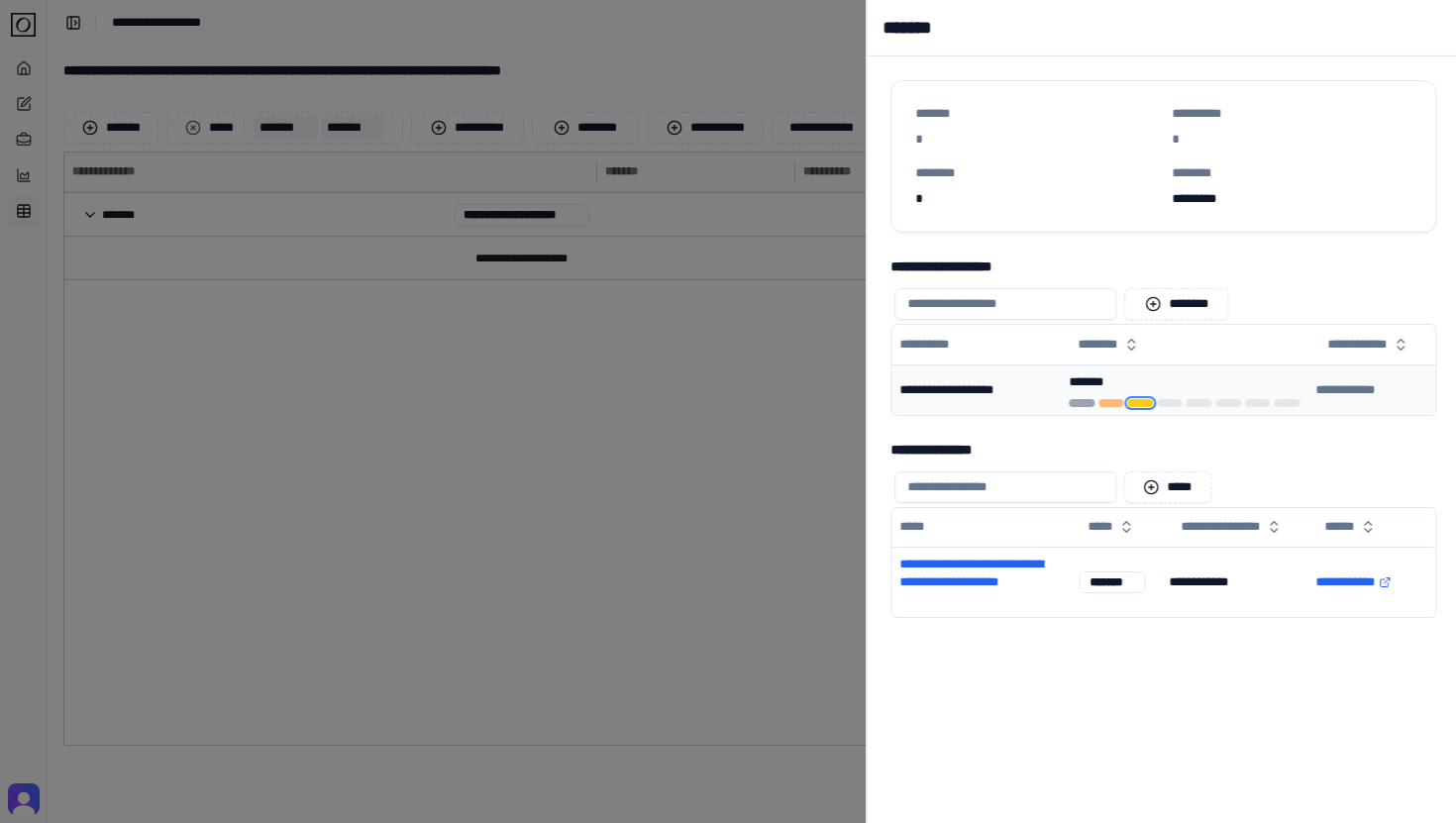 drag, startPoint x: 1316, startPoint y: 390, endPoint x: 1304, endPoint y: 399, distance: 15 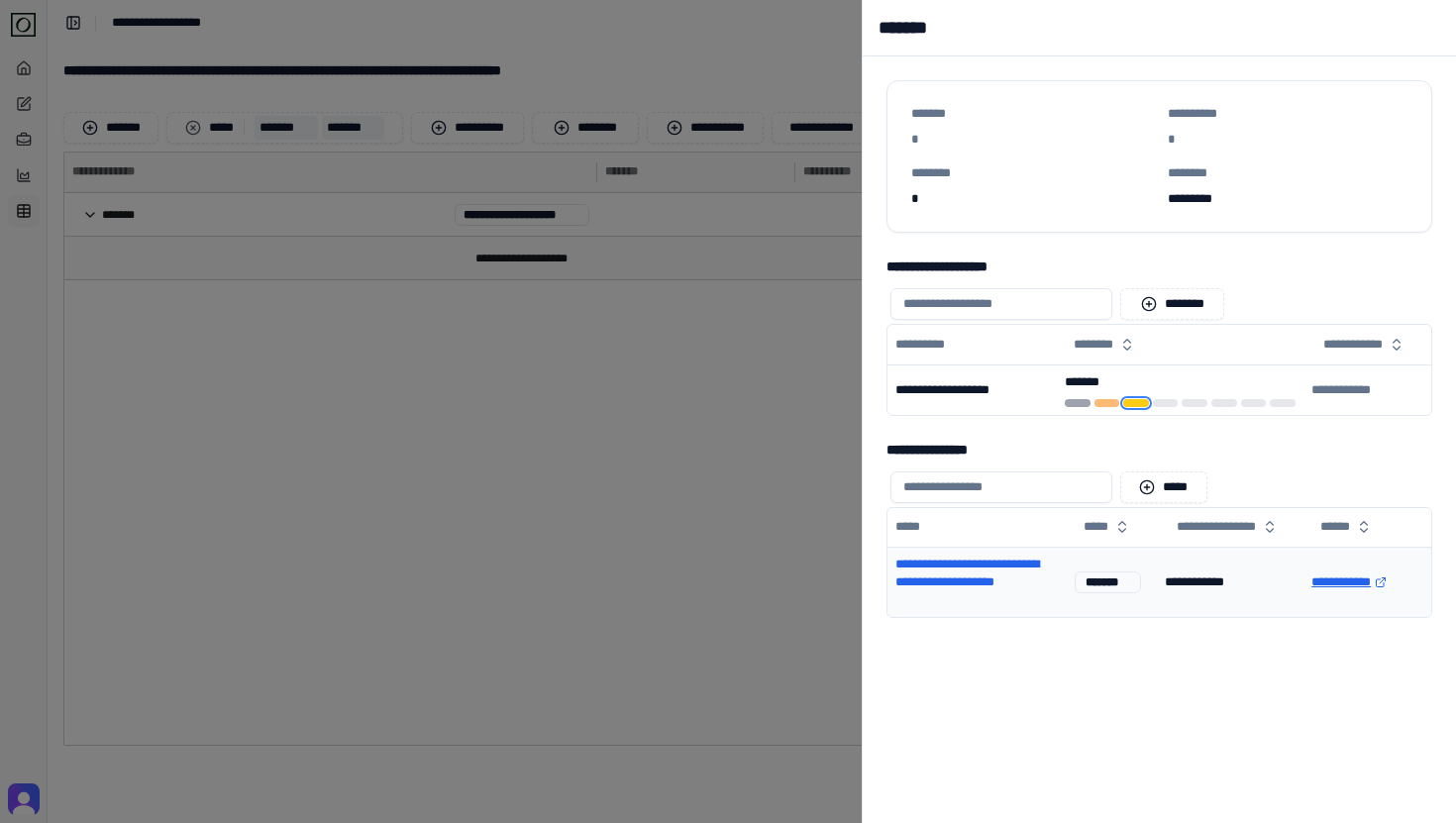 click on "**********" at bounding box center (1367, 582) 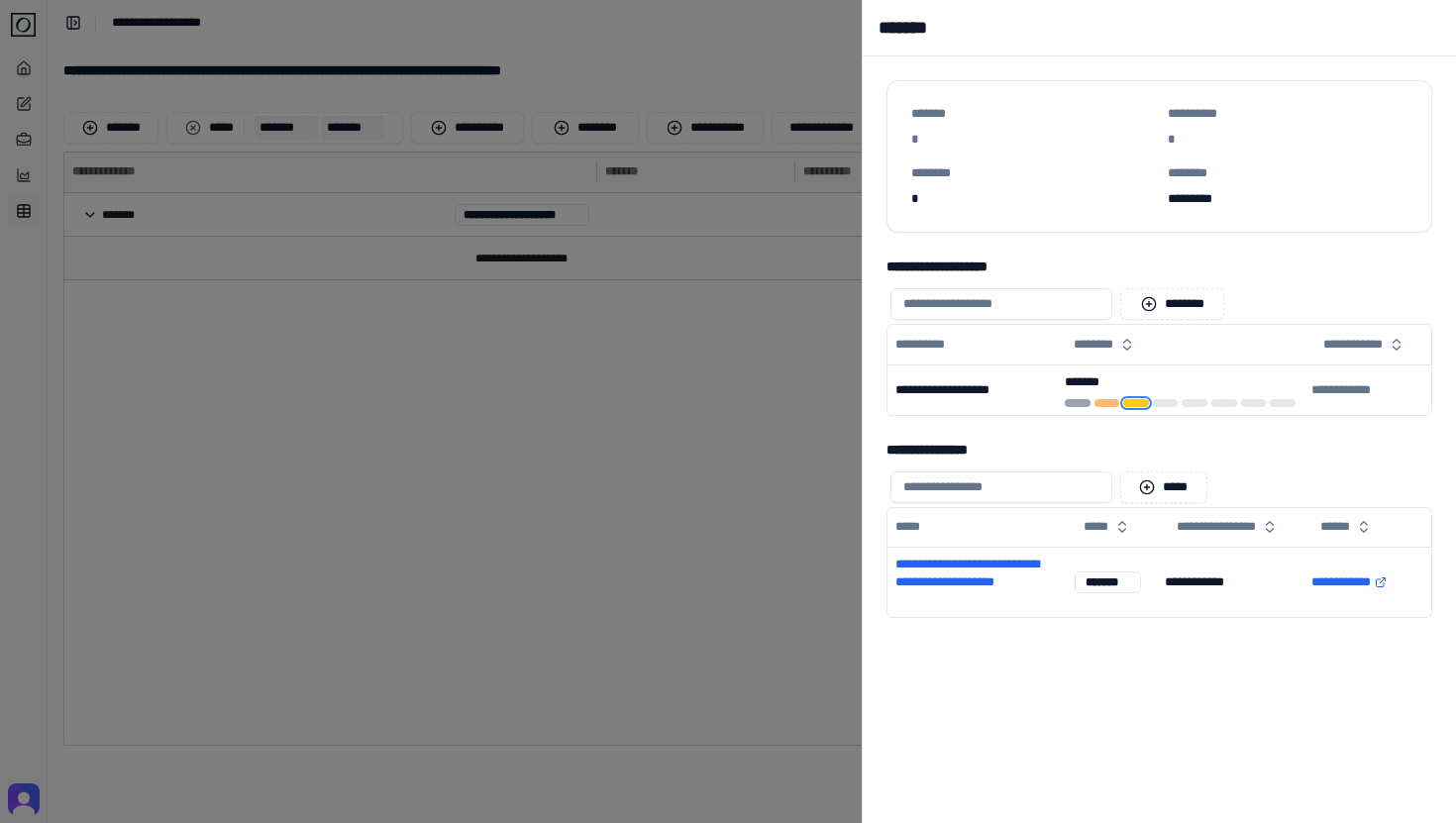 click at bounding box center (728, 411) 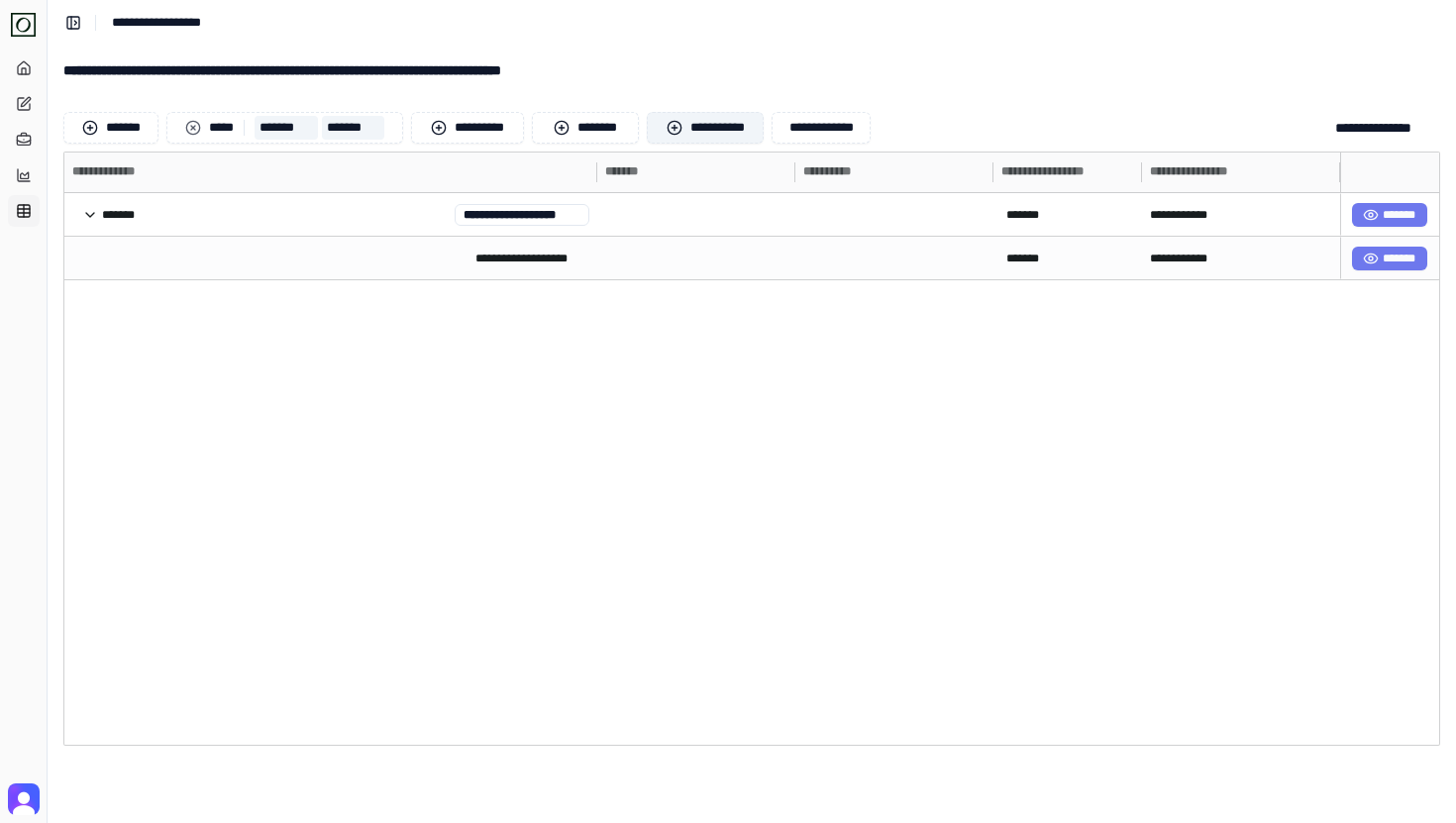 click on "**********" at bounding box center [705, 128] 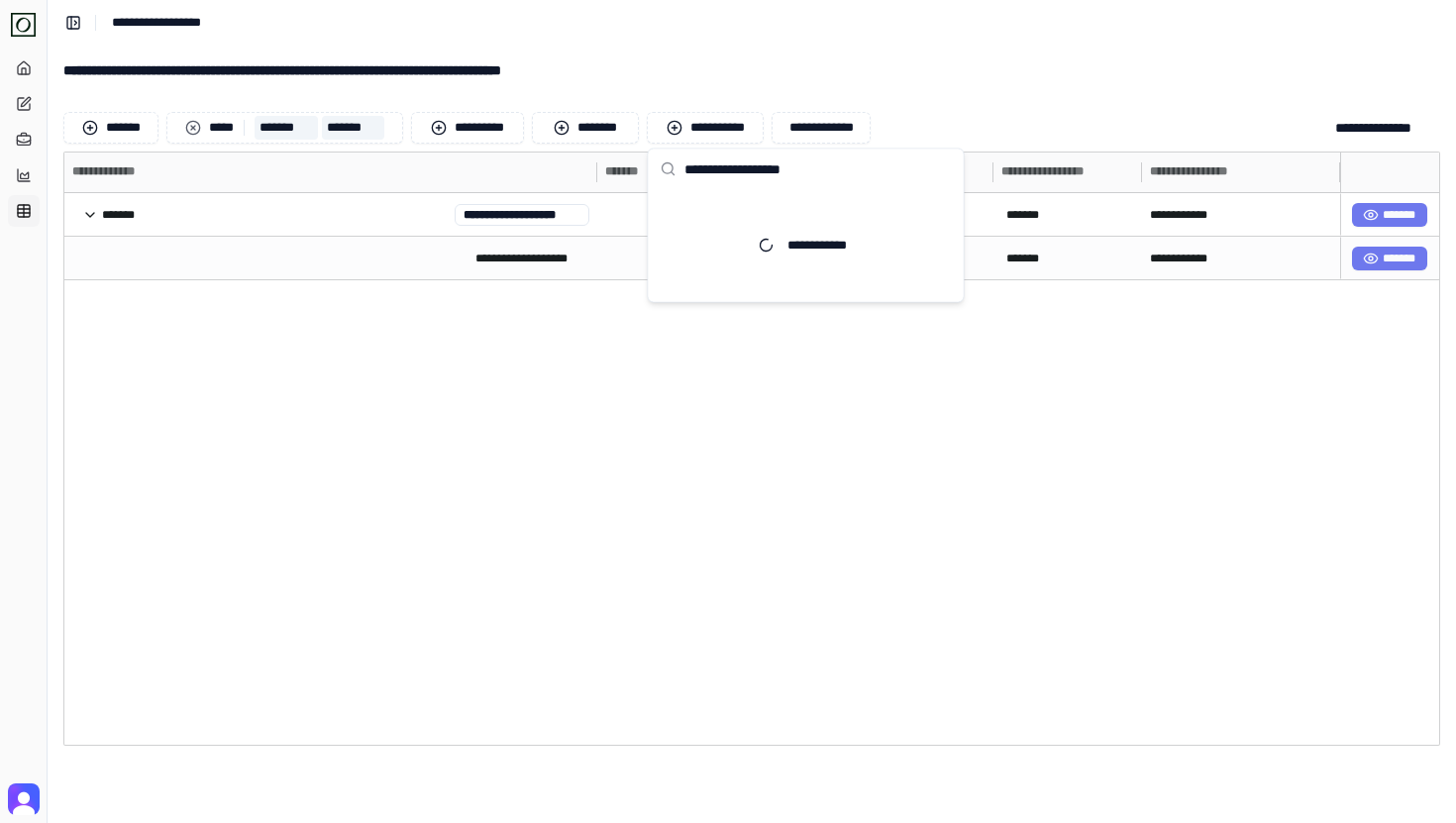 type on "**********" 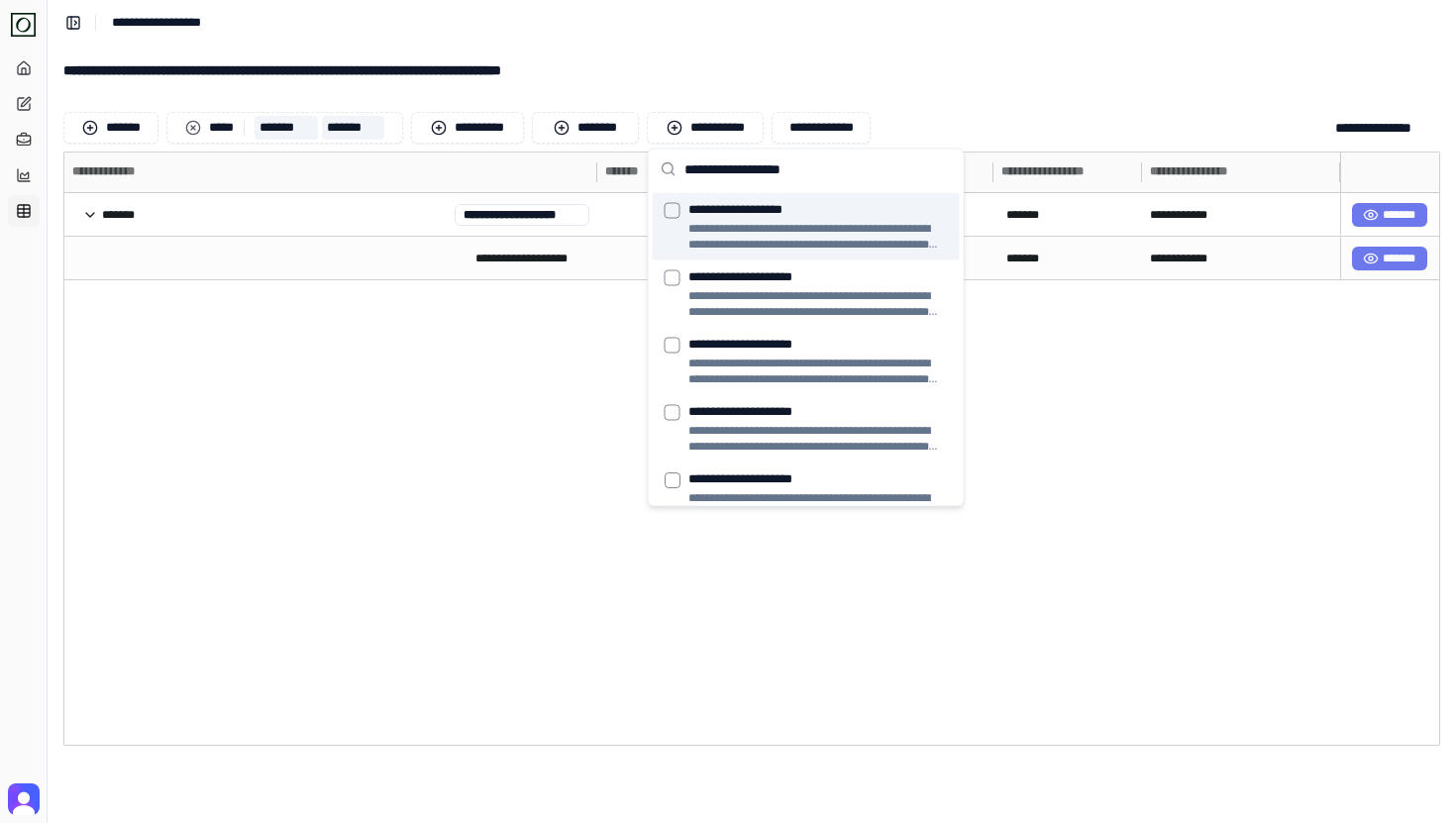 click at bounding box center (673, 211) 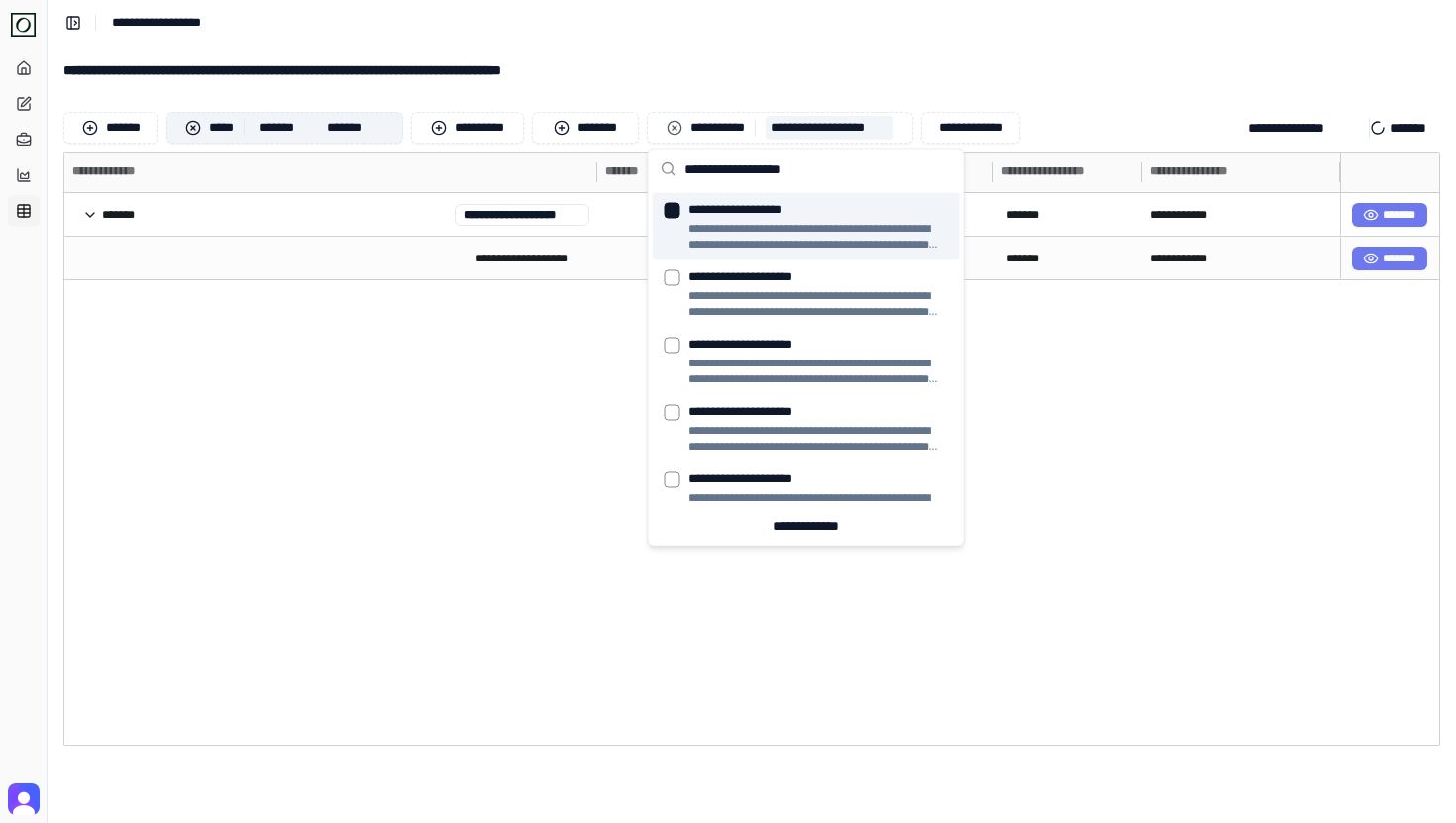 click at bounding box center (193, 128) 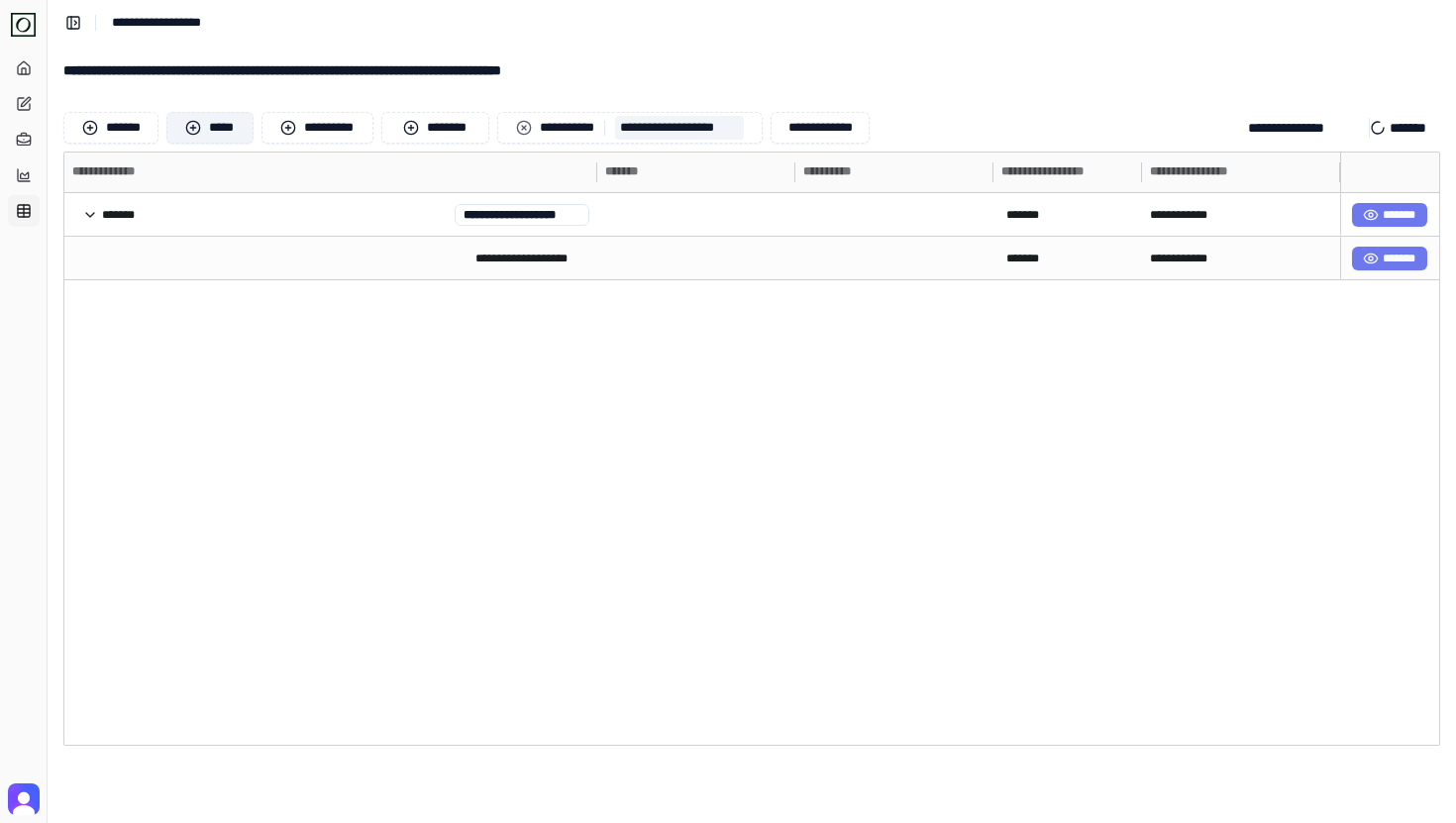 click on "**********" at bounding box center [752, 70] 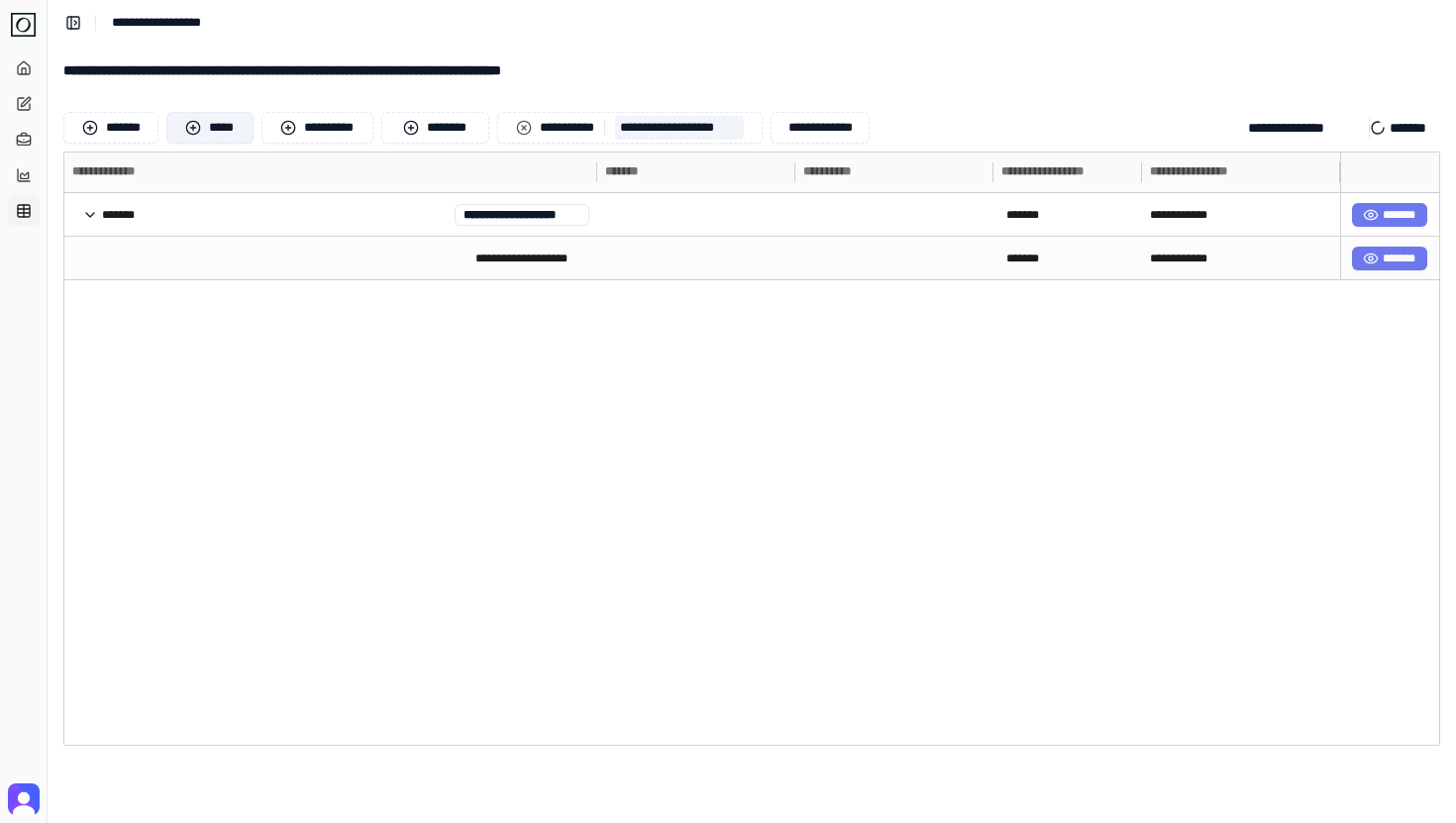 click on "**********" at bounding box center [752, 70] 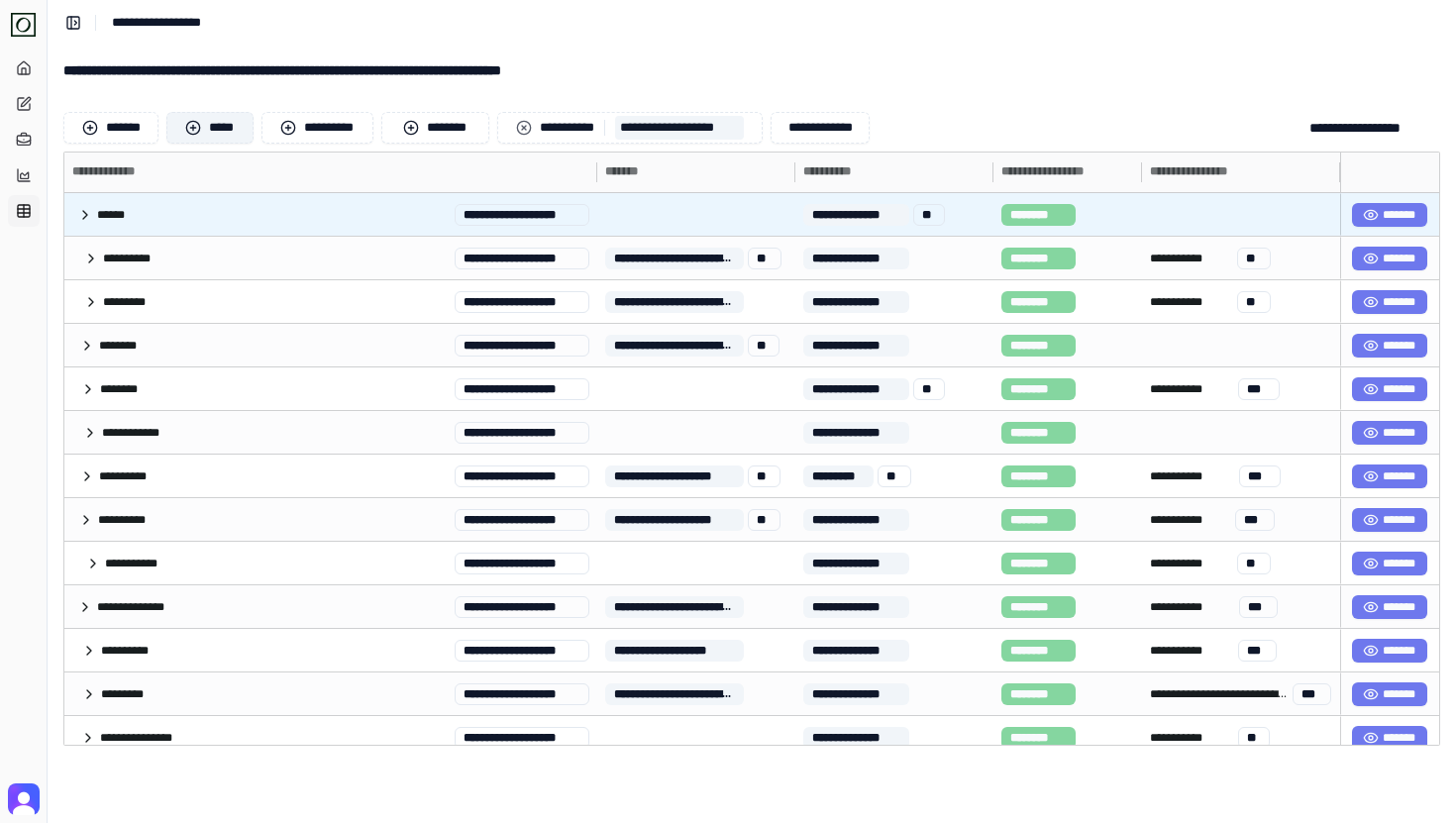 click on "**********" at bounding box center [327, 214] 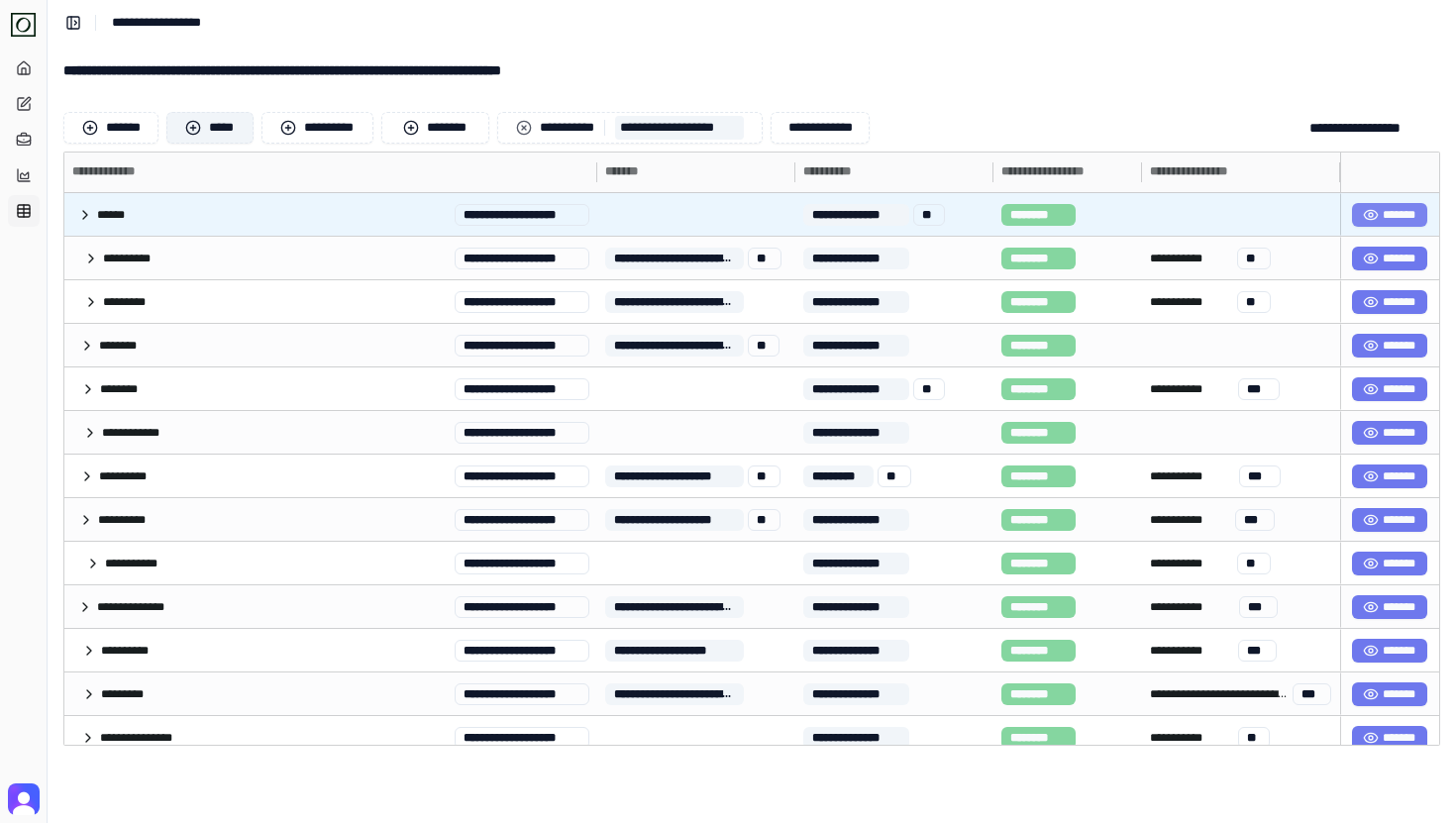 click on "*******" at bounding box center [1390, 215] 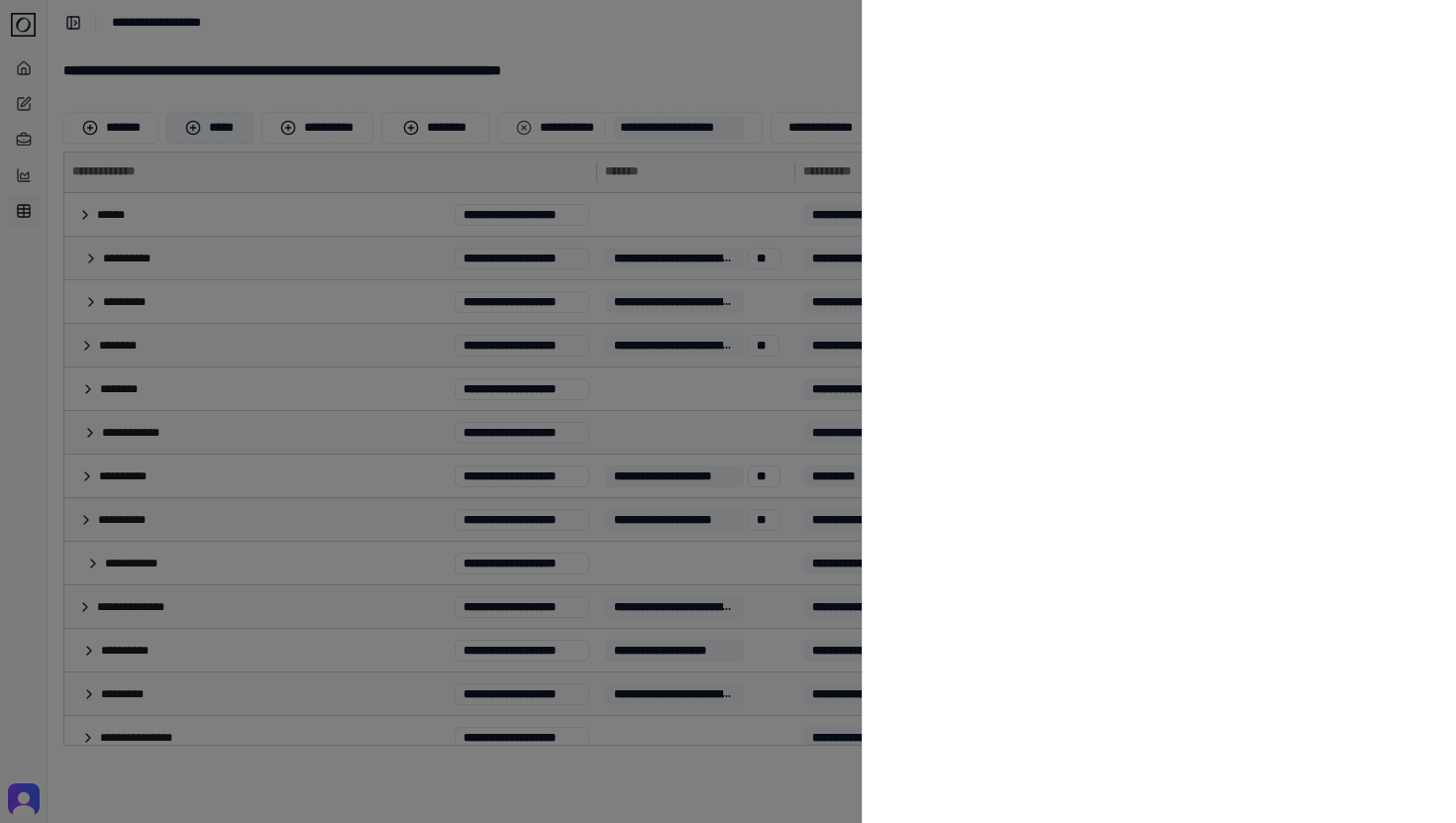click at bounding box center (728, 411) 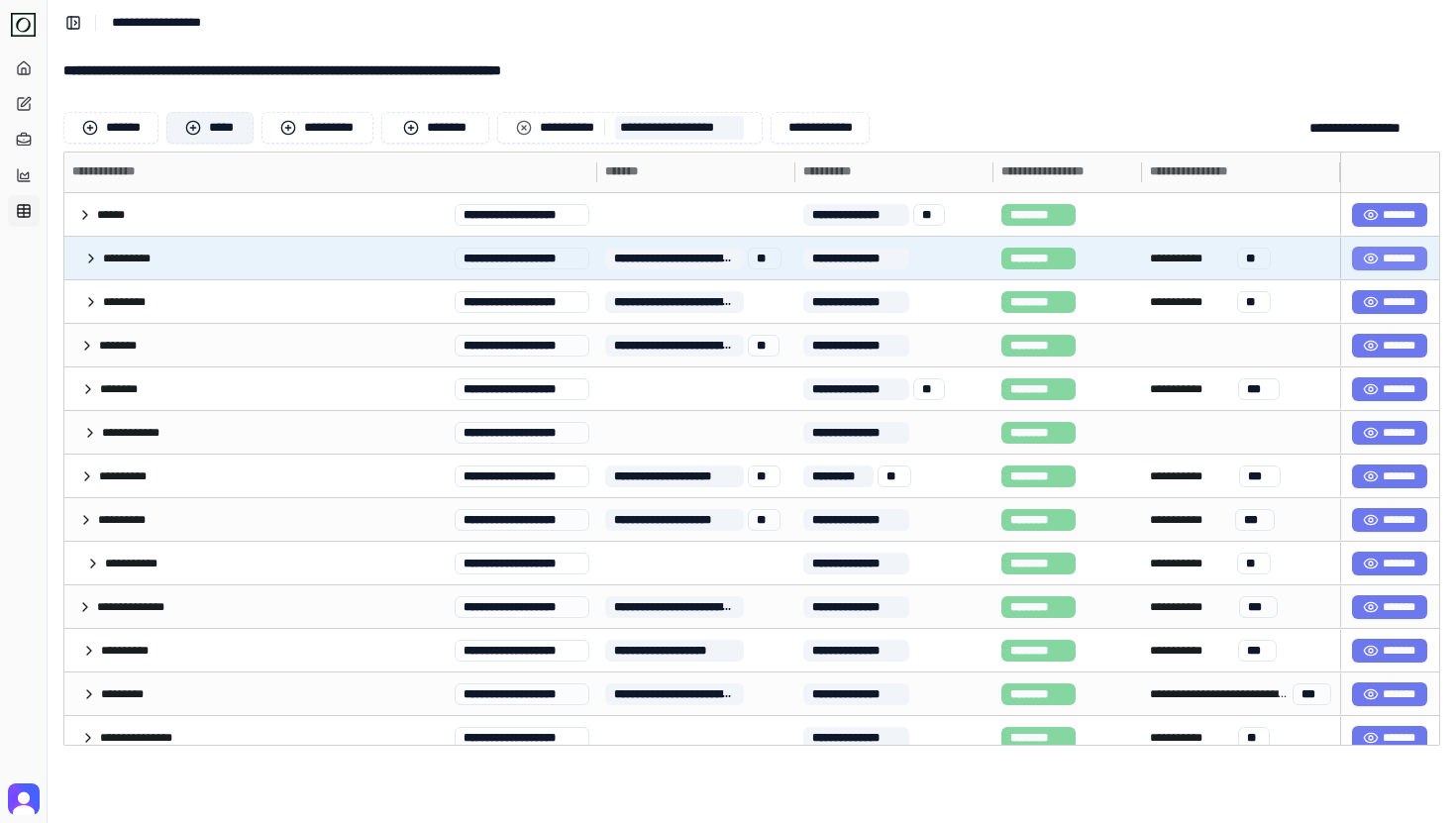 click on "*******" at bounding box center [1390, 258] 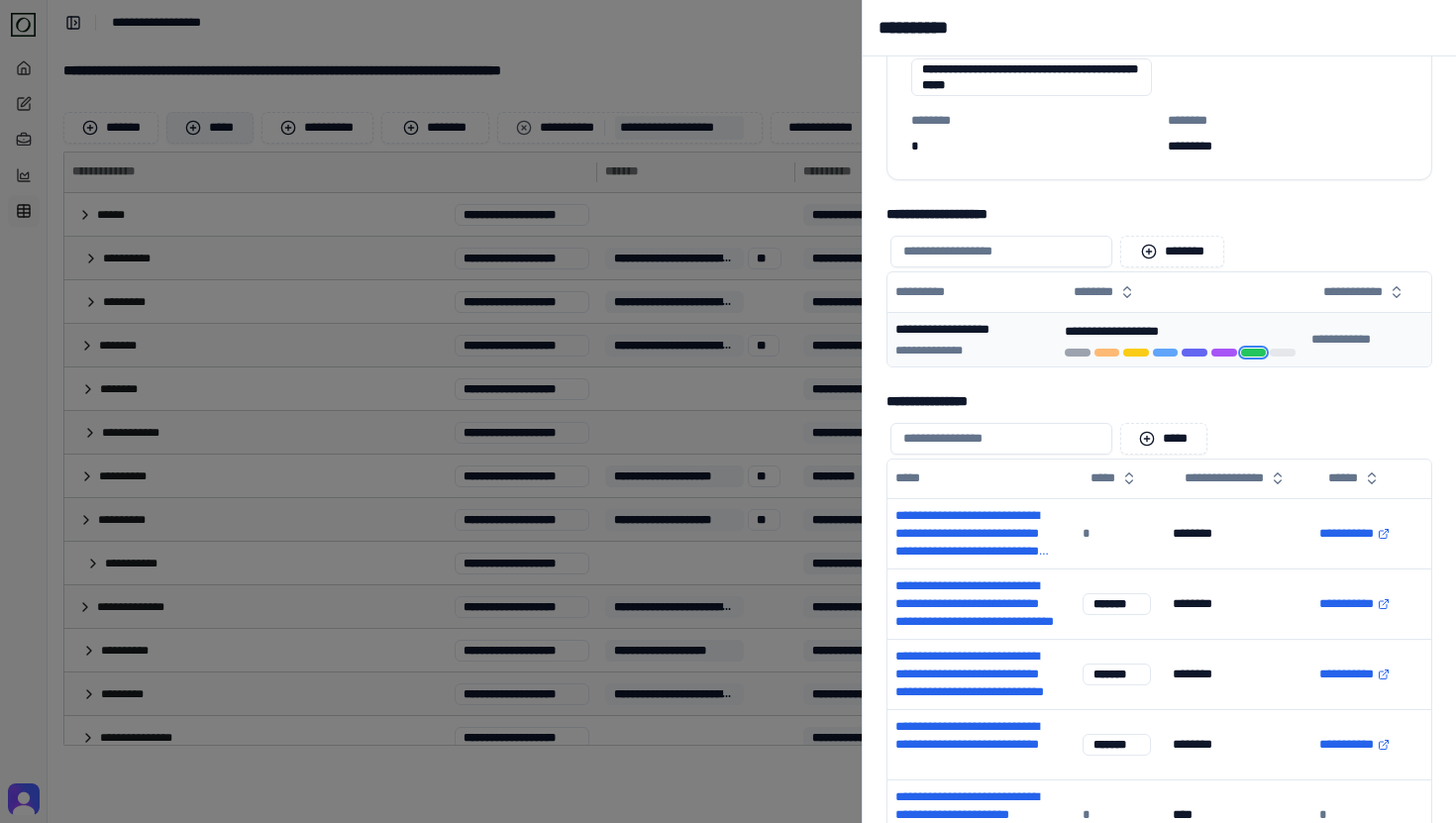 scroll, scrollTop: 436, scrollLeft: 0, axis: vertical 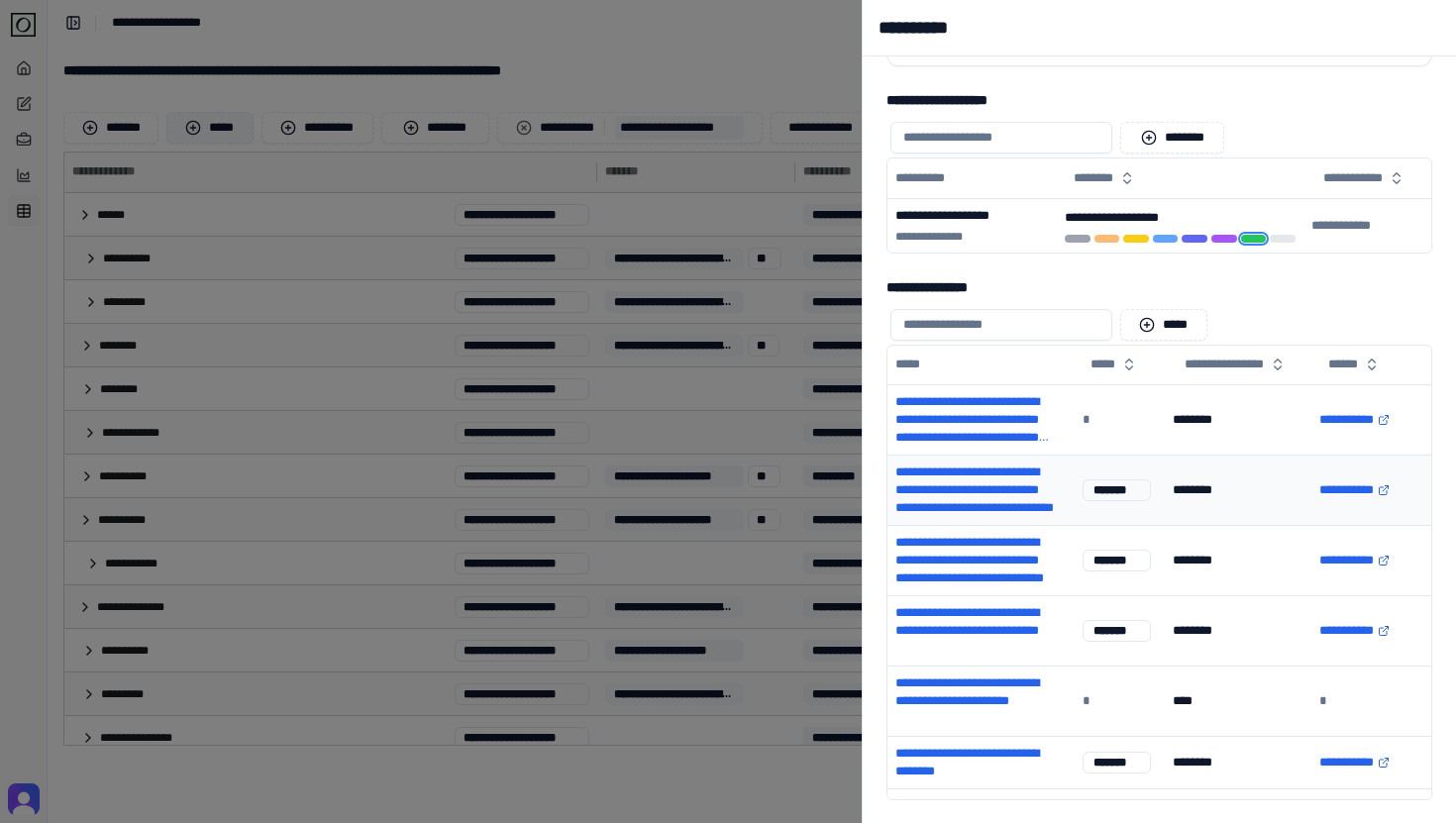 type 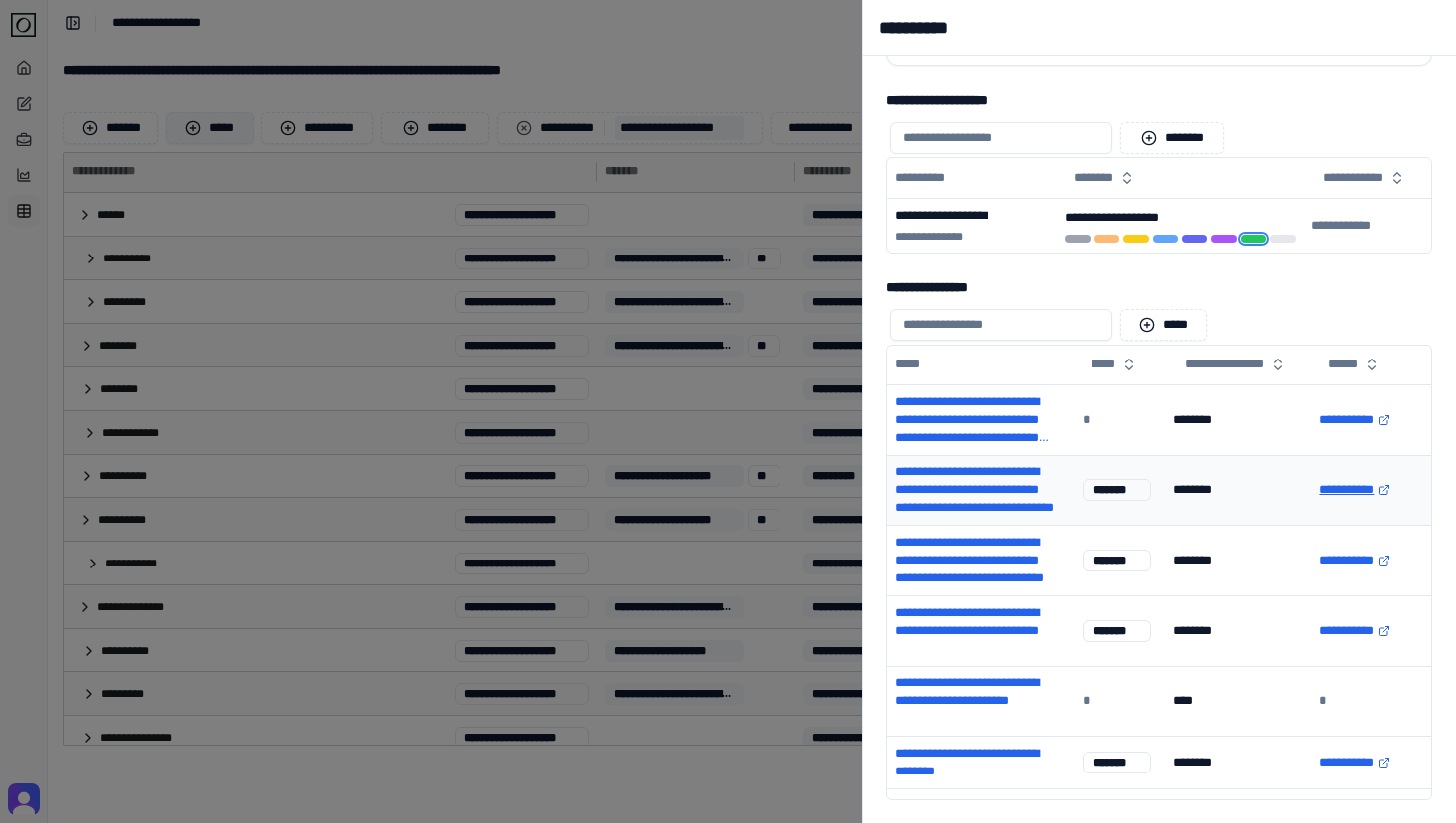 click on "**********" at bounding box center [1371, 490] 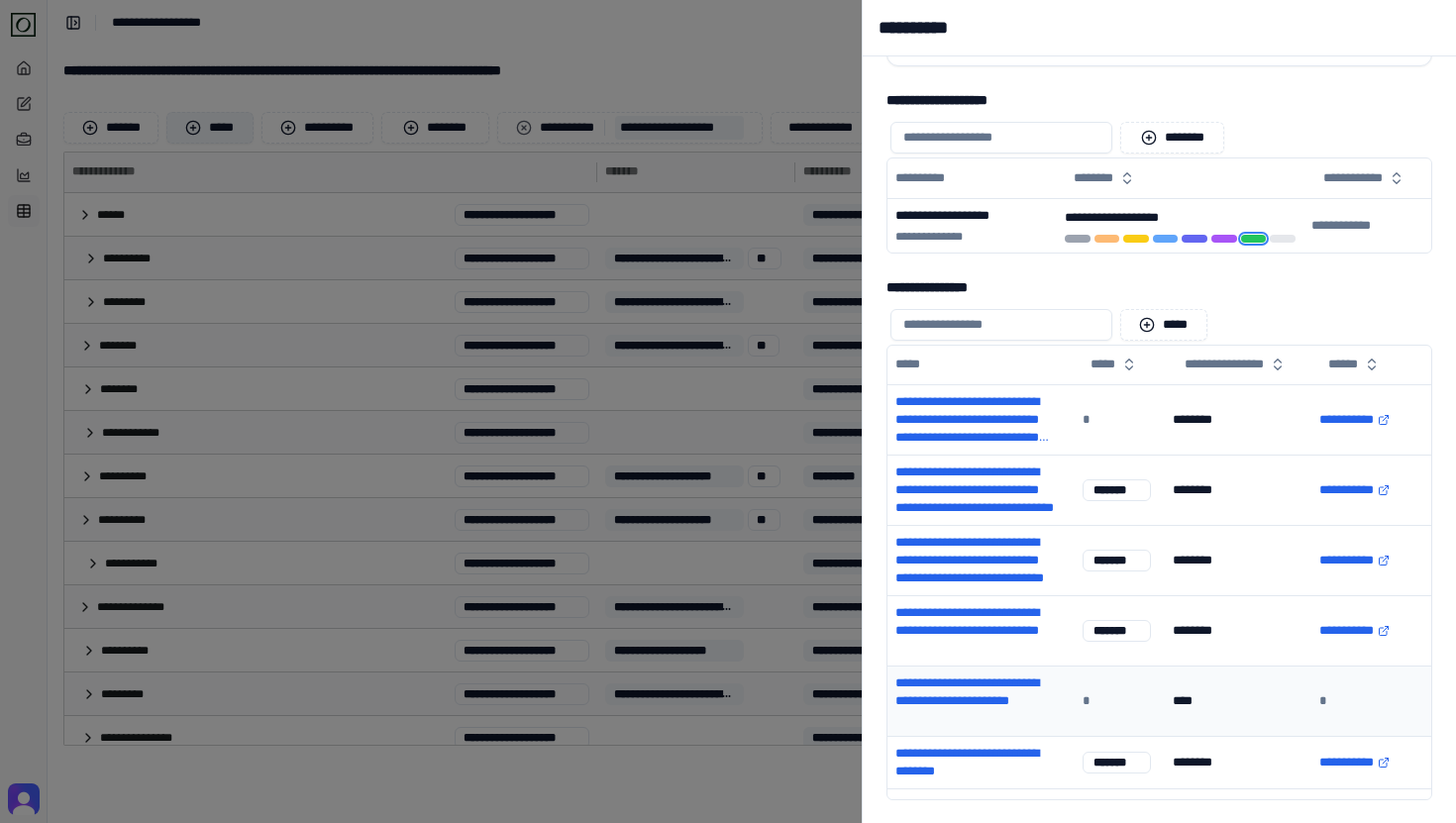 scroll, scrollTop: 59, scrollLeft: 0, axis: vertical 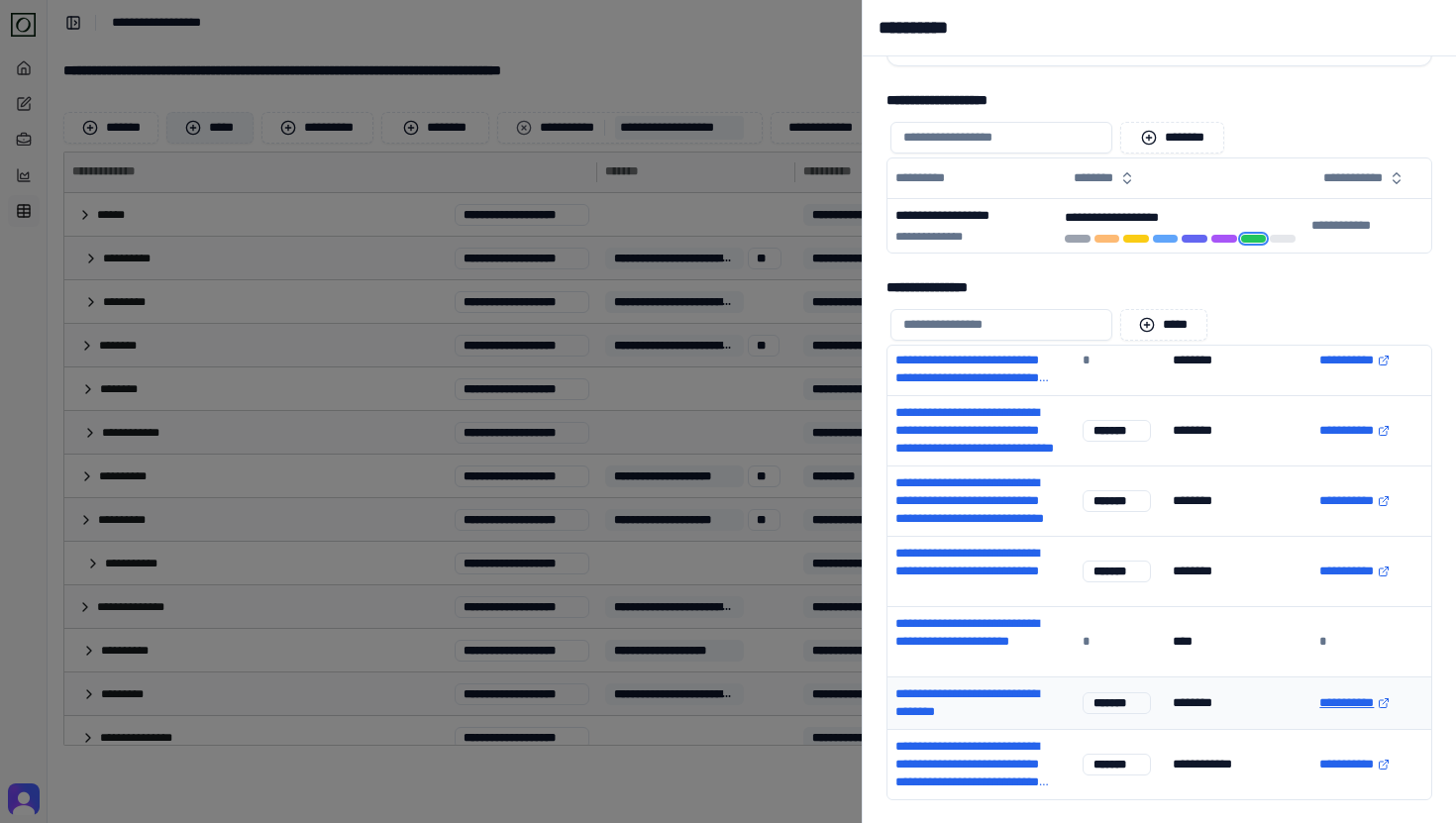 click on "**********" at bounding box center [1370, 703] 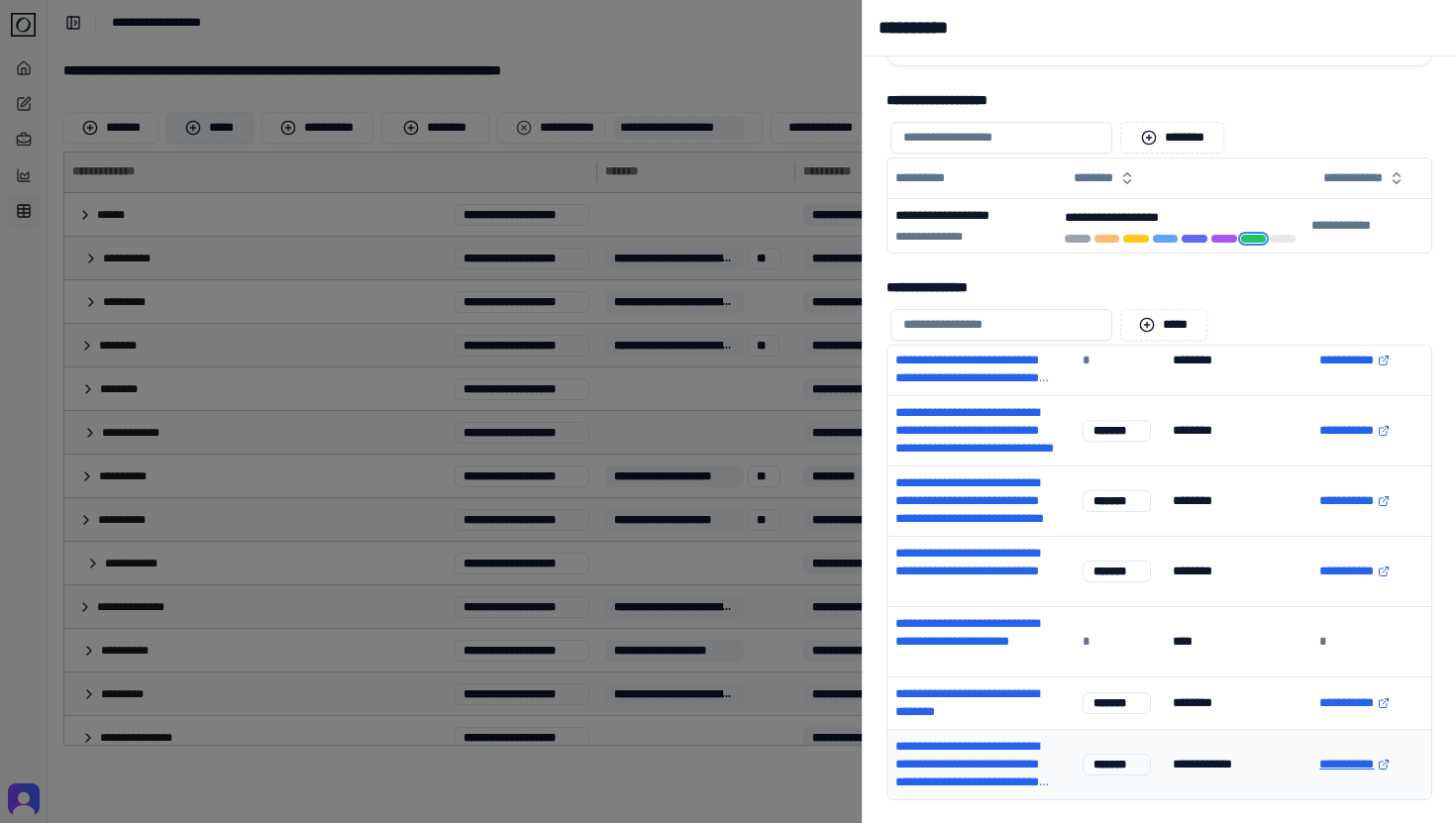 click on "**********" at bounding box center (1371, 765) 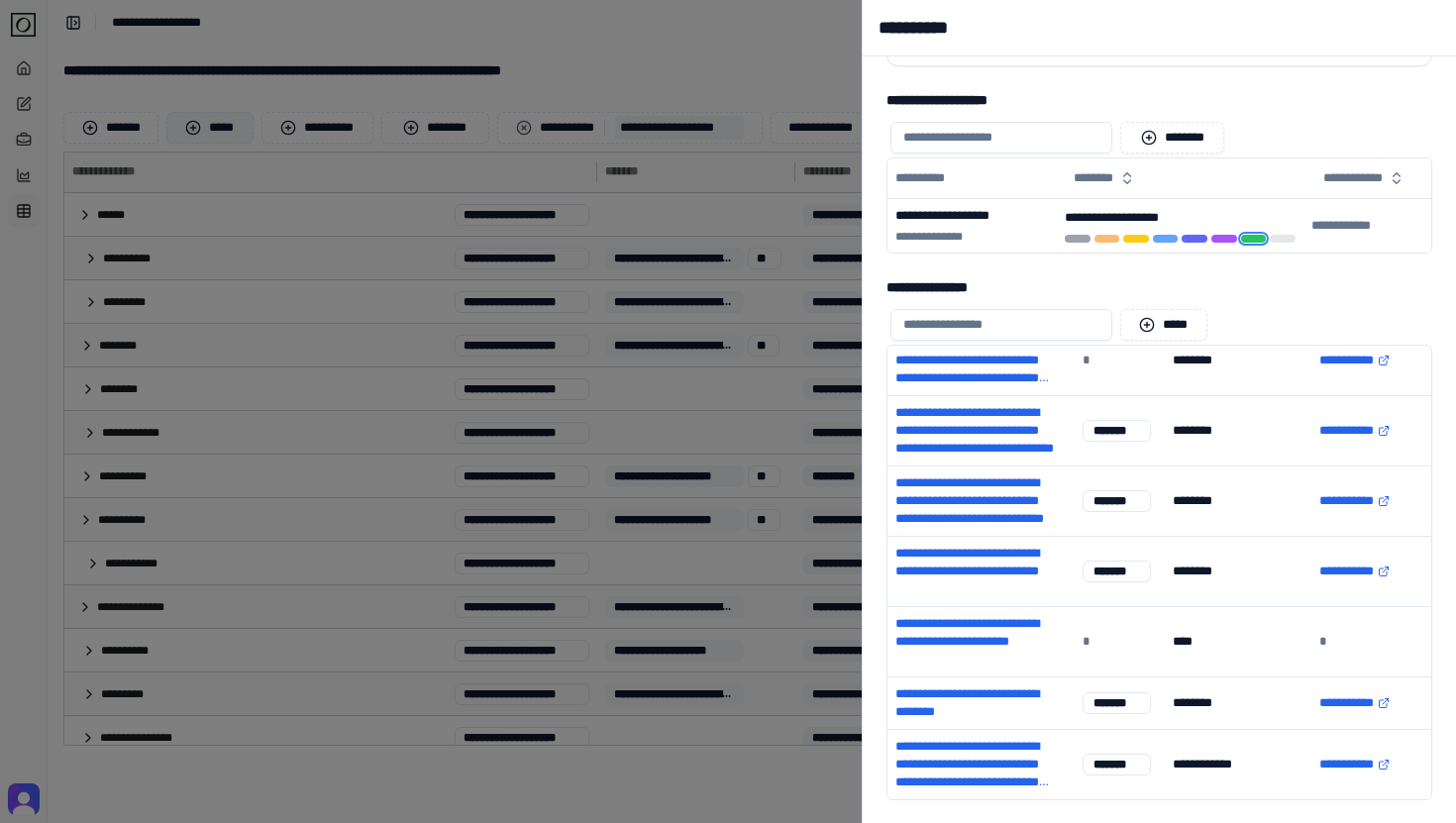 click at bounding box center [728, 411] 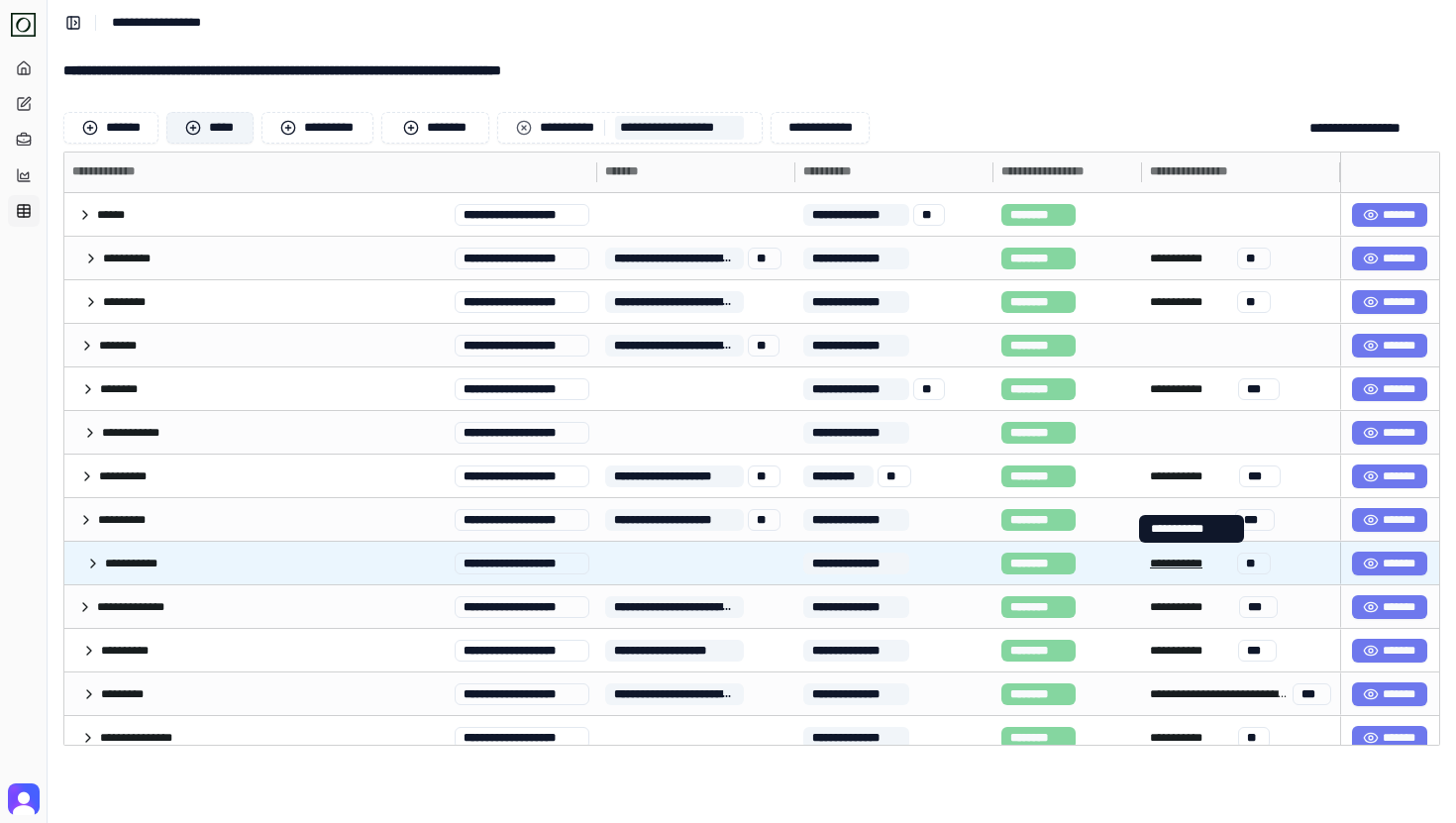 scroll, scrollTop: 676, scrollLeft: 0, axis: vertical 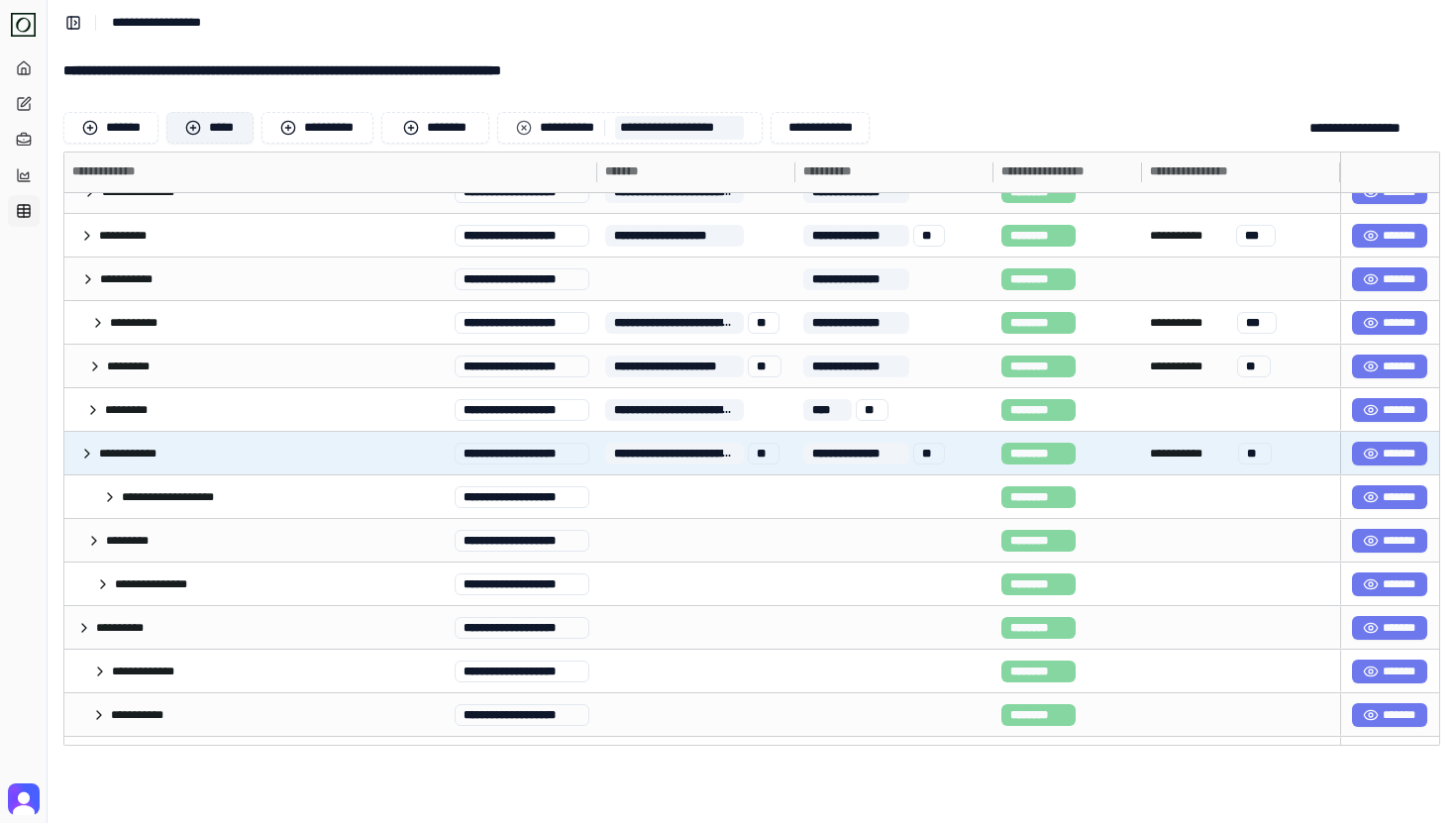 click on "*******" at bounding box center (1390, 453) 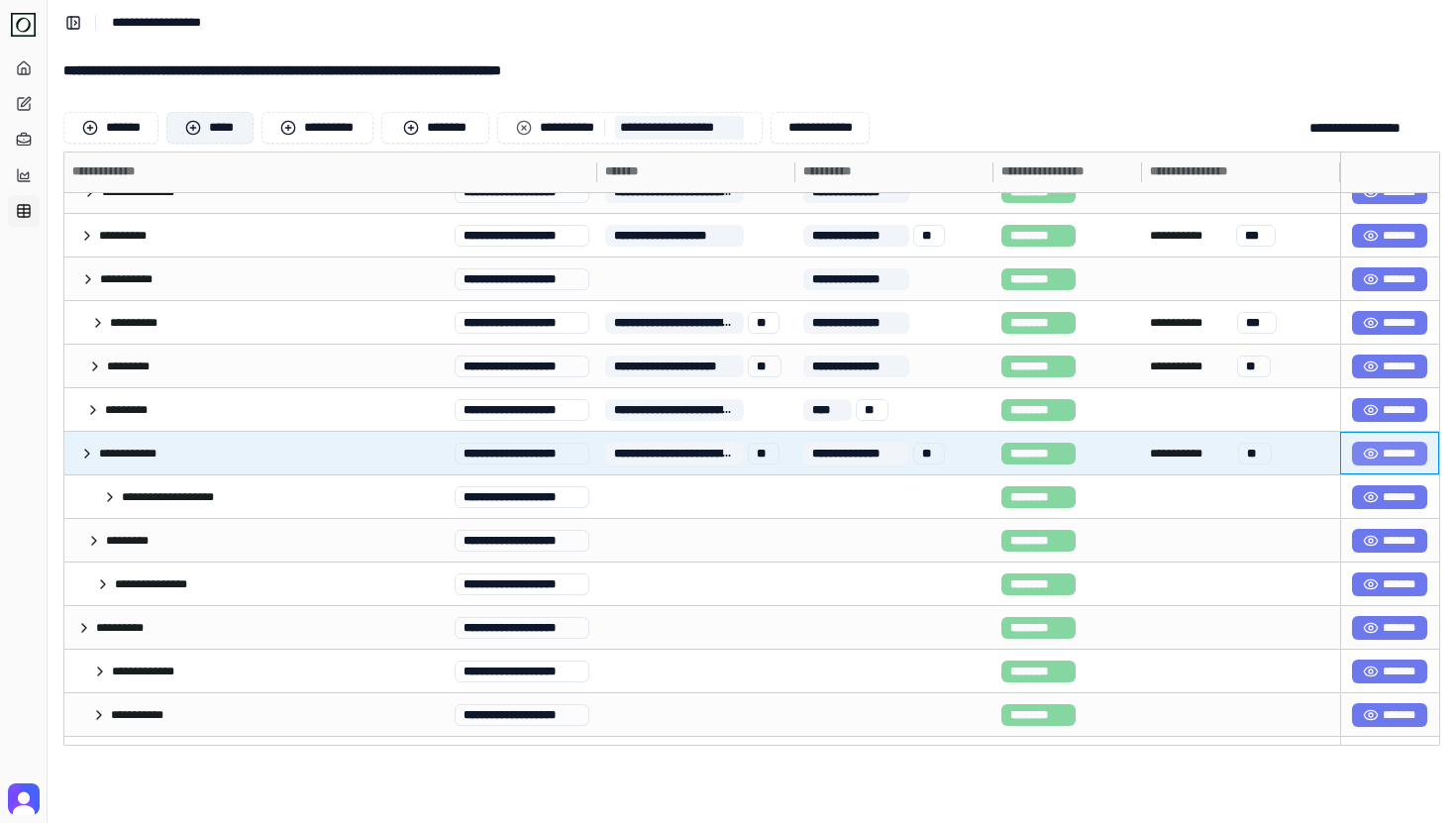 click on "*******" at bounding box center (1390, 454) 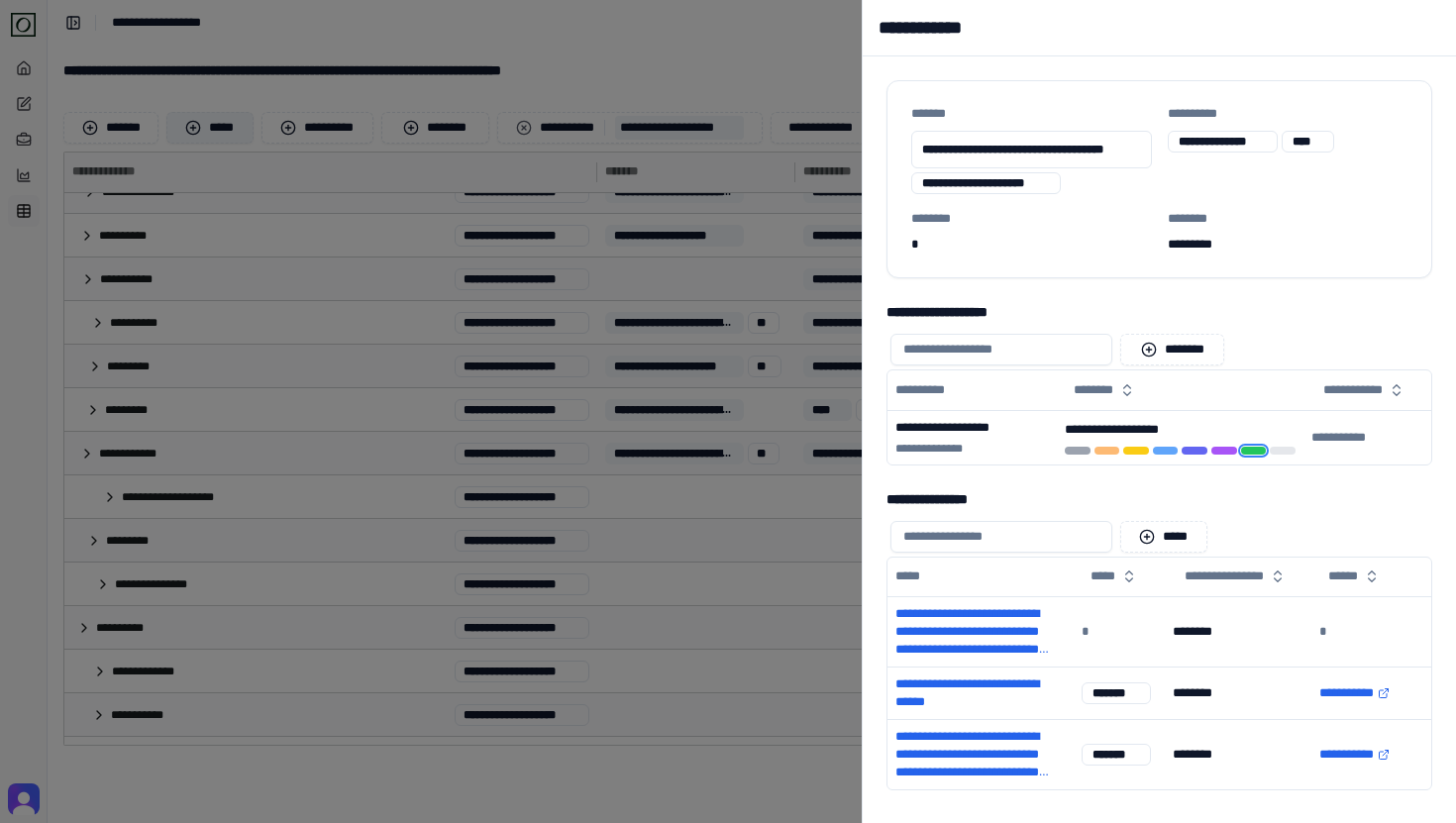 click at bounding box center [728, 411] 